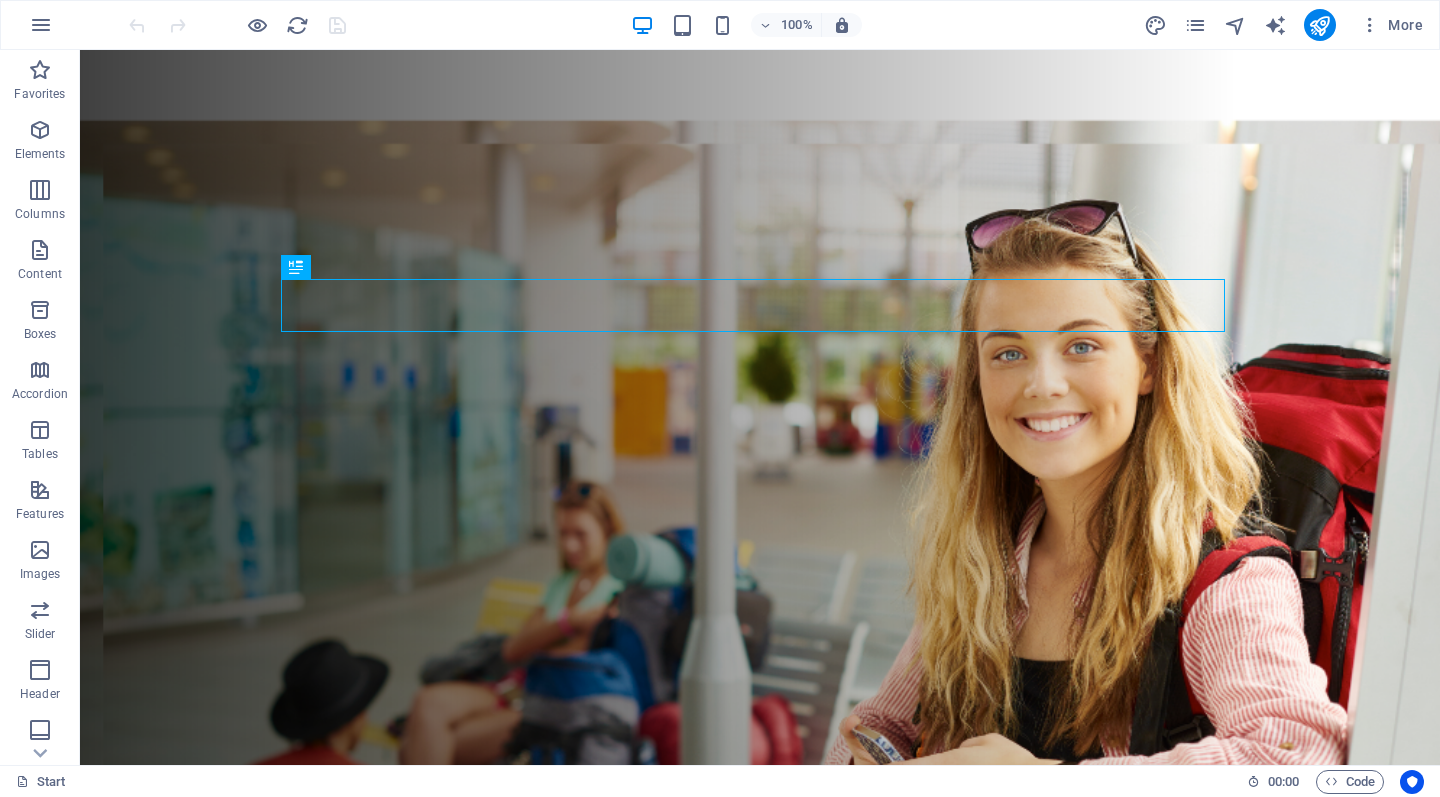 scroll, scrollTop: 0, scrollLeft: 0, axis: both 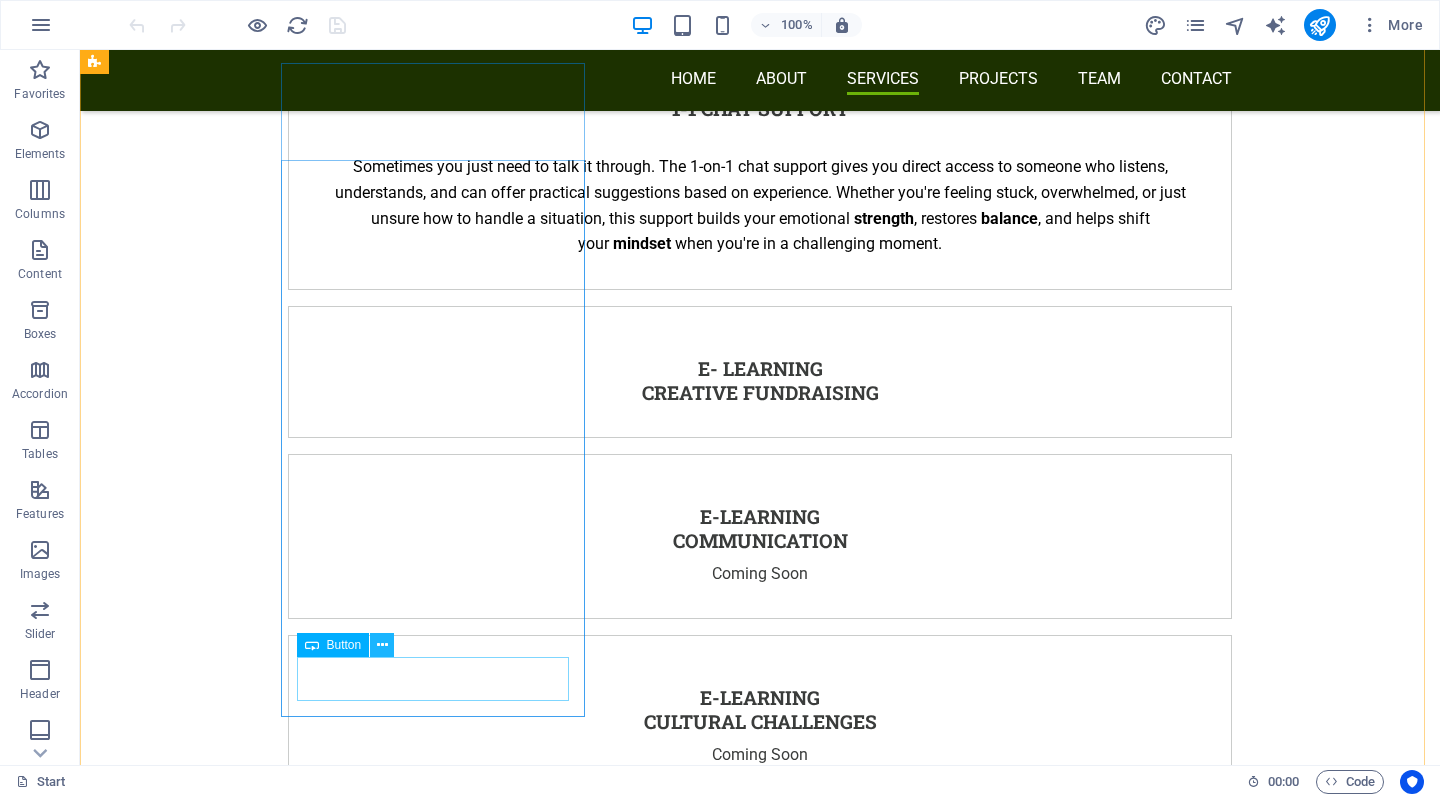 click at bounding box center [382, 645] 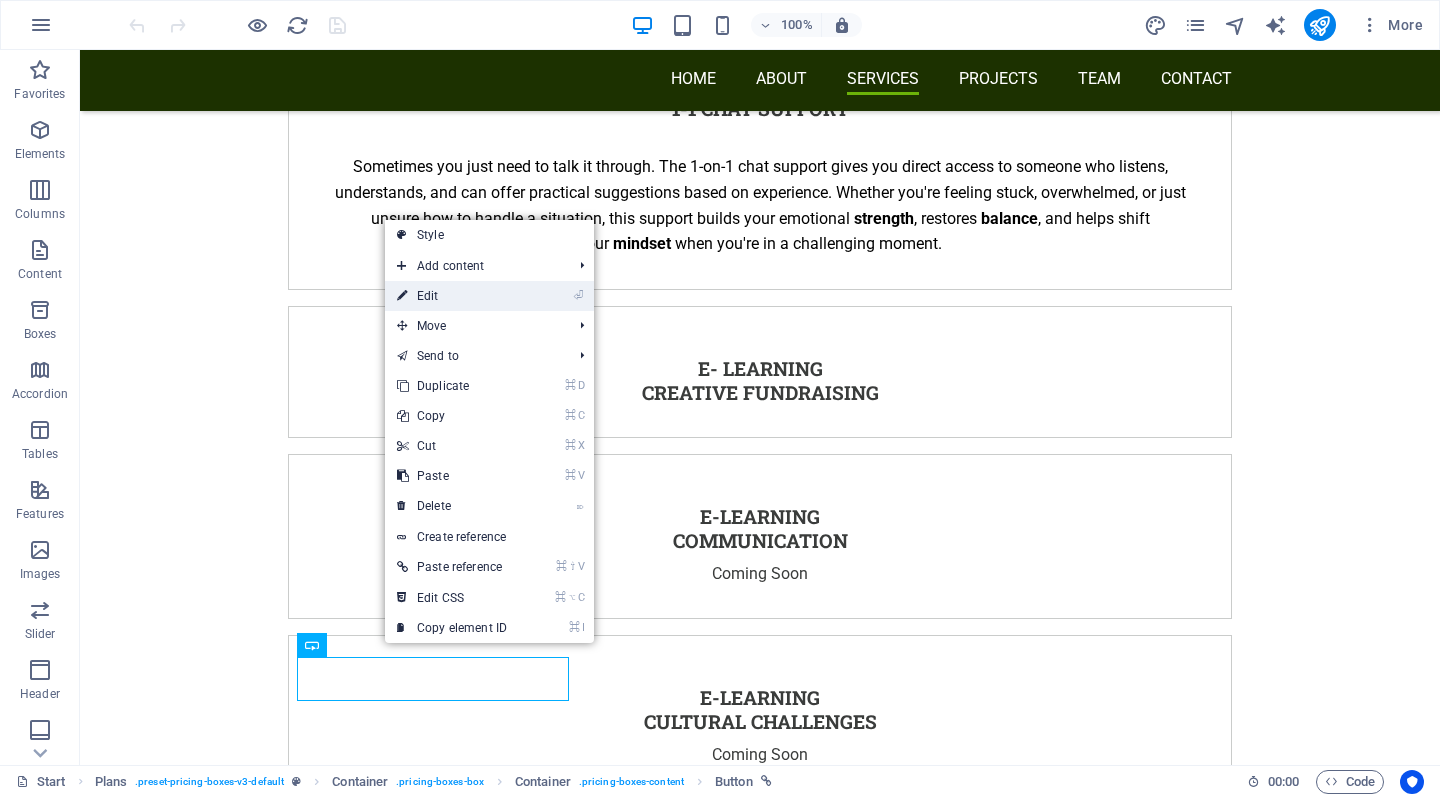 click on "⏎  Edit" at bounding box center (452, 296) 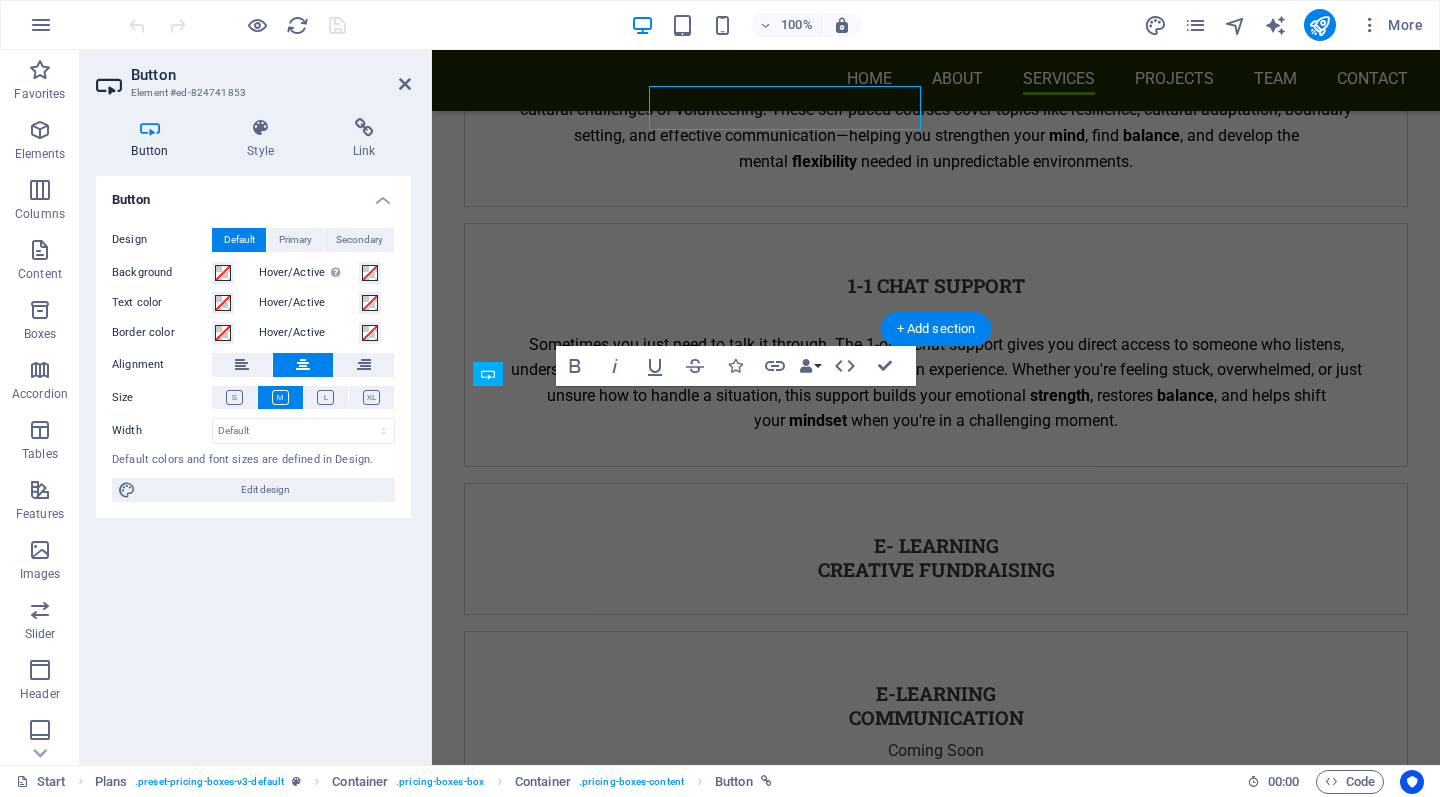 scroll, scrollTop: 5539, scrollLeft: 0, axis: vertical 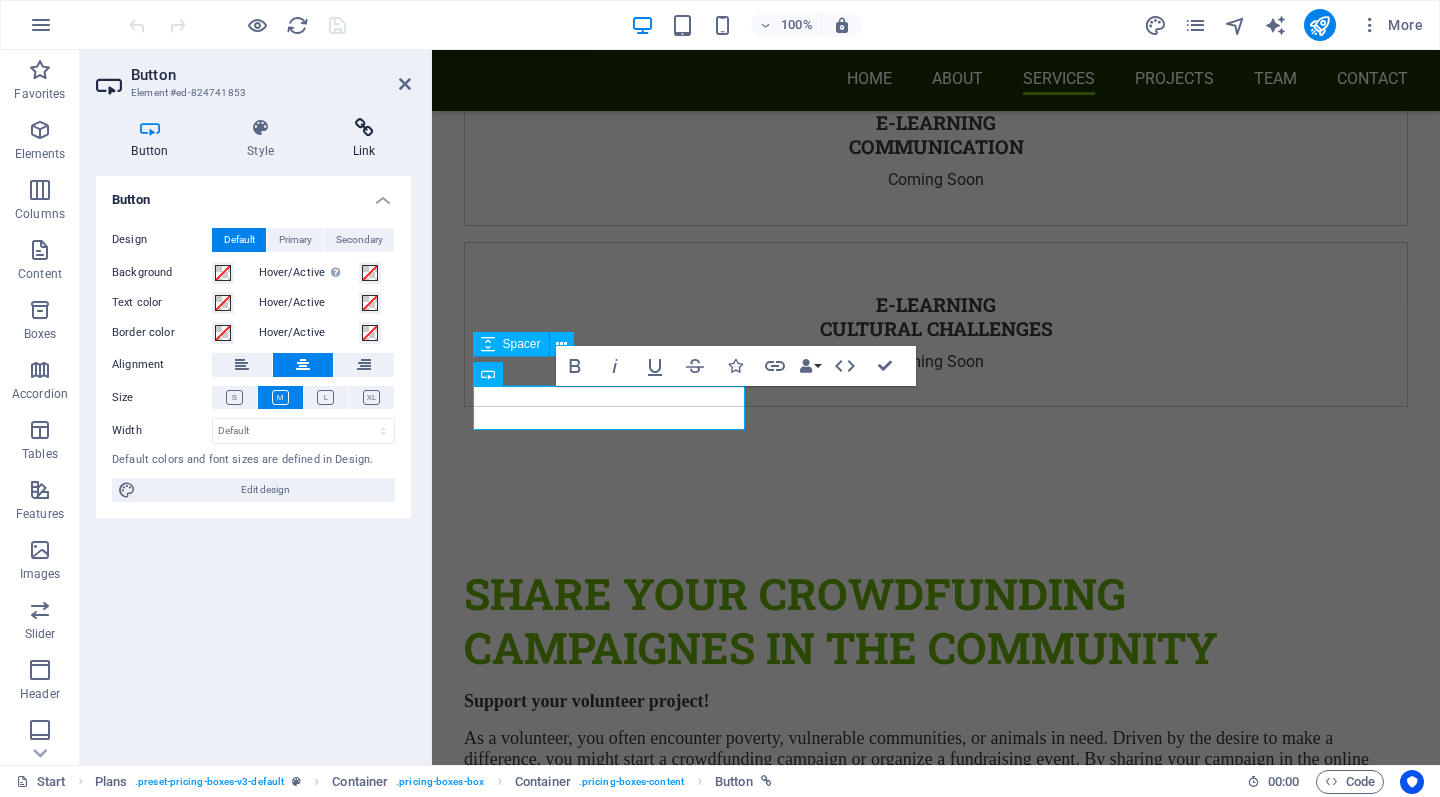 click at bounding box center (364, 128) 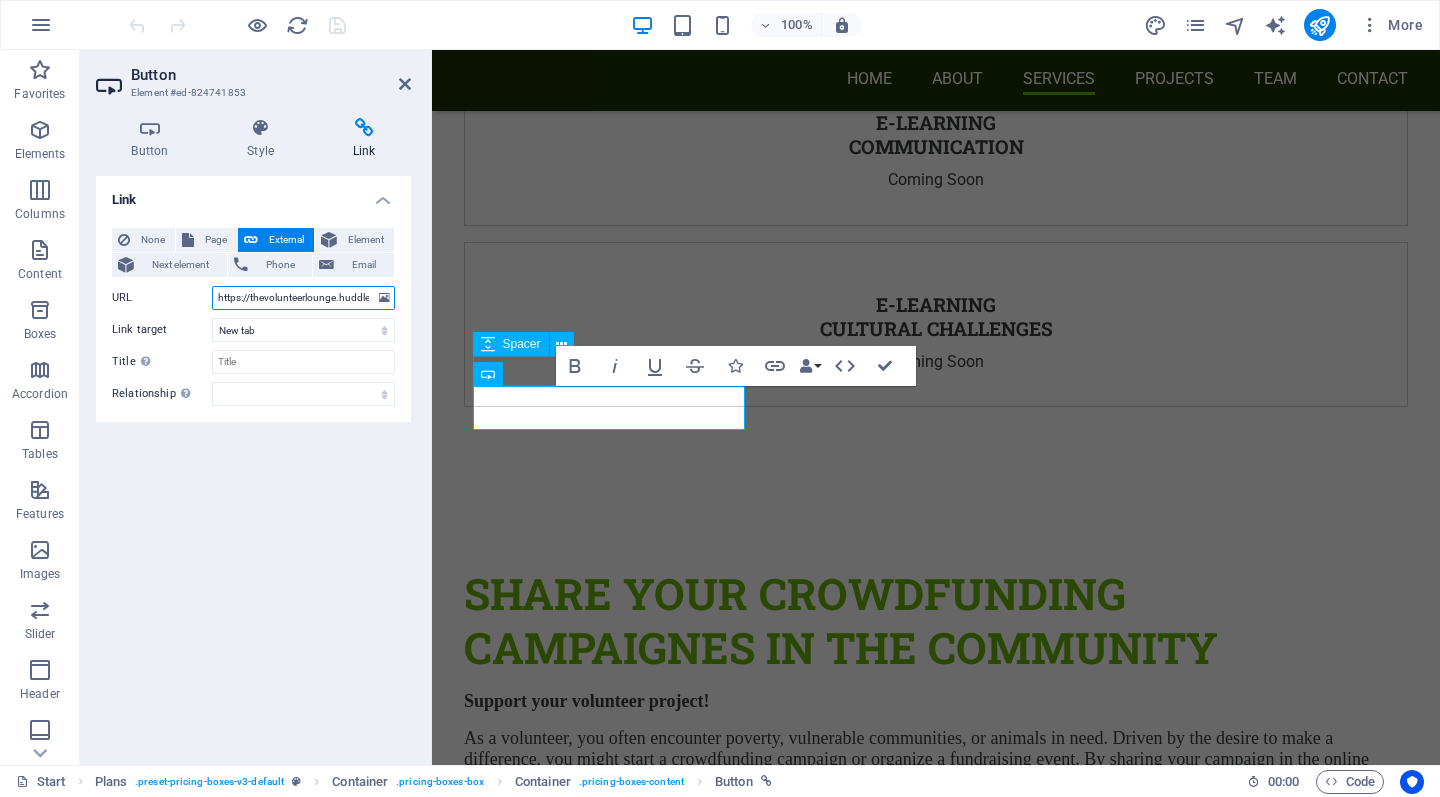 click on "https://thevolunteerlounge.huddlecommunity.com/join/become-a-founding-member-of-the-volunteer-lounge" at bounding box center (303, 298) 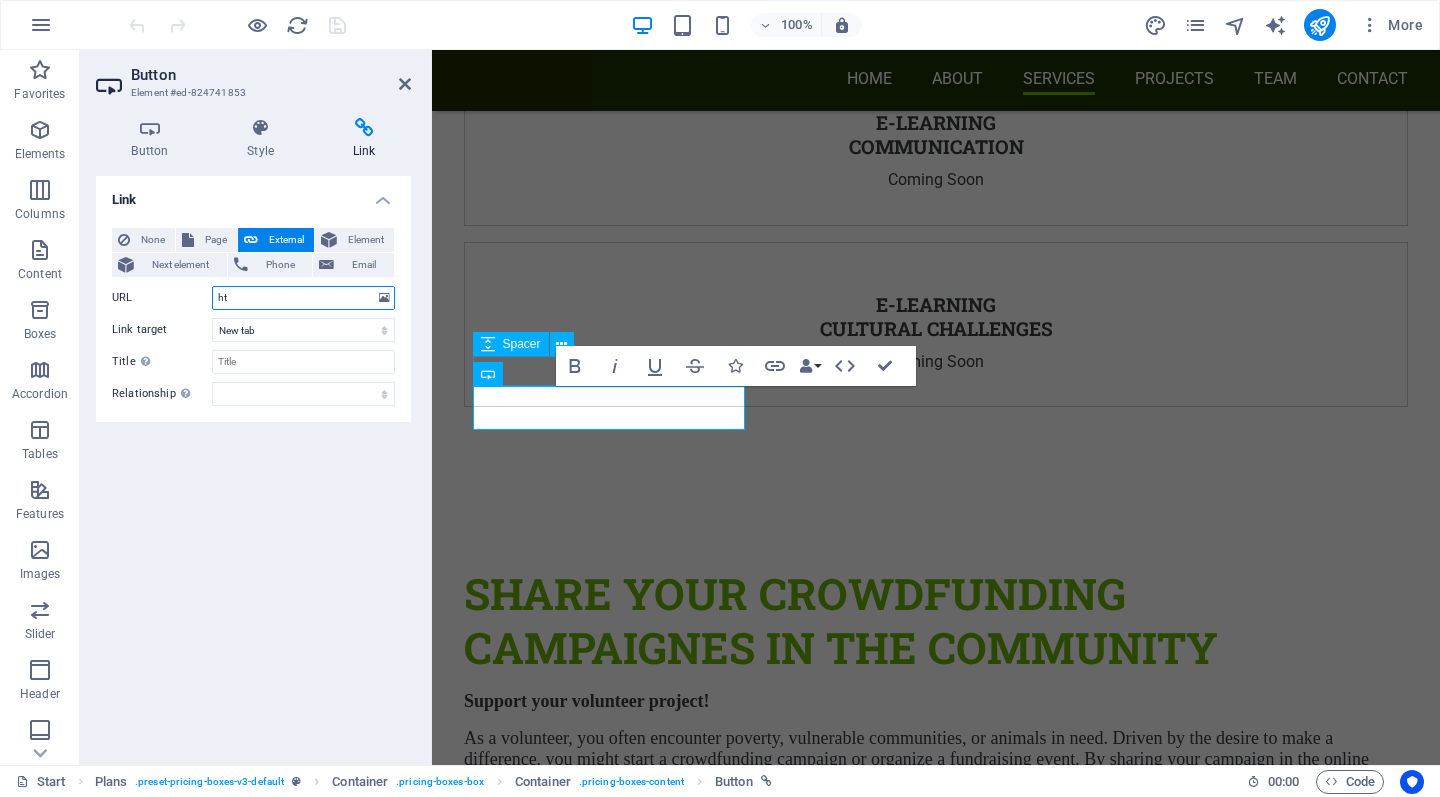type on "h" 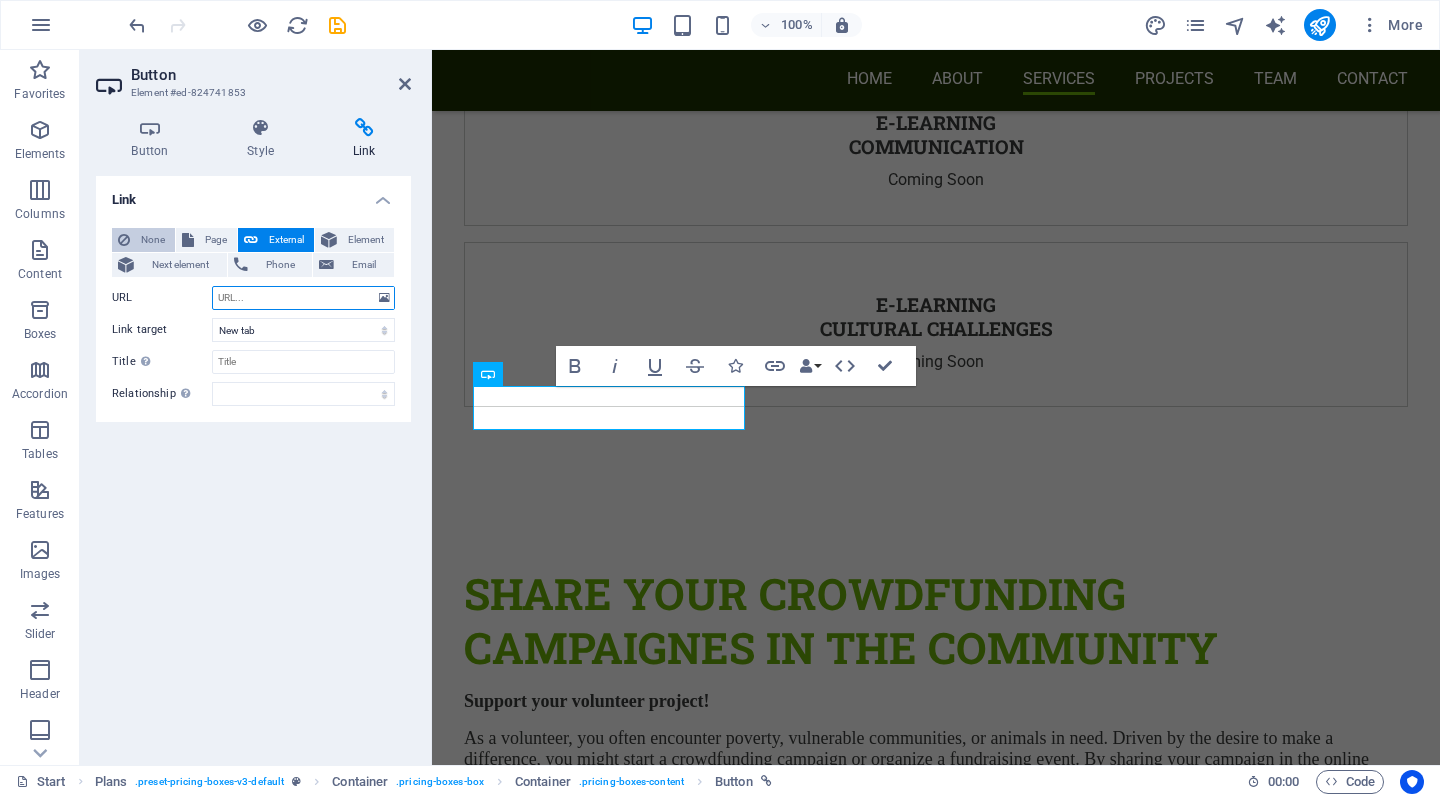 type 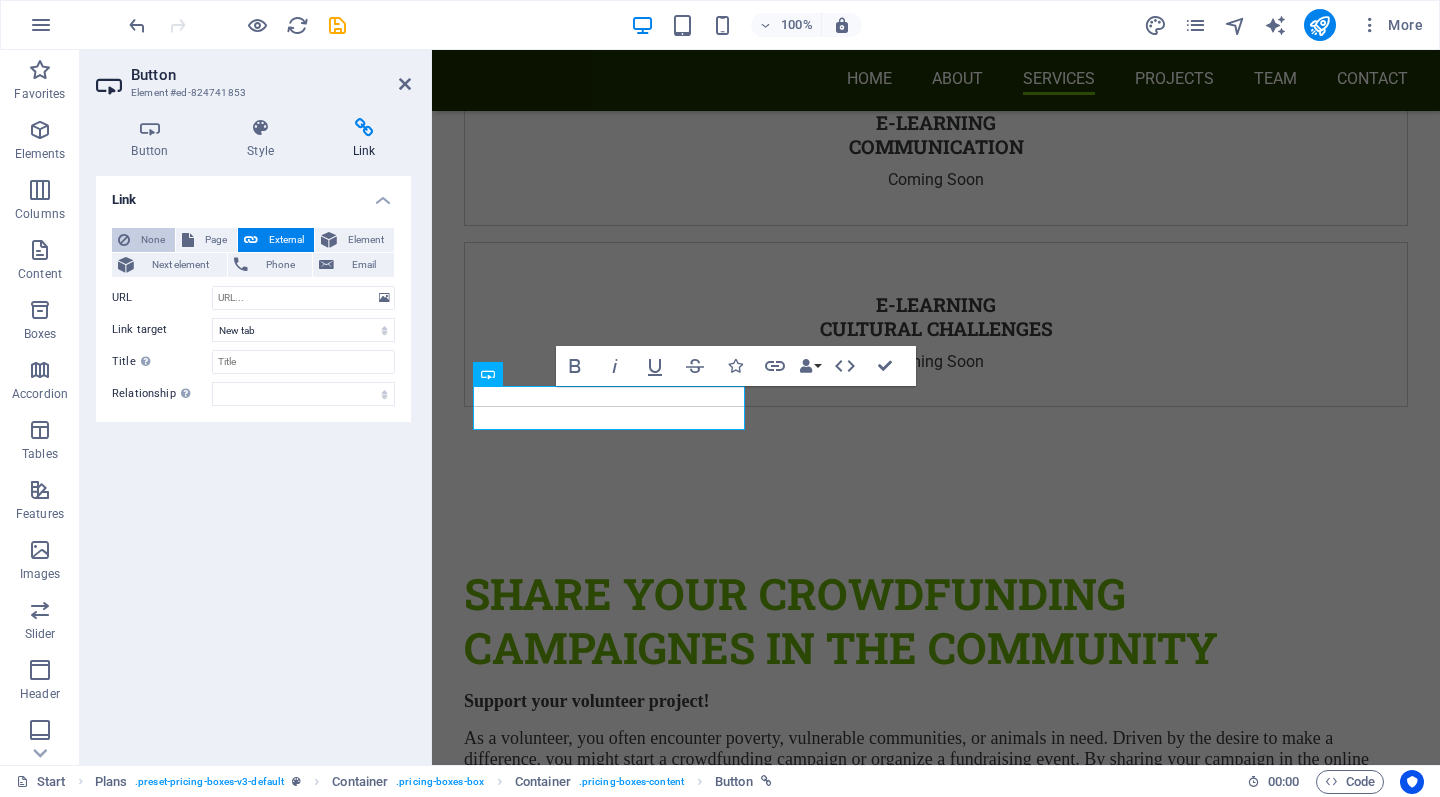 click on "None" at bounding box center [152, 240] 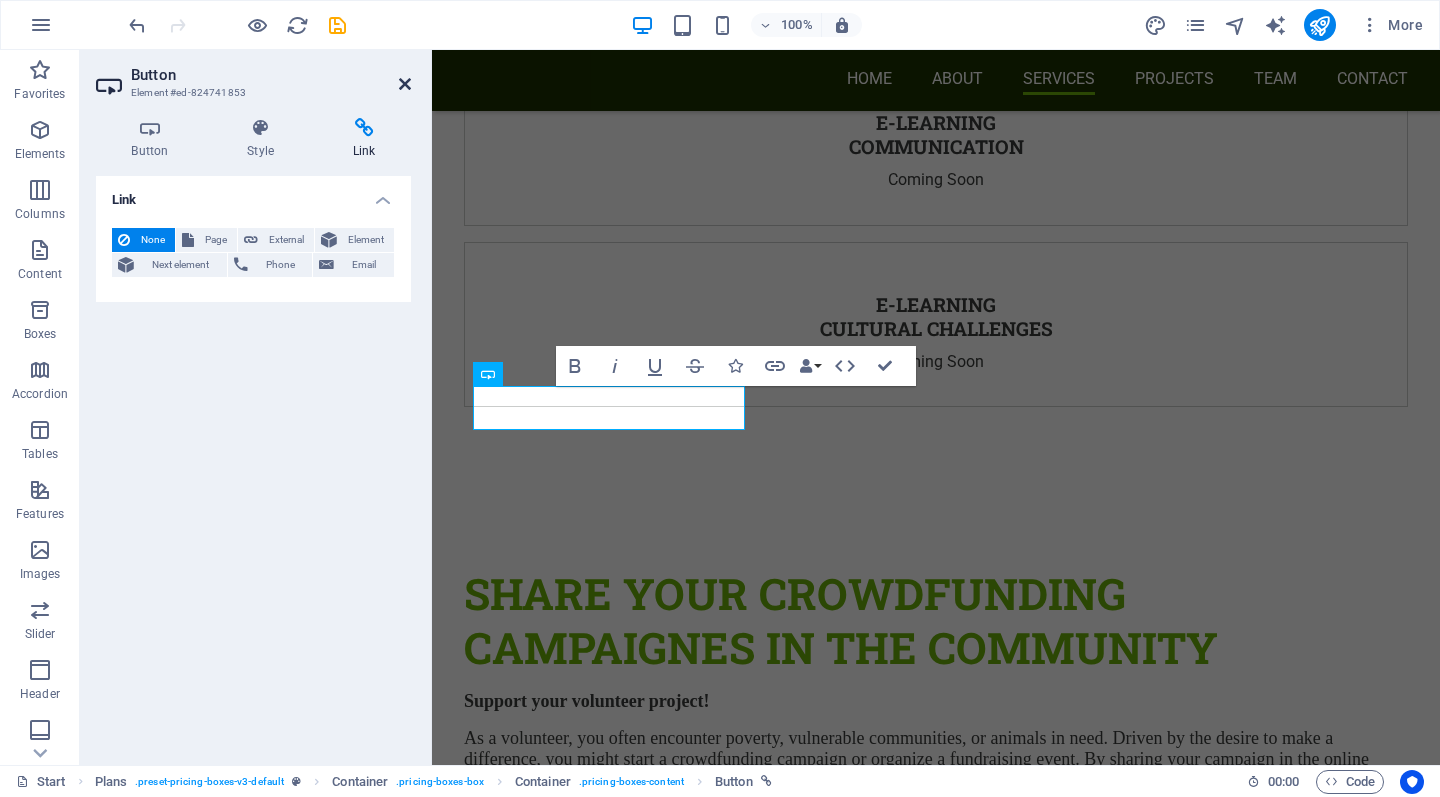 click at bounding box center (405, 84) 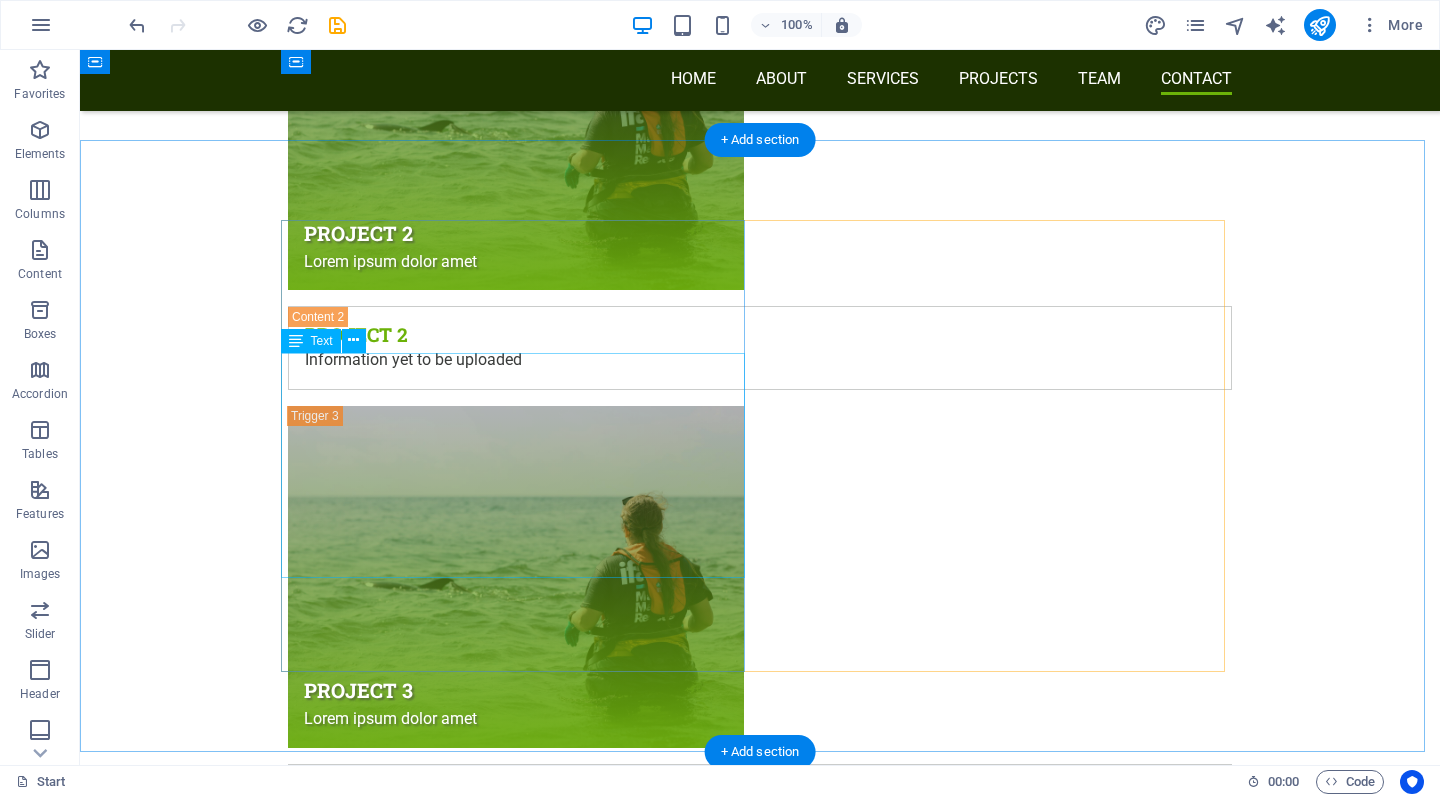 scroll, scrollTop: 9629, scrollLeft: 0, axis: vertical 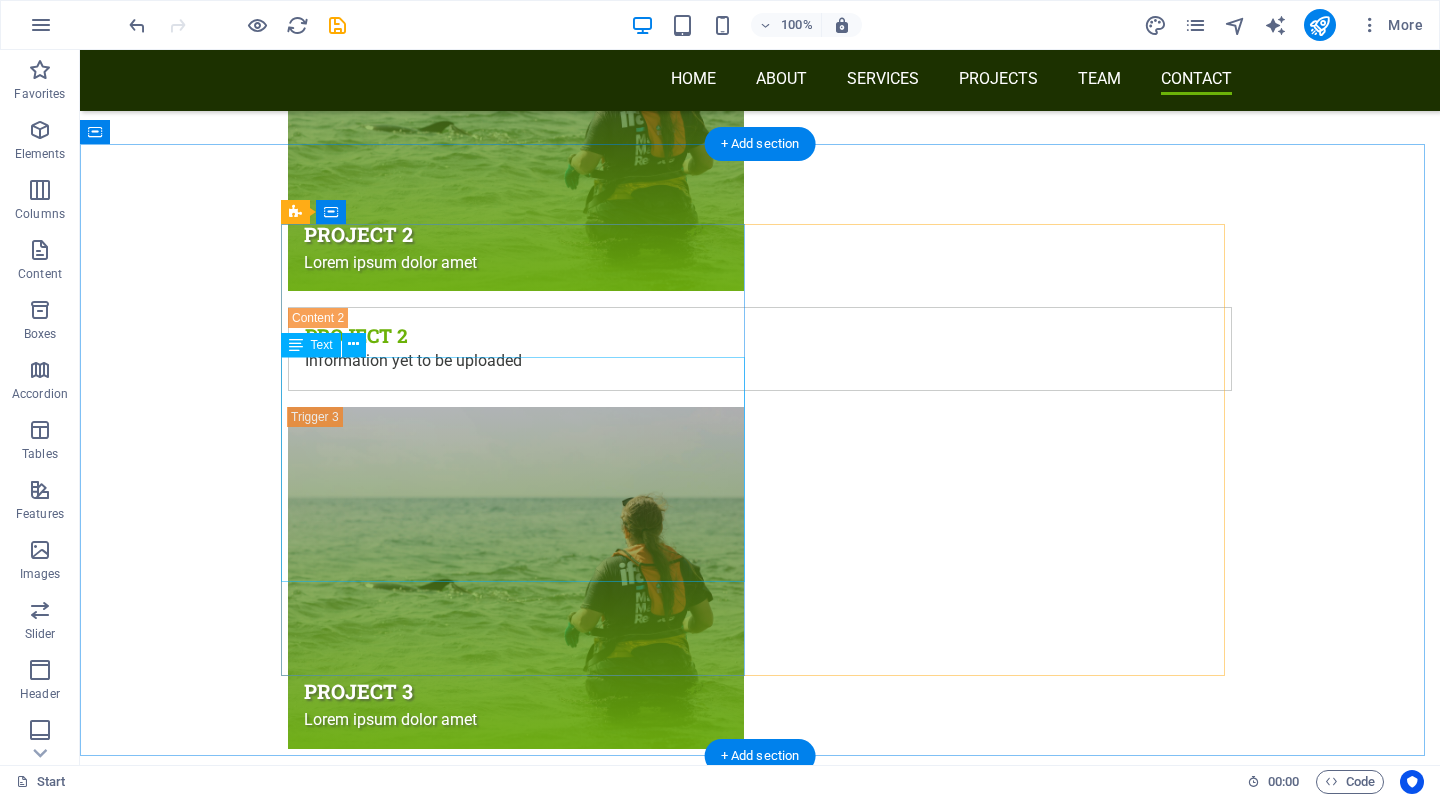 click on "Contact [PERSON] if you have questions about the community, the E learning, the Private Support Chats and more! Membership Levels: Level [NUMBER] : Online Community Acces Level [NUMBER] : Online Community Acces and acces to the E Learning Modules Level [NUMBER] : Online Community Acces and acces to the E Learning Modules plus 1:1 chat support in the community" at bounding box center [760, 4947] 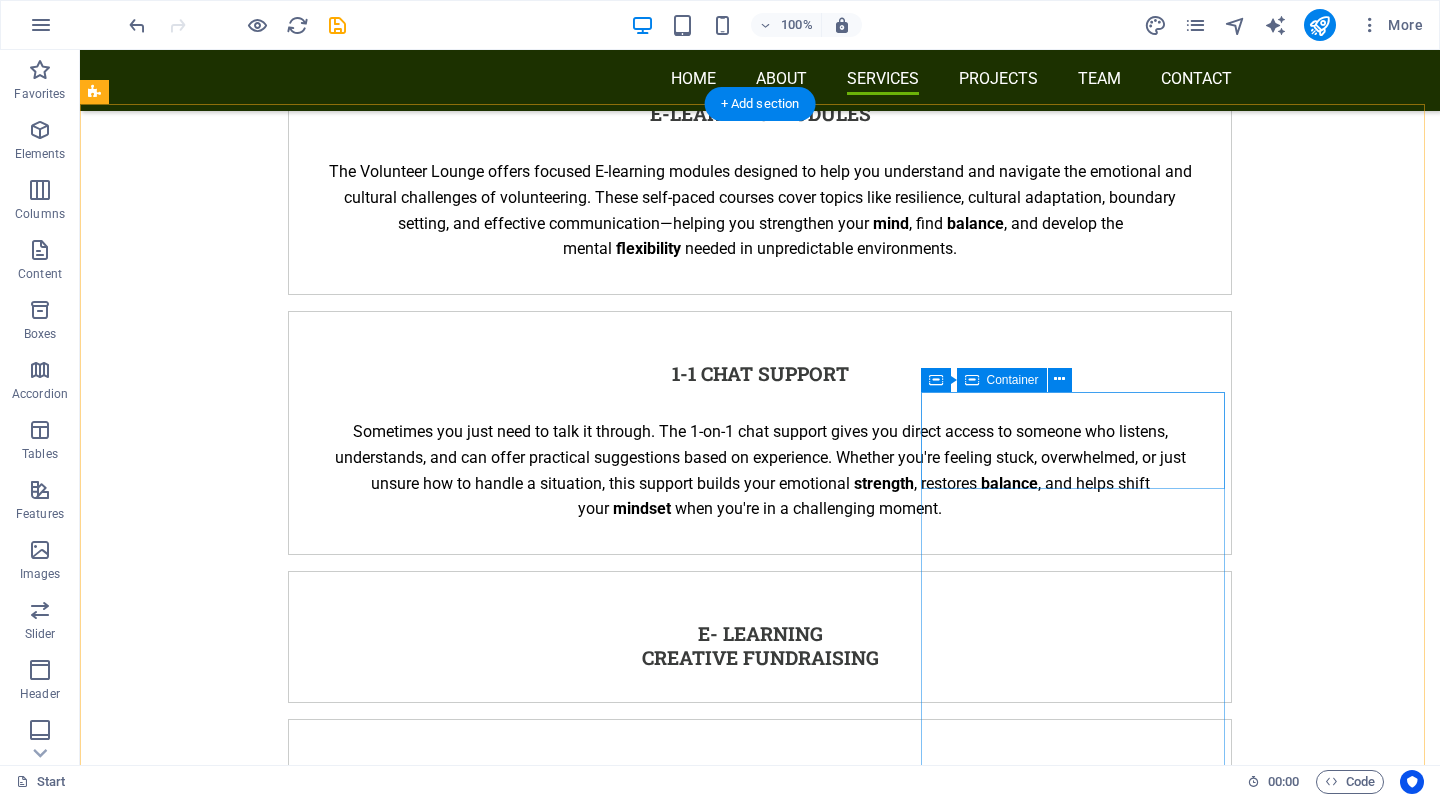 scroll, scrollTop: 4756, scrollLeft: 0, axis: vertical 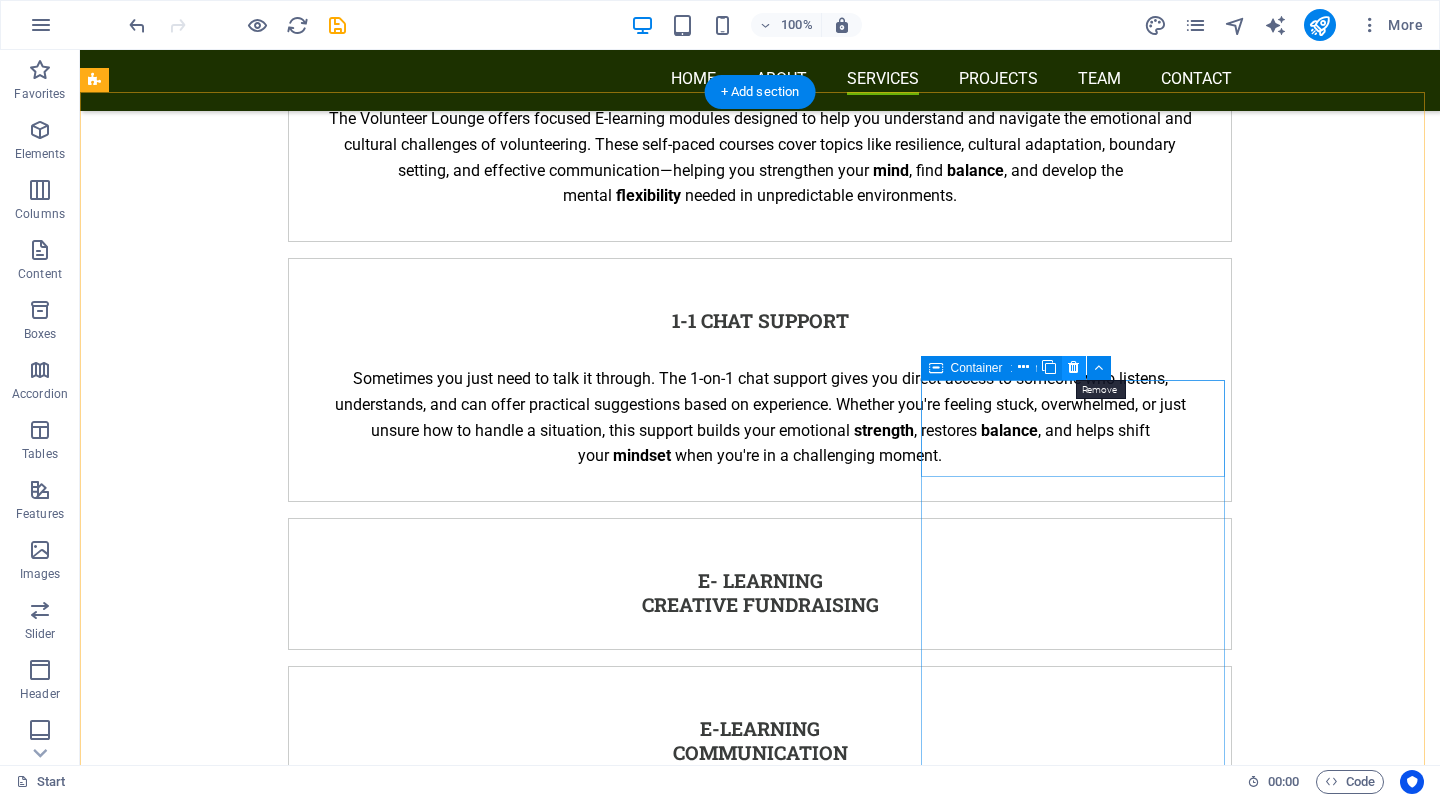 click at bounding box center (1073, 367) 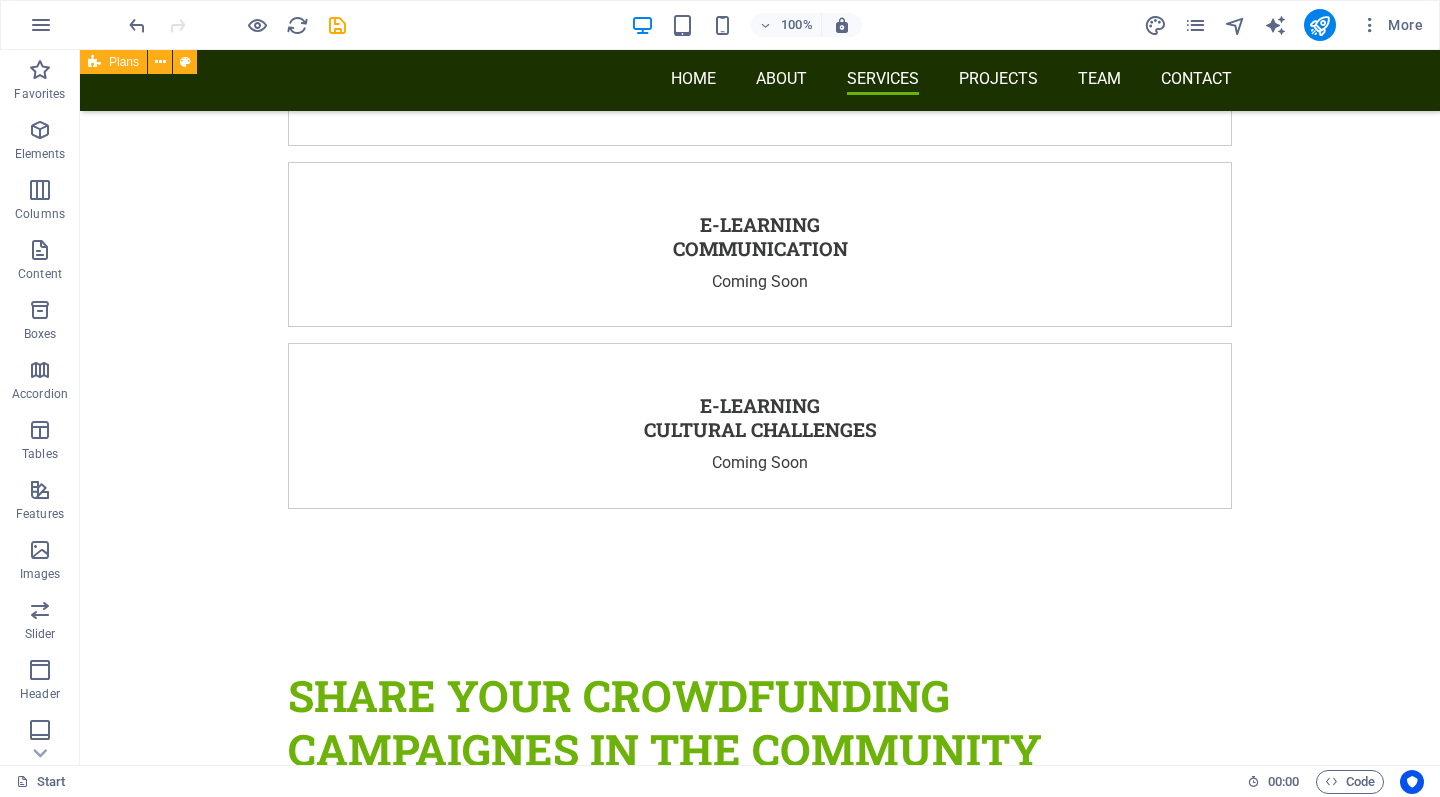 scroll, scrollTop: 5254, scrollLeft: 0, axis: vertical 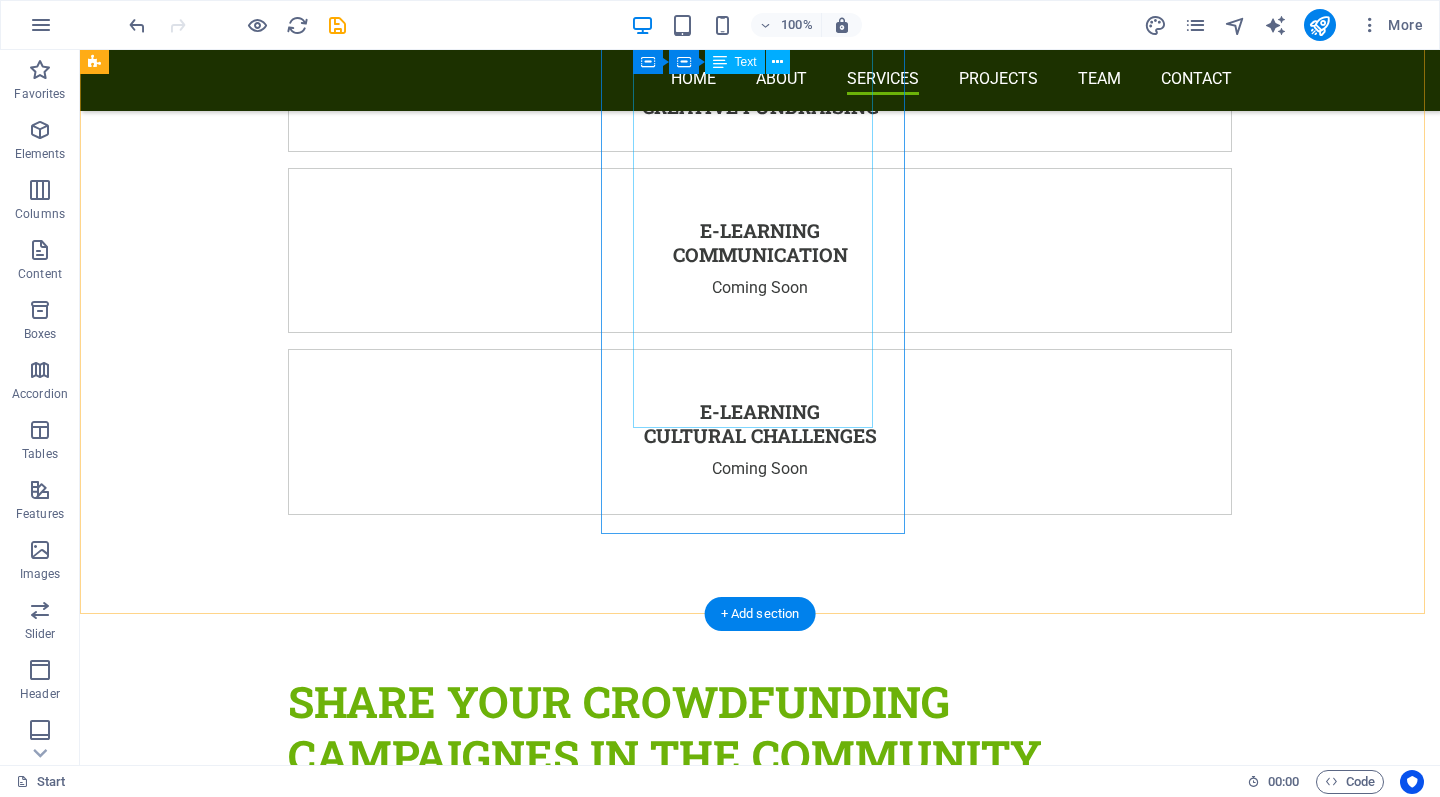 click on "Online community access & Access to the E -Learning Module Creative Fundraising 50 x Founding Members Discount: The Volunteer Lounge is looking for volunteers currently abroad or recently returned who are looking for ways to fund their cause or volunteer project. Get direct access to the E Learning Creative Fundraising AND the community for only 20 euros! Use the discount code: [CODE]" at bounding box center (568, 2086) 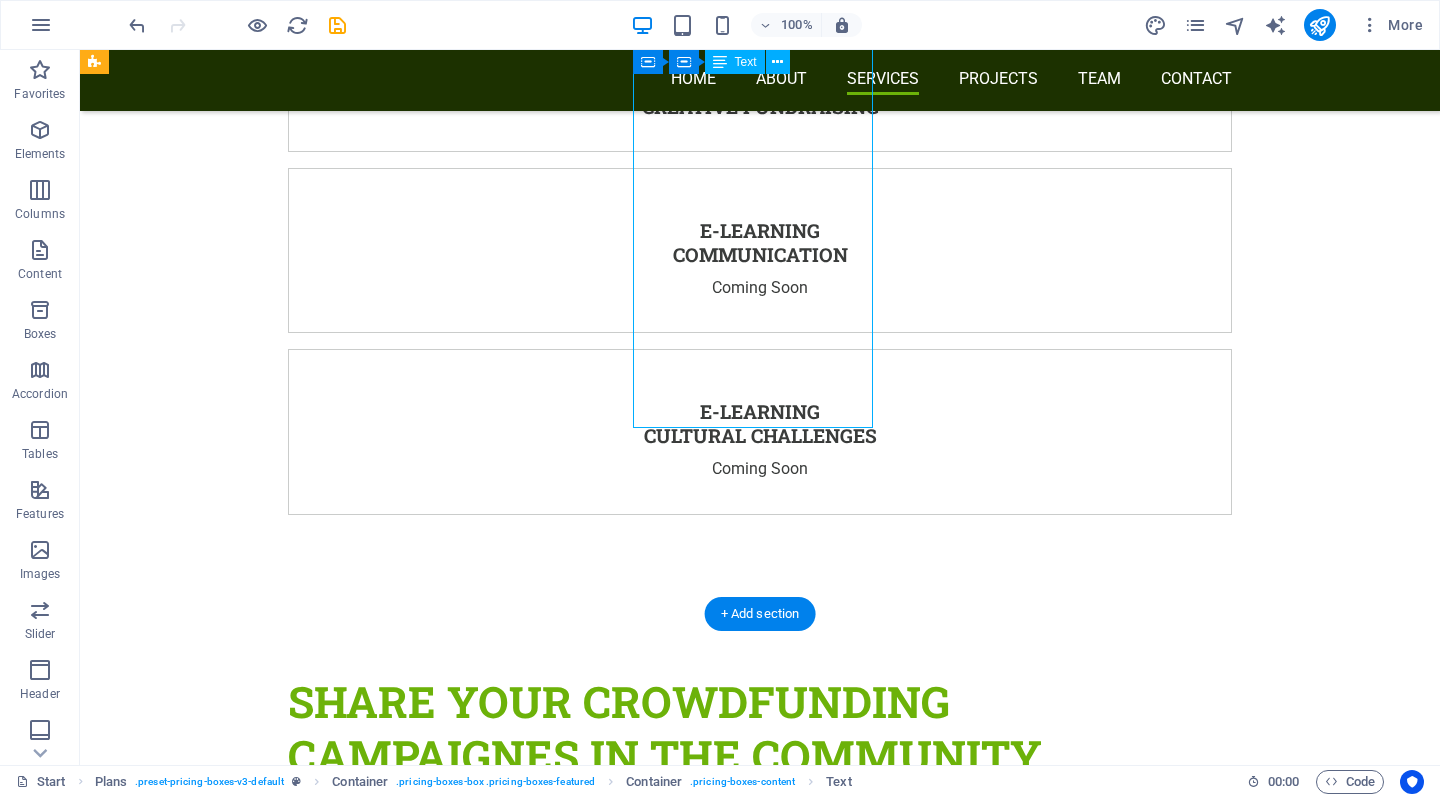 click on "Online community access & Access to the E -Learning Module Creative Fundraising 50 x Founding Members Discount: The Volunteer Lounge is looking for volunteers currently abroad or recently returned who are looking for ways to fund their cause or volunteer project. Get direct access to the E Learning Creative Fundraising AND the community for only 20 euros! Use the discount code: [CODE]" at bounding box center (568, 2086) 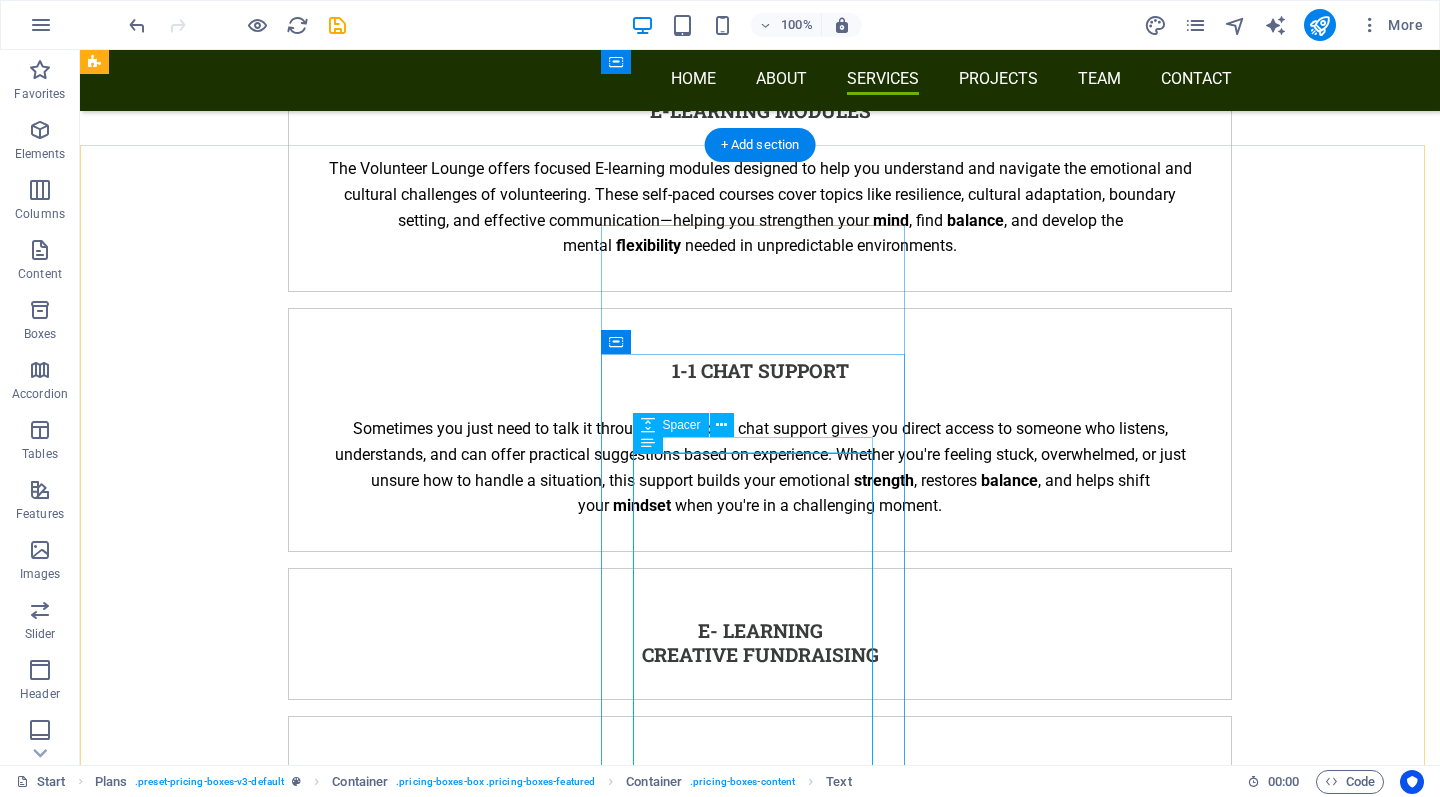 scroll, scrollTop: 4702, scrollLeft: 0, axis: vertical 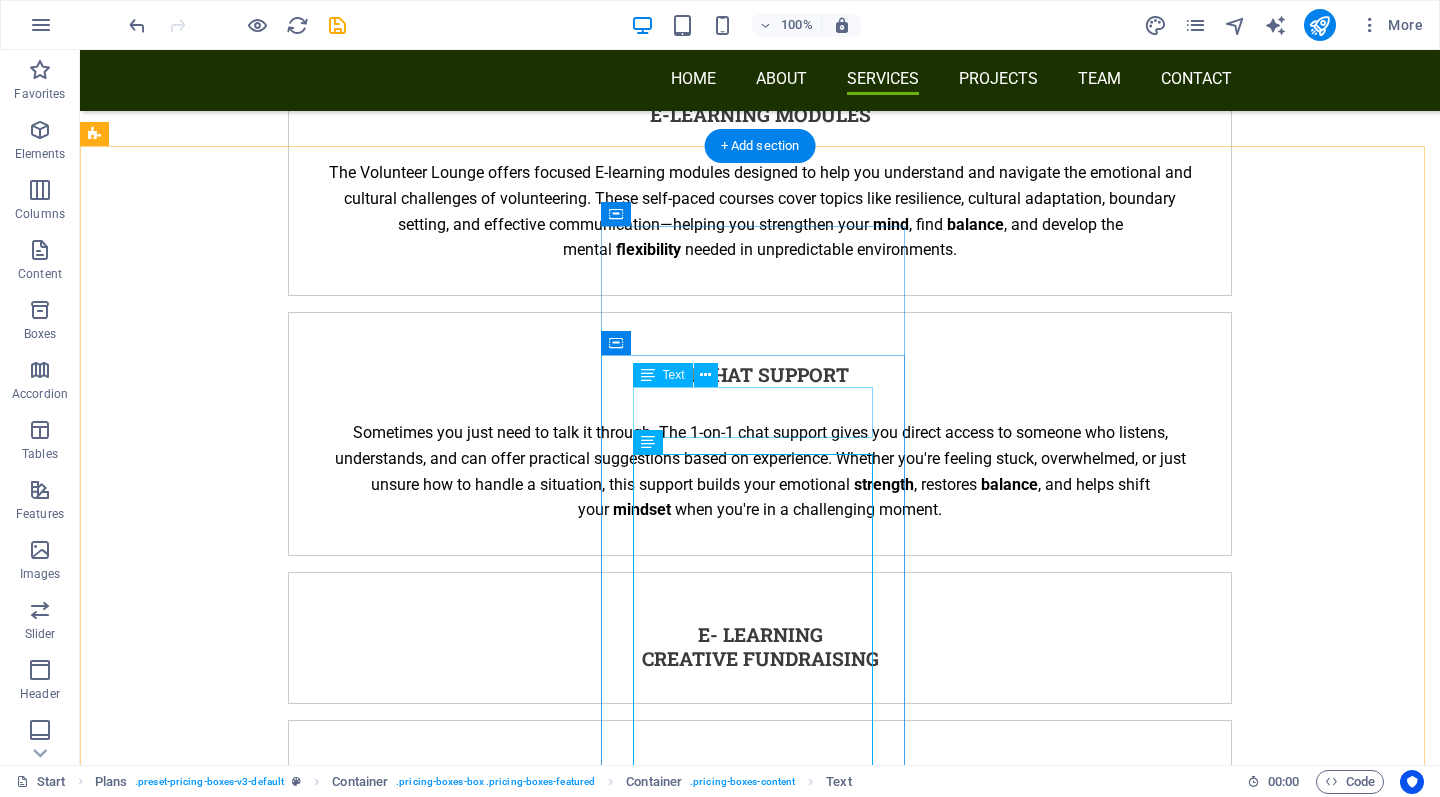 click on "10 euro / month" at bounding box center (568, 2456) 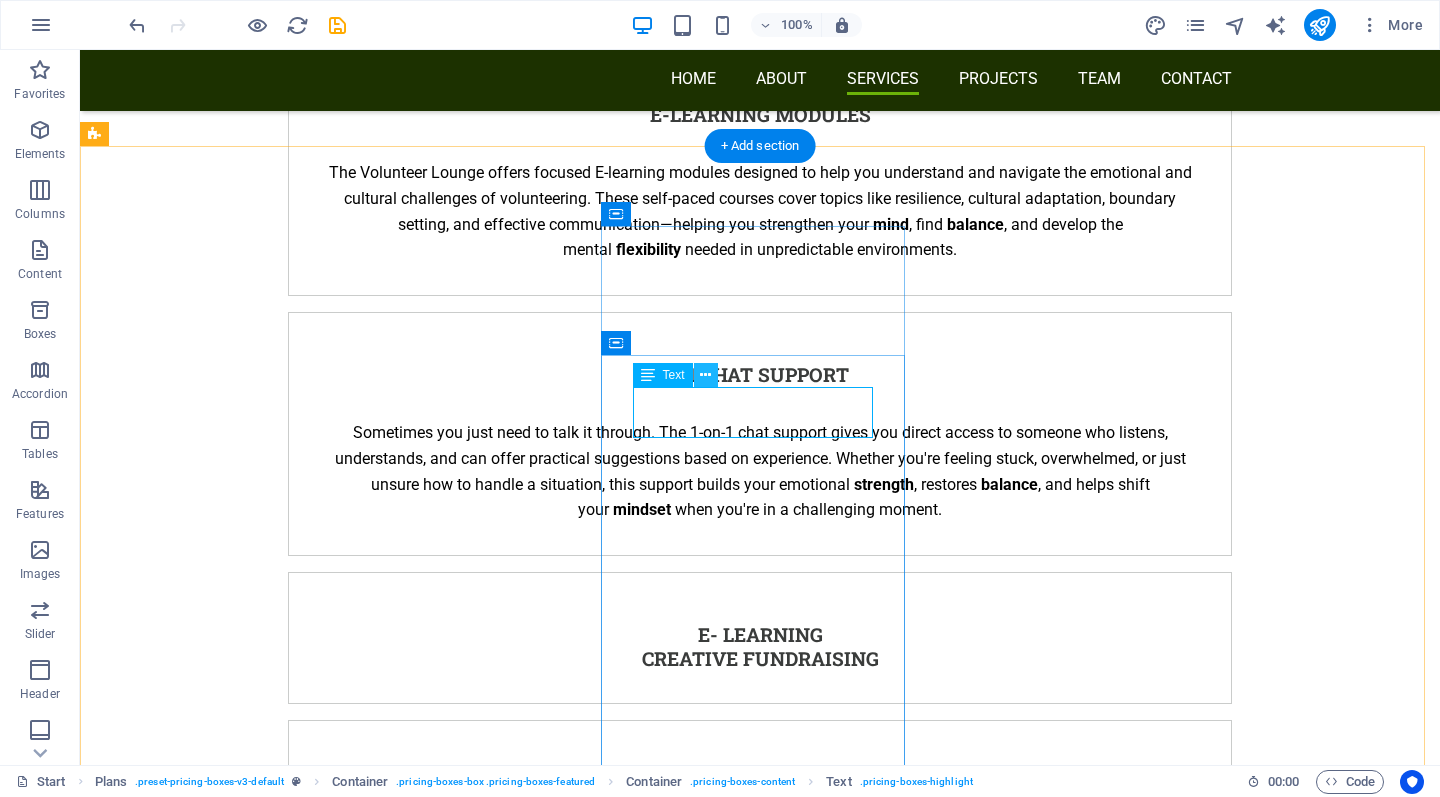 click at bounding box center (705, 375) 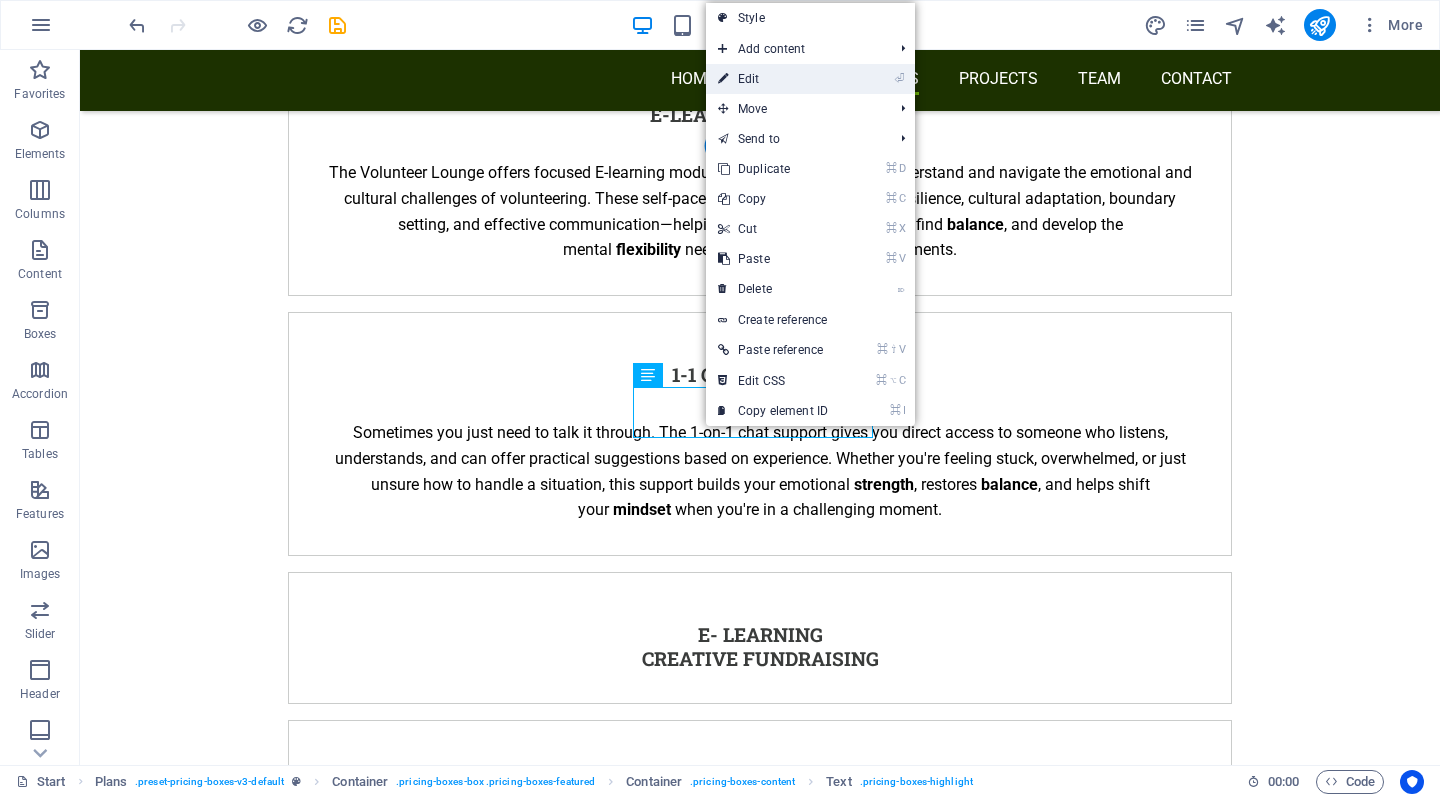 click on "⏎  Edit" at bounding box center [773, 79] 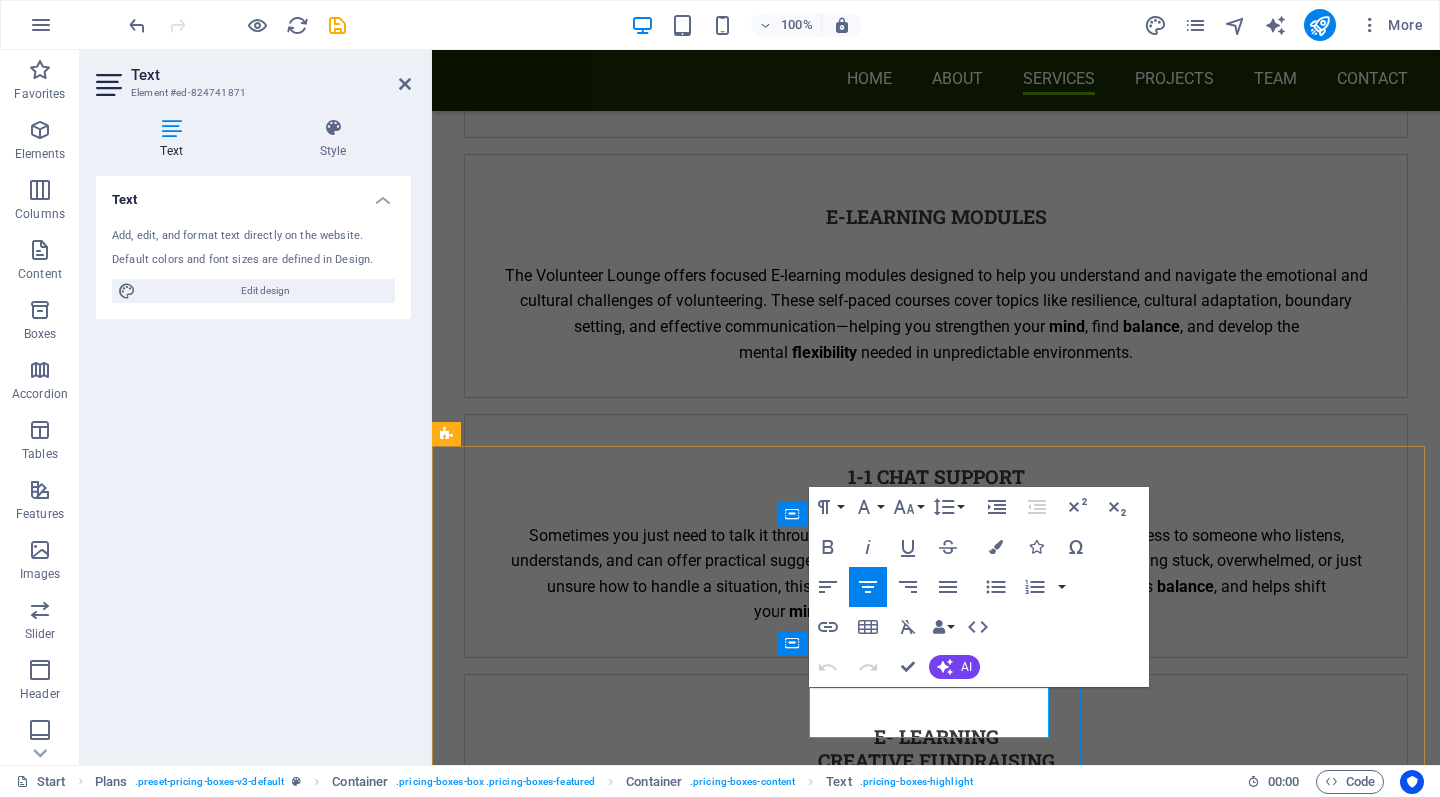 click on "10 euro / month" at bounding box center [920, 2558] 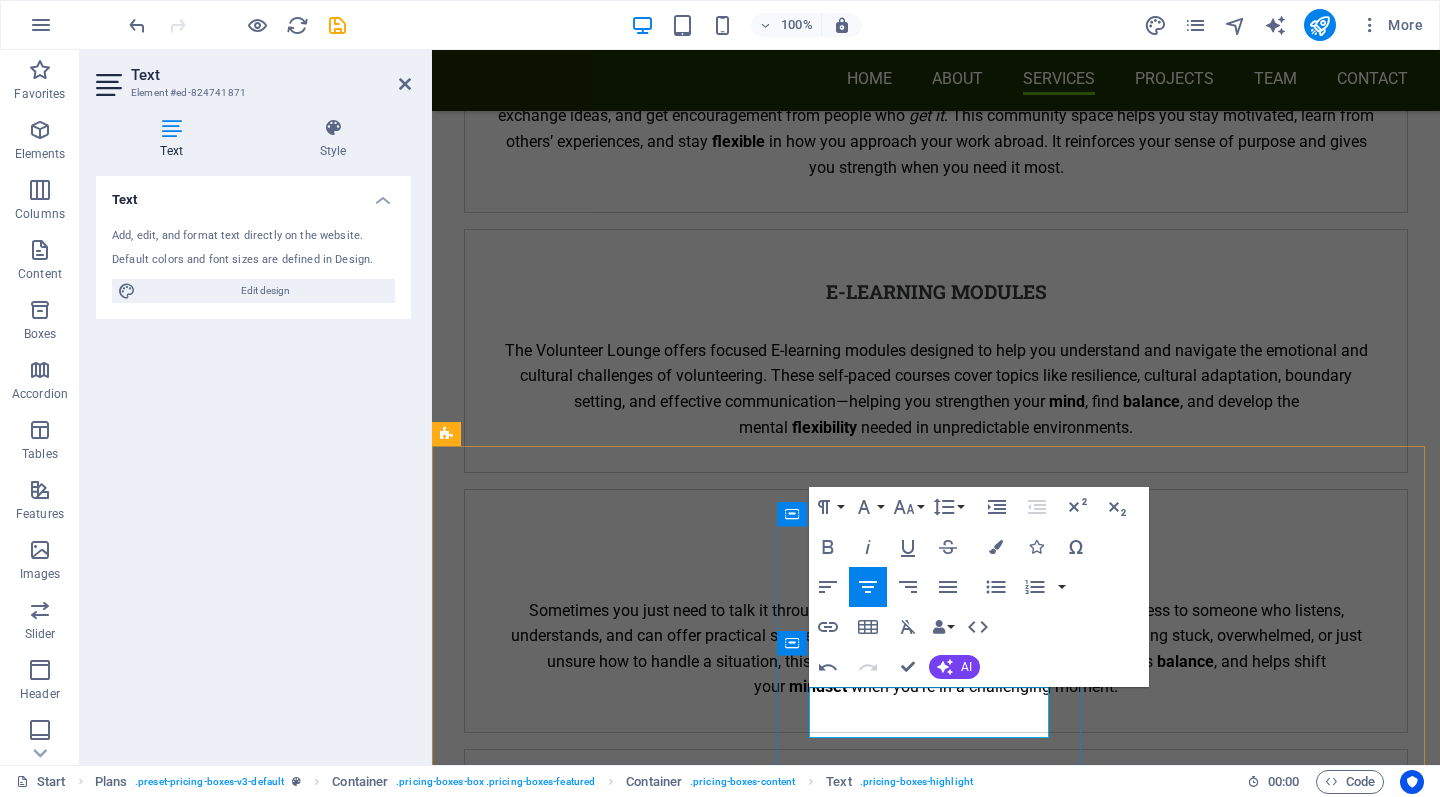 type 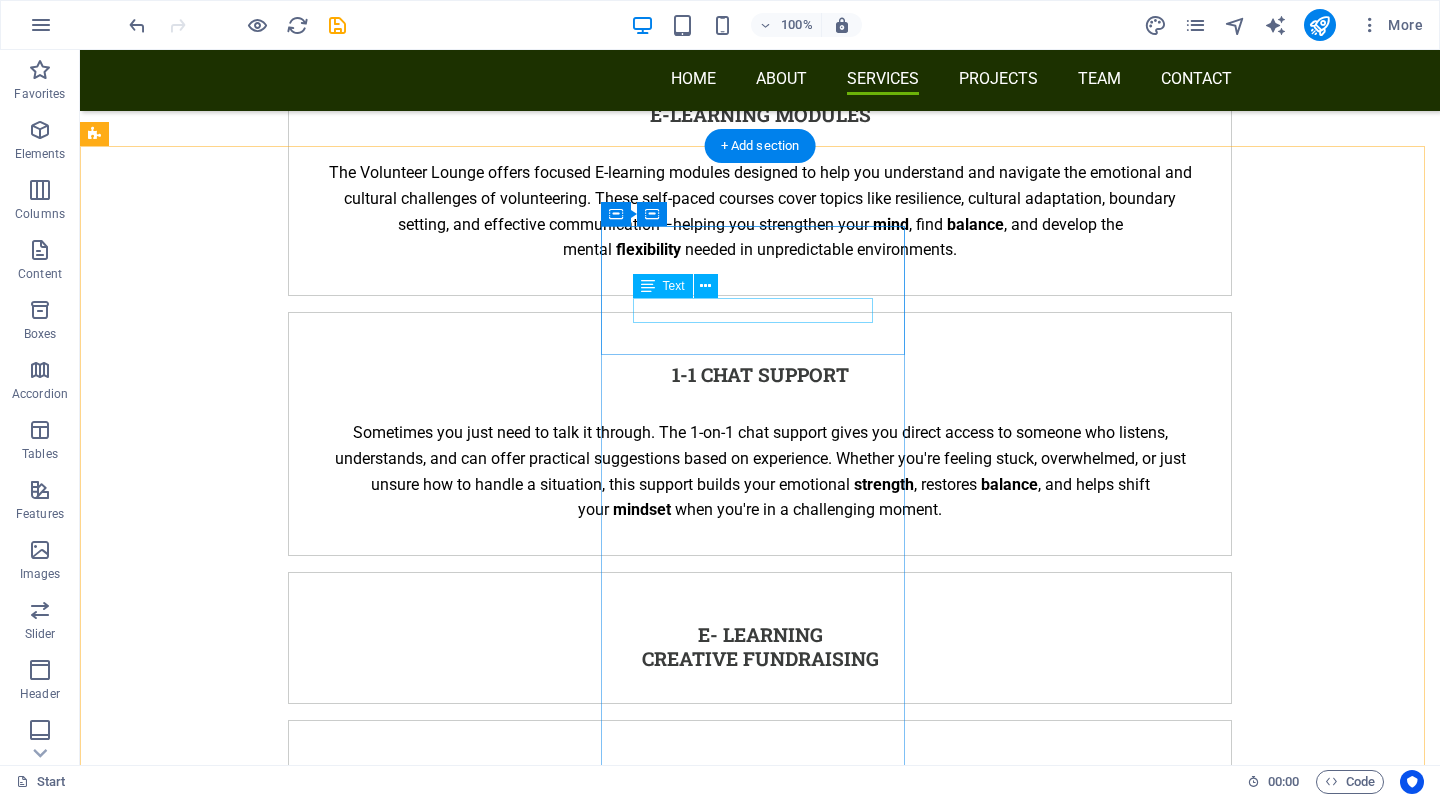 click on "level 2 membership" at bounding box center (568, 2354) 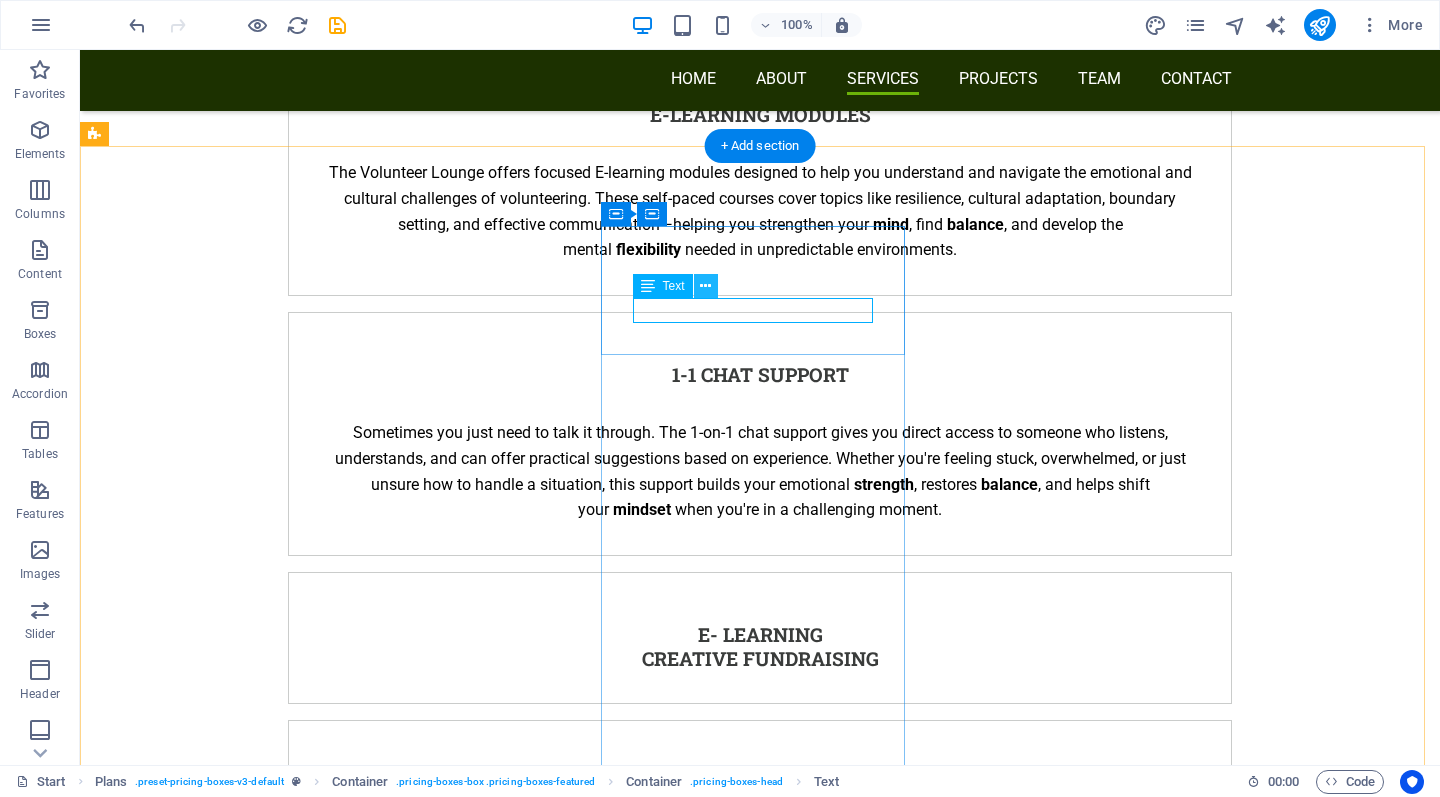 click at bounding box center [705, 286] 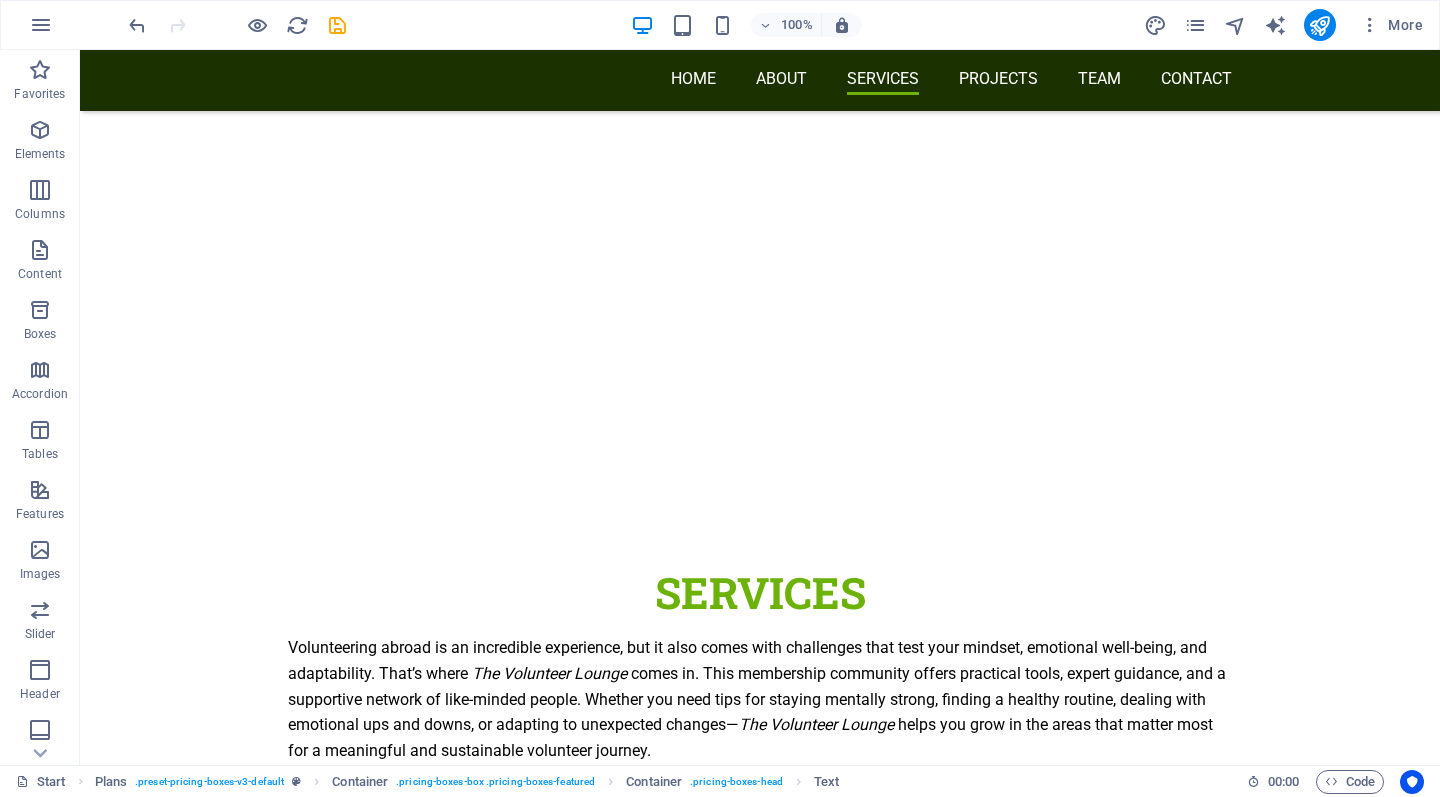 scroll, scrollTop: 3285, scrollLeft: 0, axis: vertical 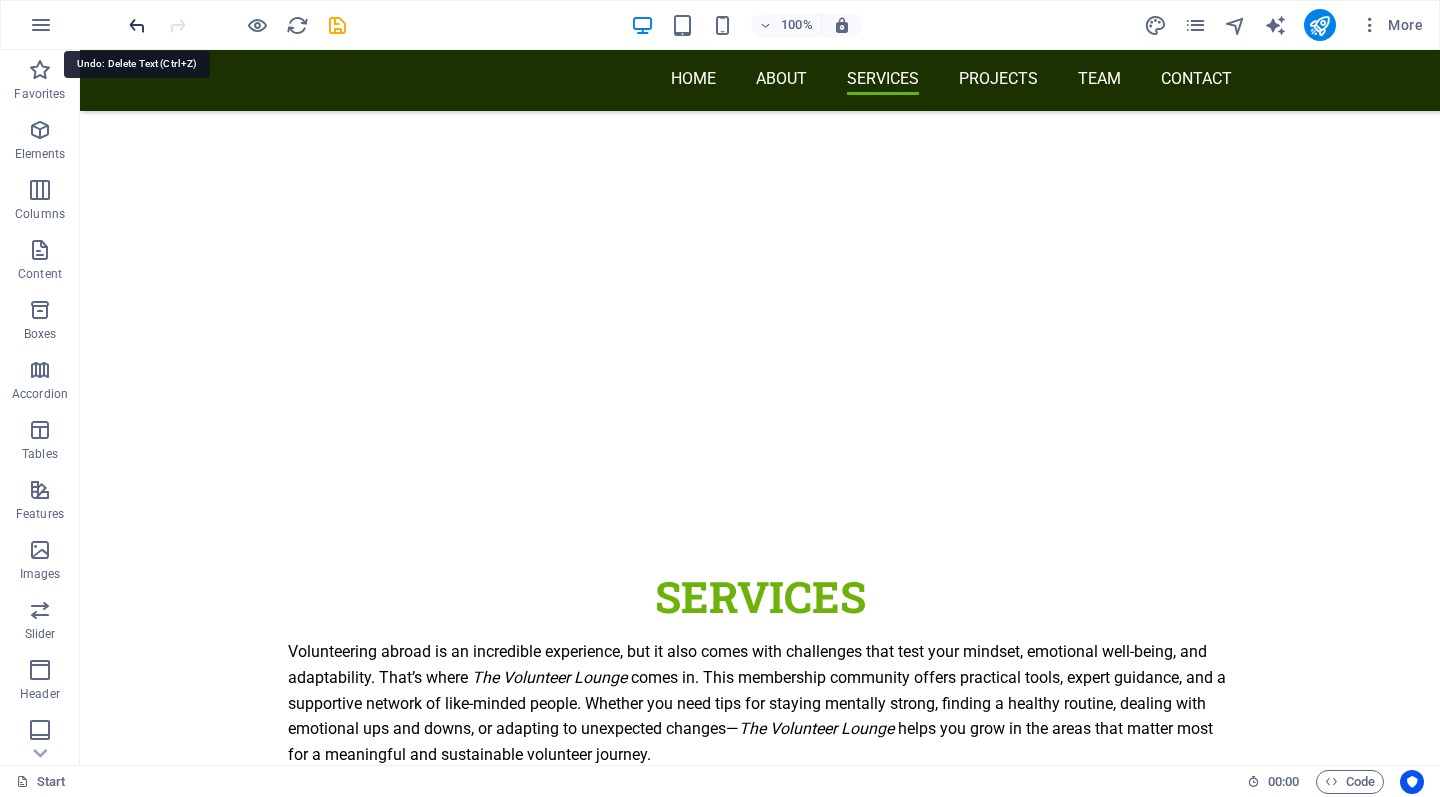 click at bounding box center (137, 25) 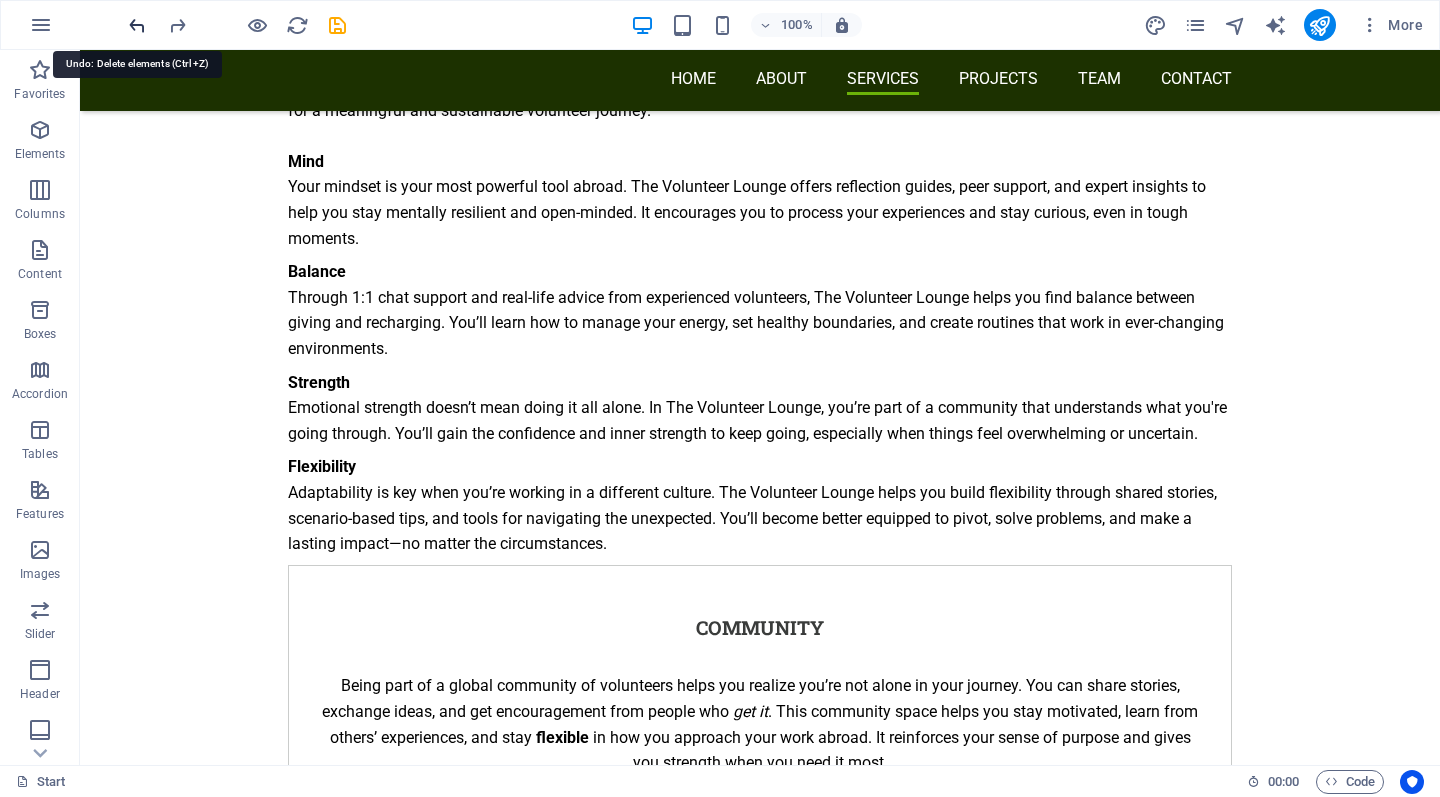 scroll, scrollTop: 4707, scrollLeft: 0, axis: vertical 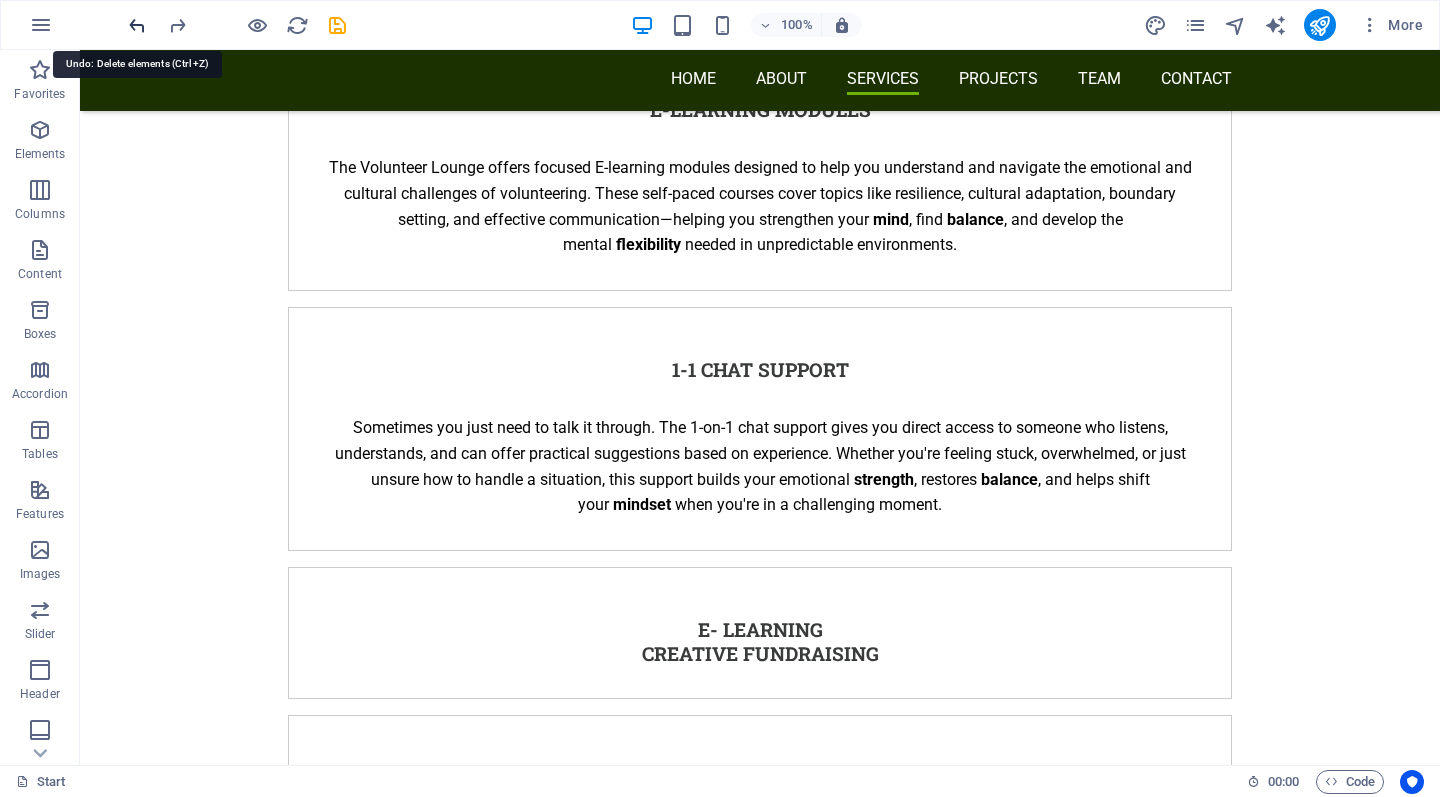 click at bounding box center (137, 25) 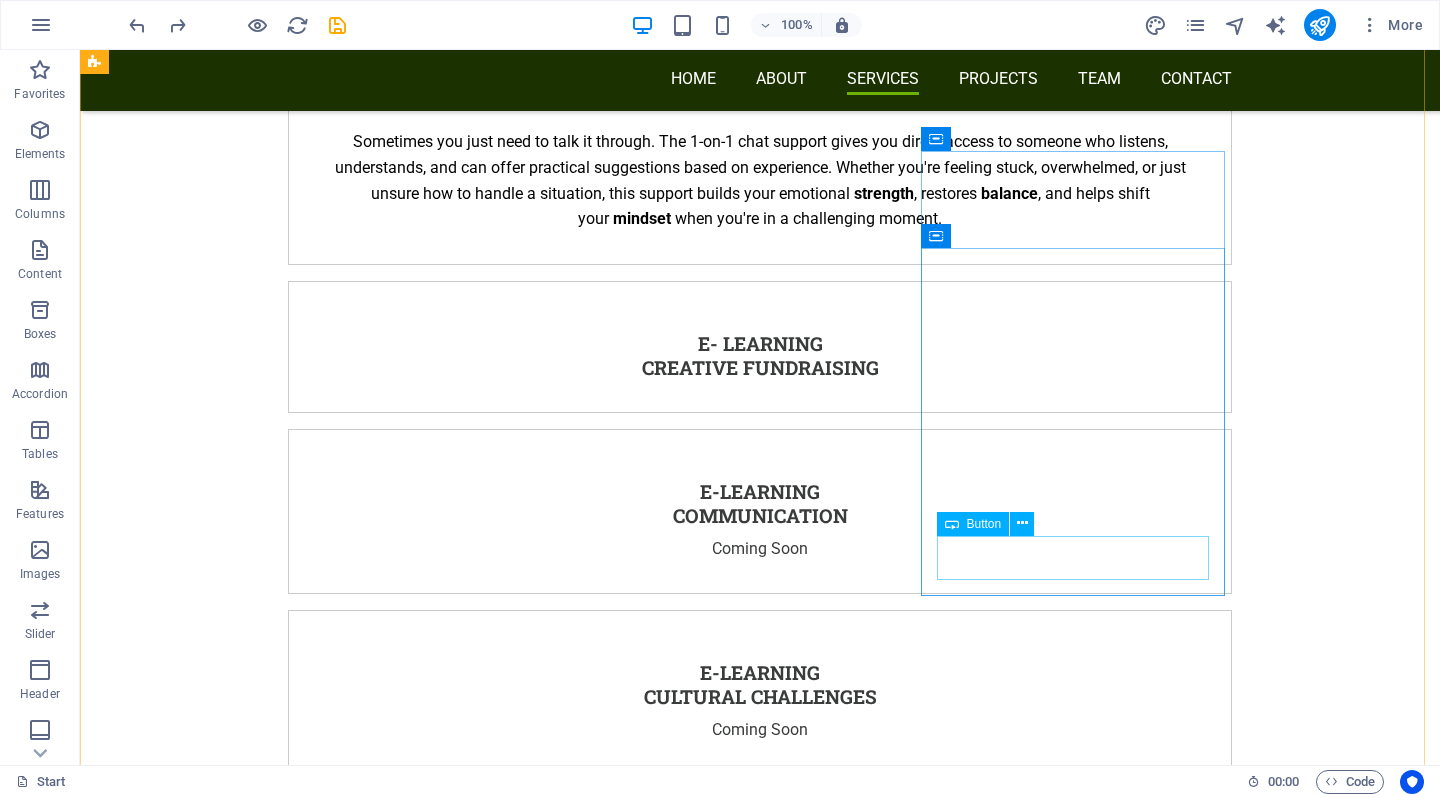 scroll, scrollTop: 4924, scrollLeft: 0, axis: vertical 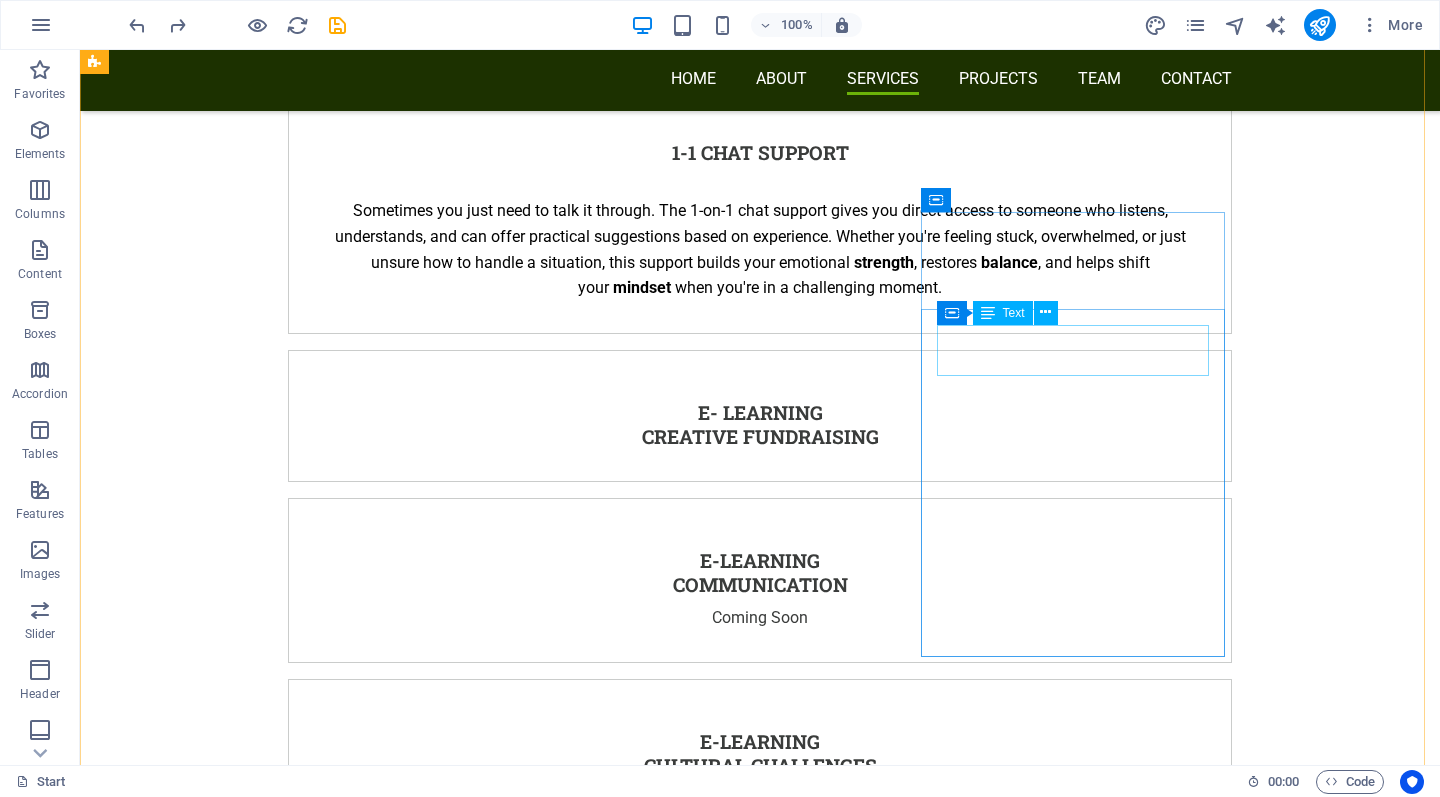 click on "50 euro / month" at bounding box center [568, 2809] 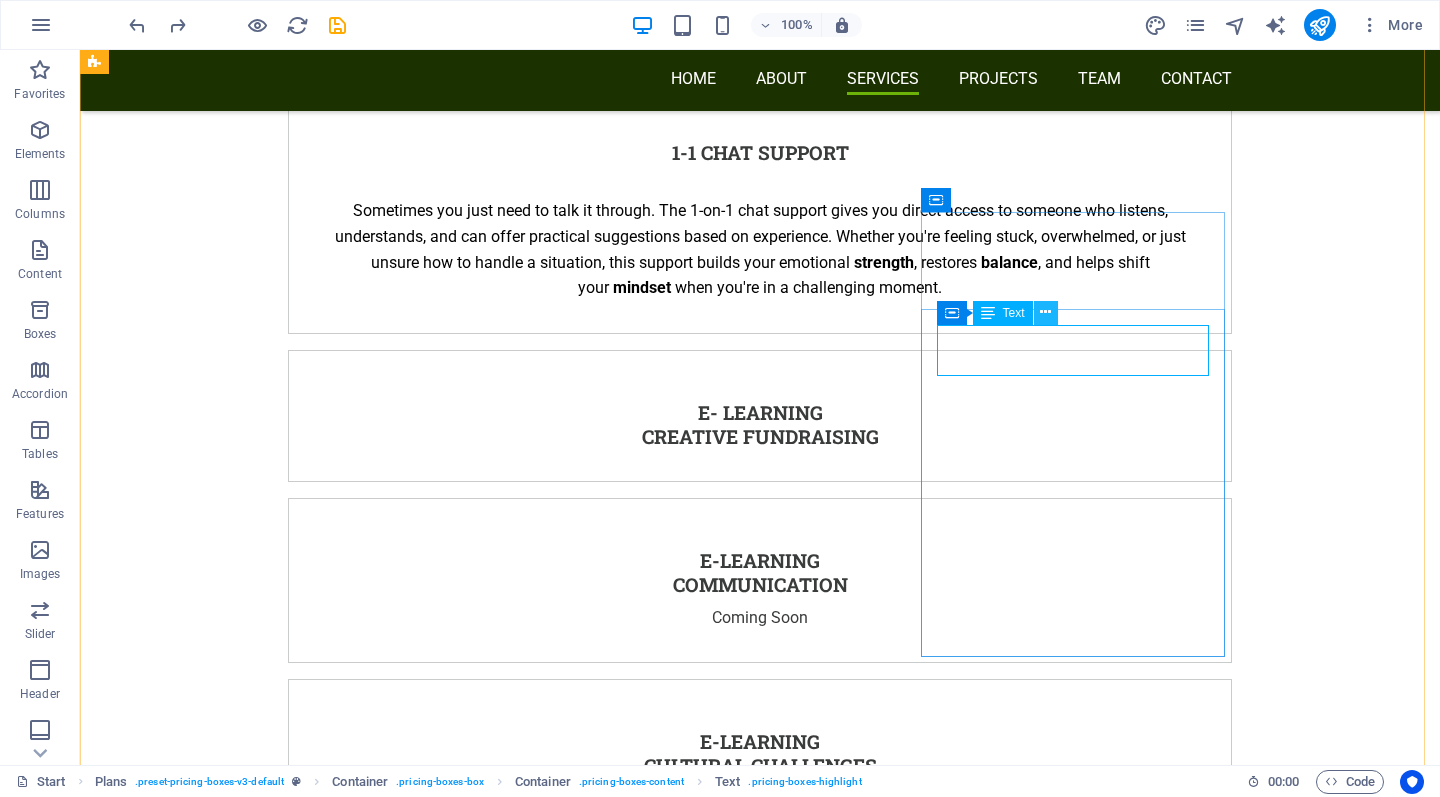 click at bounding box center (1045, 312) 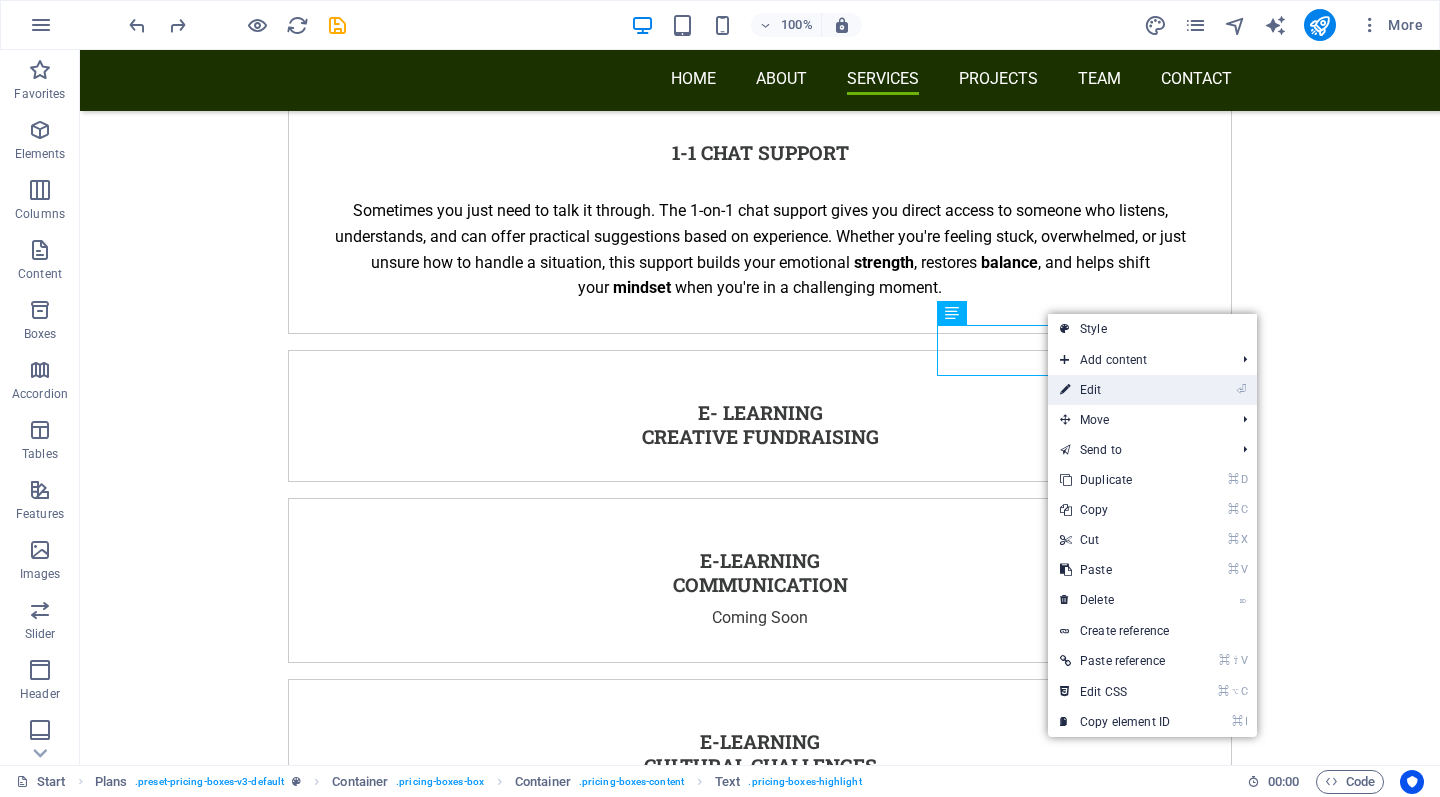click on "⏎  Edit" at bounding box center (1115, 390) 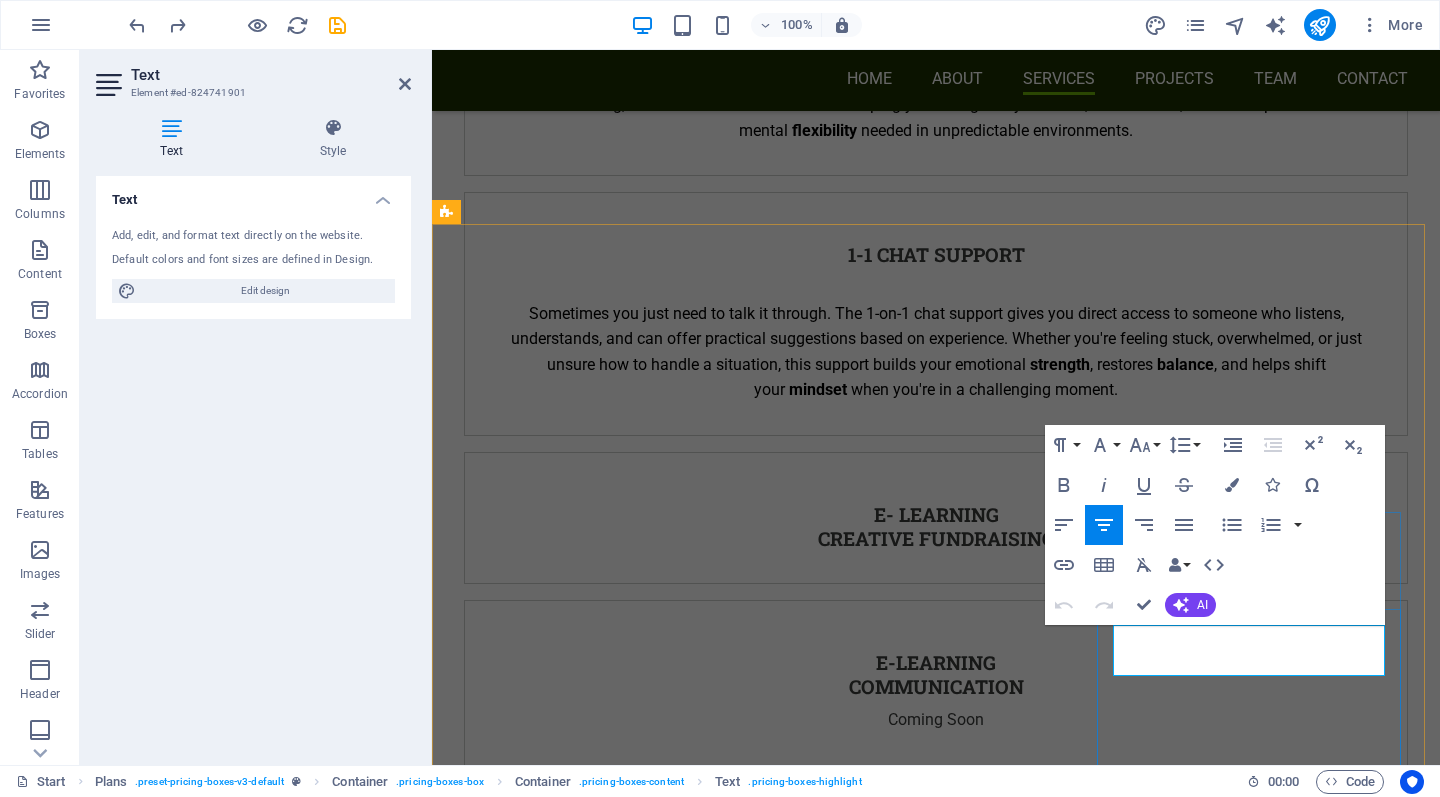 click on "50 euro / month" at bounding box center [920, 2911] 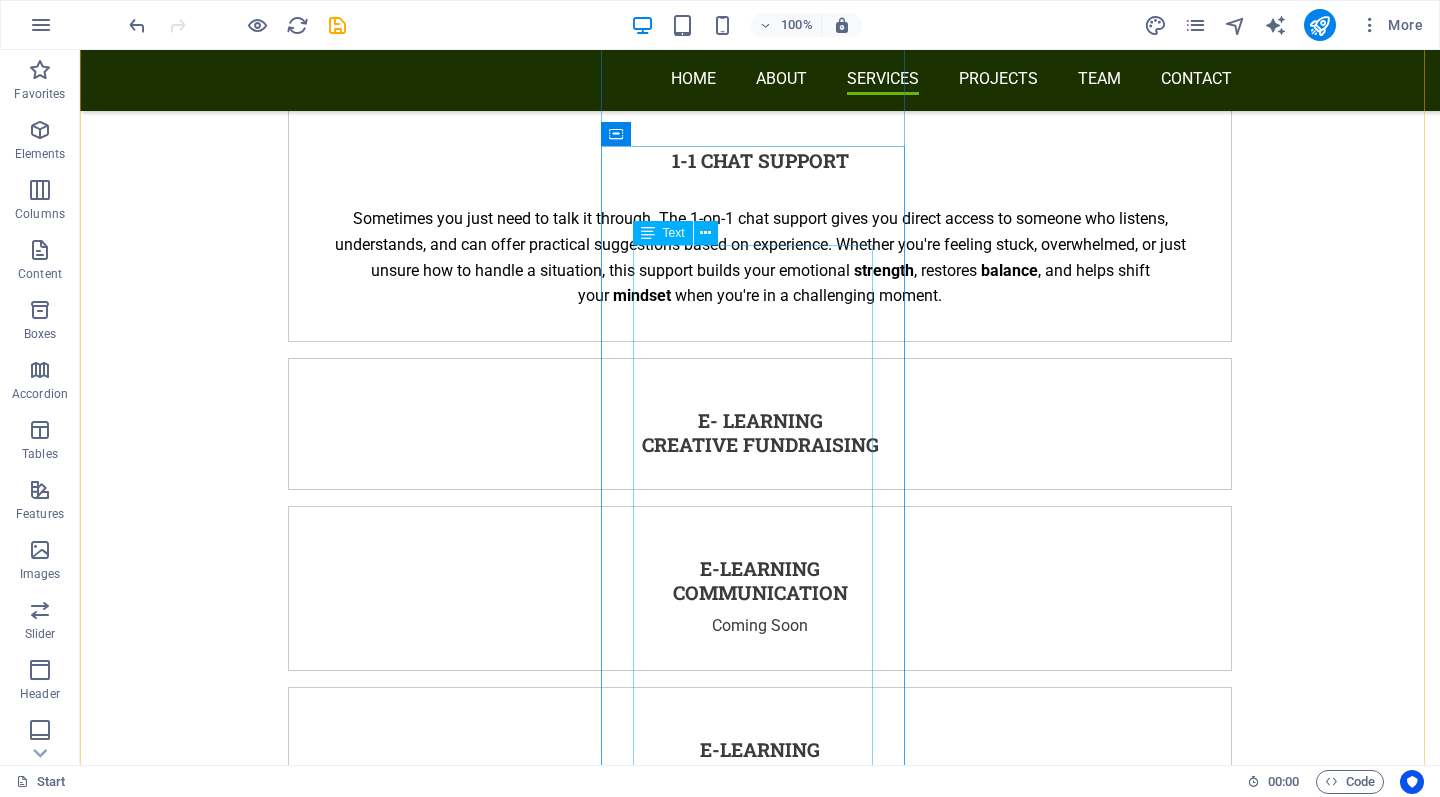 scroll, scrollTop: 4919, scrollLeft: 0, axis: vertical 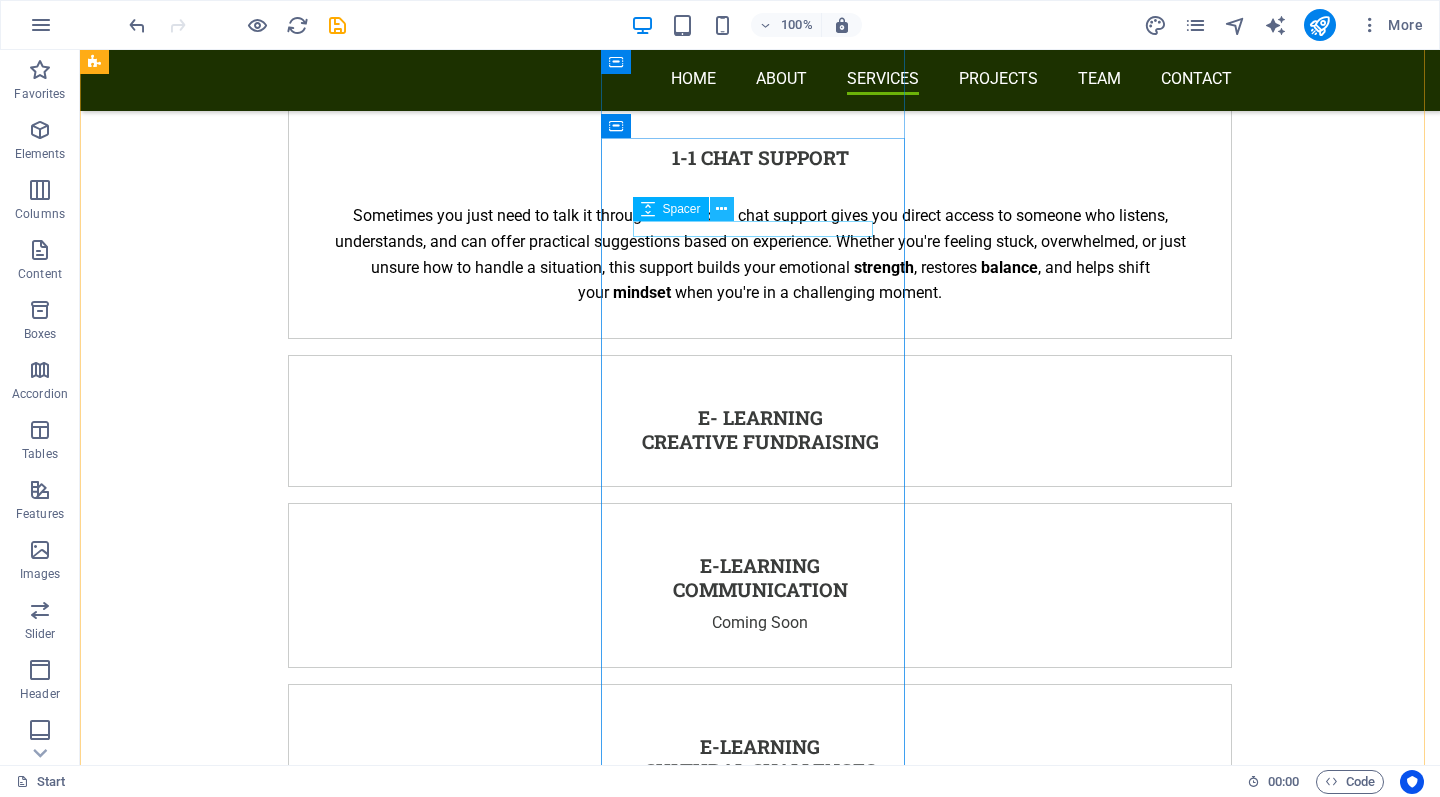 click at bounding box center [721, 209] 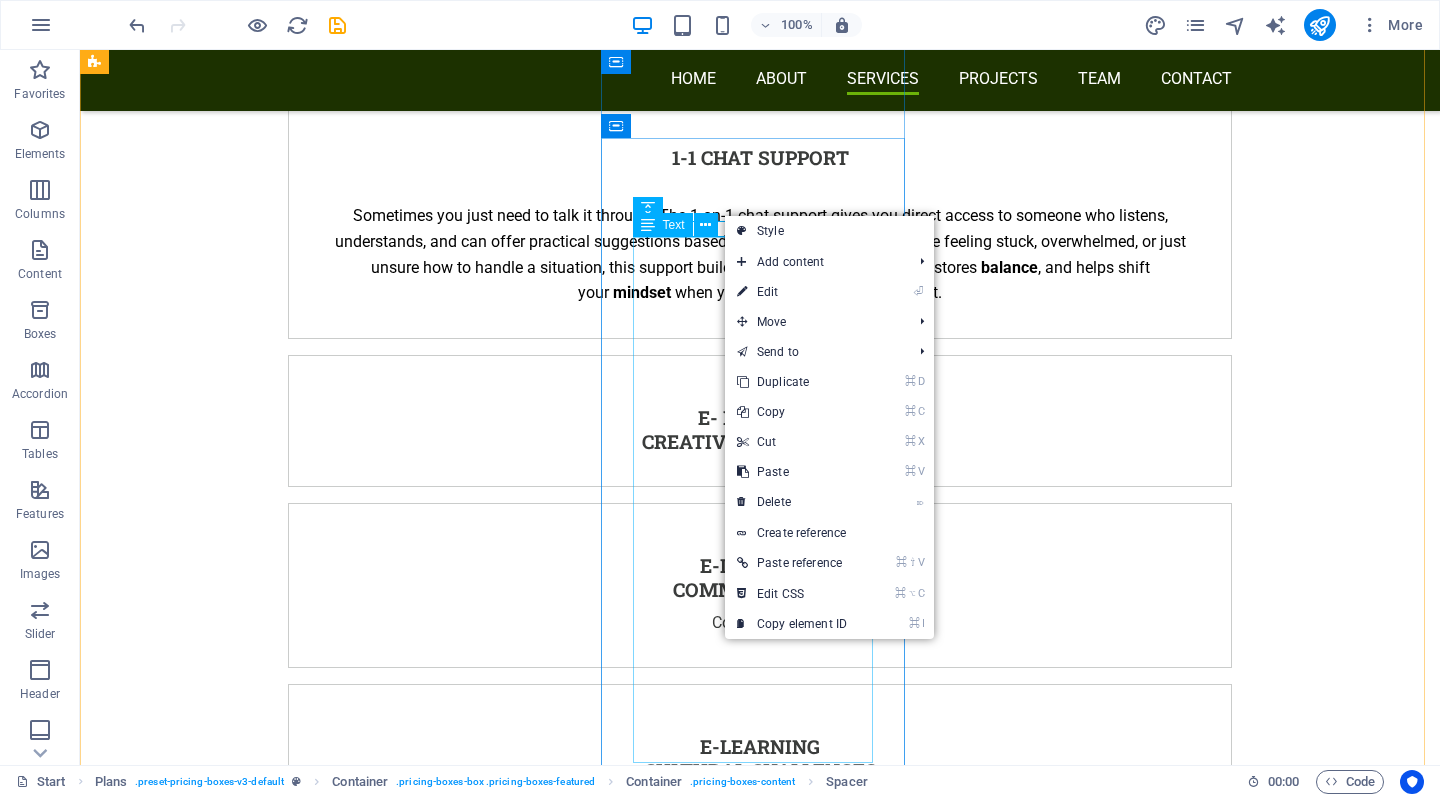 click on "Online community access & Access to the E -Learning Module Creative Fundraising 50 x Founding Members Discount: The Volunteer Lounge is looking for volunteers currently abroad or recently returned who are looking for ways to fund their cause or volunteer project. Get direct access to the E Learning Creative Fundraising AND the community for only 20 euros! Use the discount code: [CODE]" at bounding box center (568, 2421) 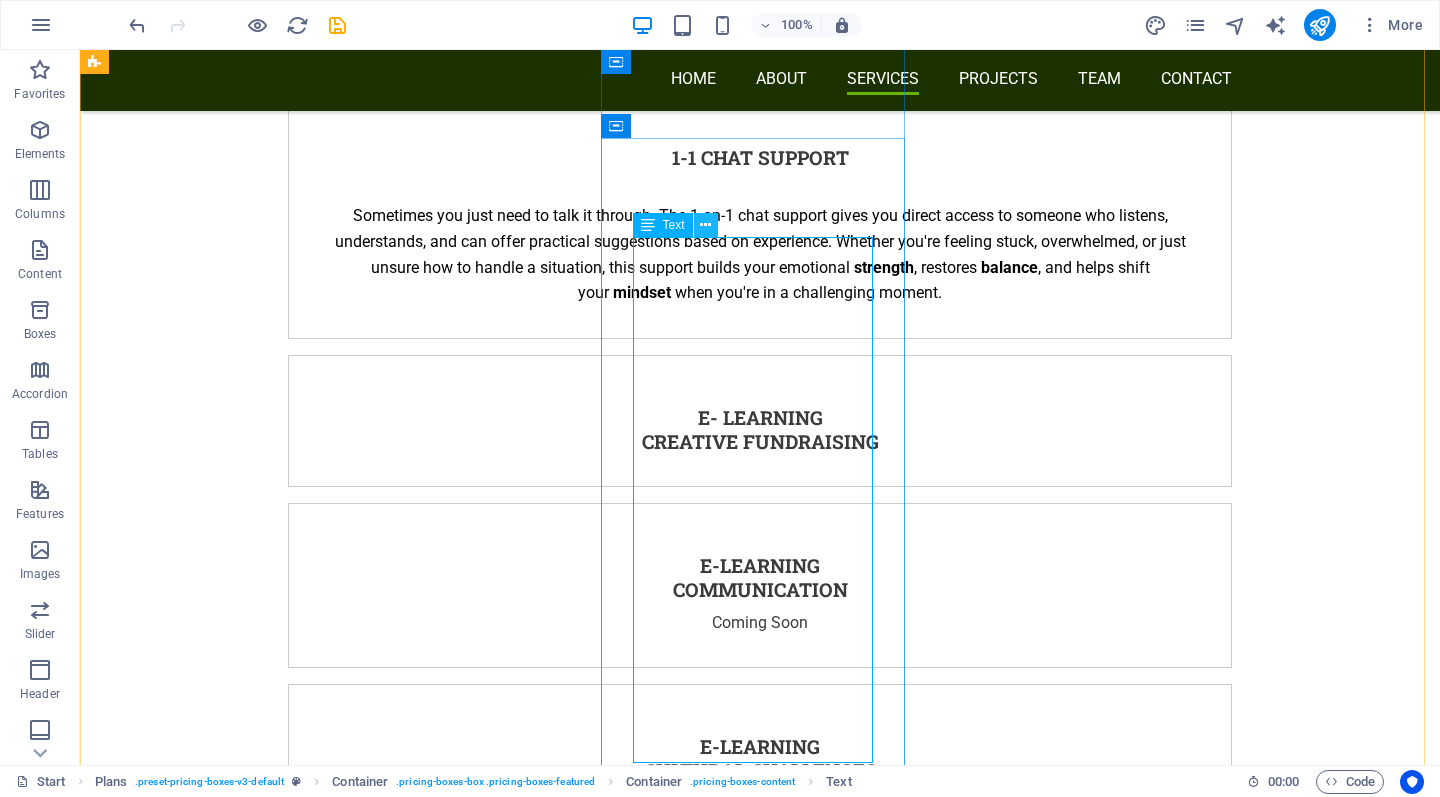click at bounding box center (705, 225) 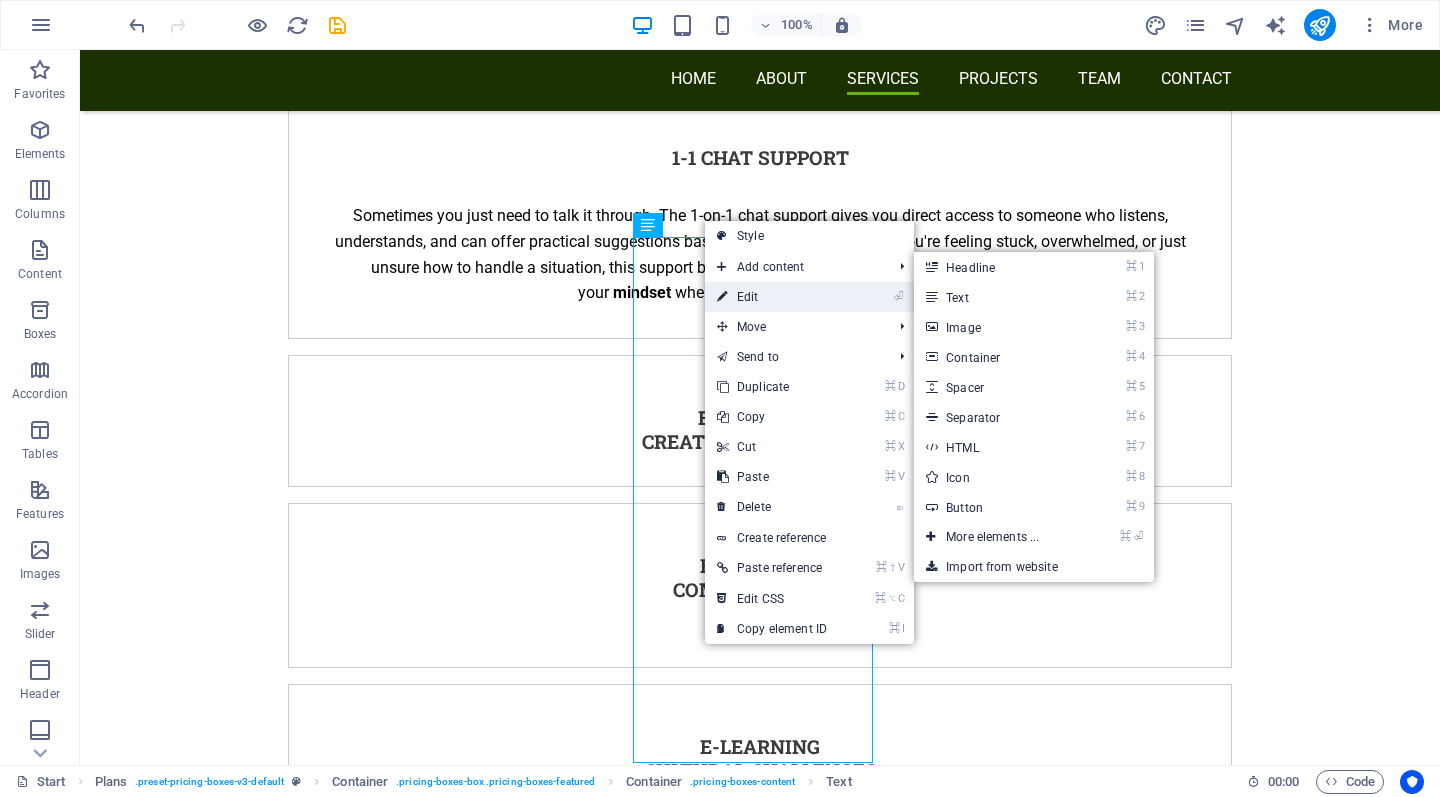 click on "⏎  Edit" at bounding box center (772, 297) 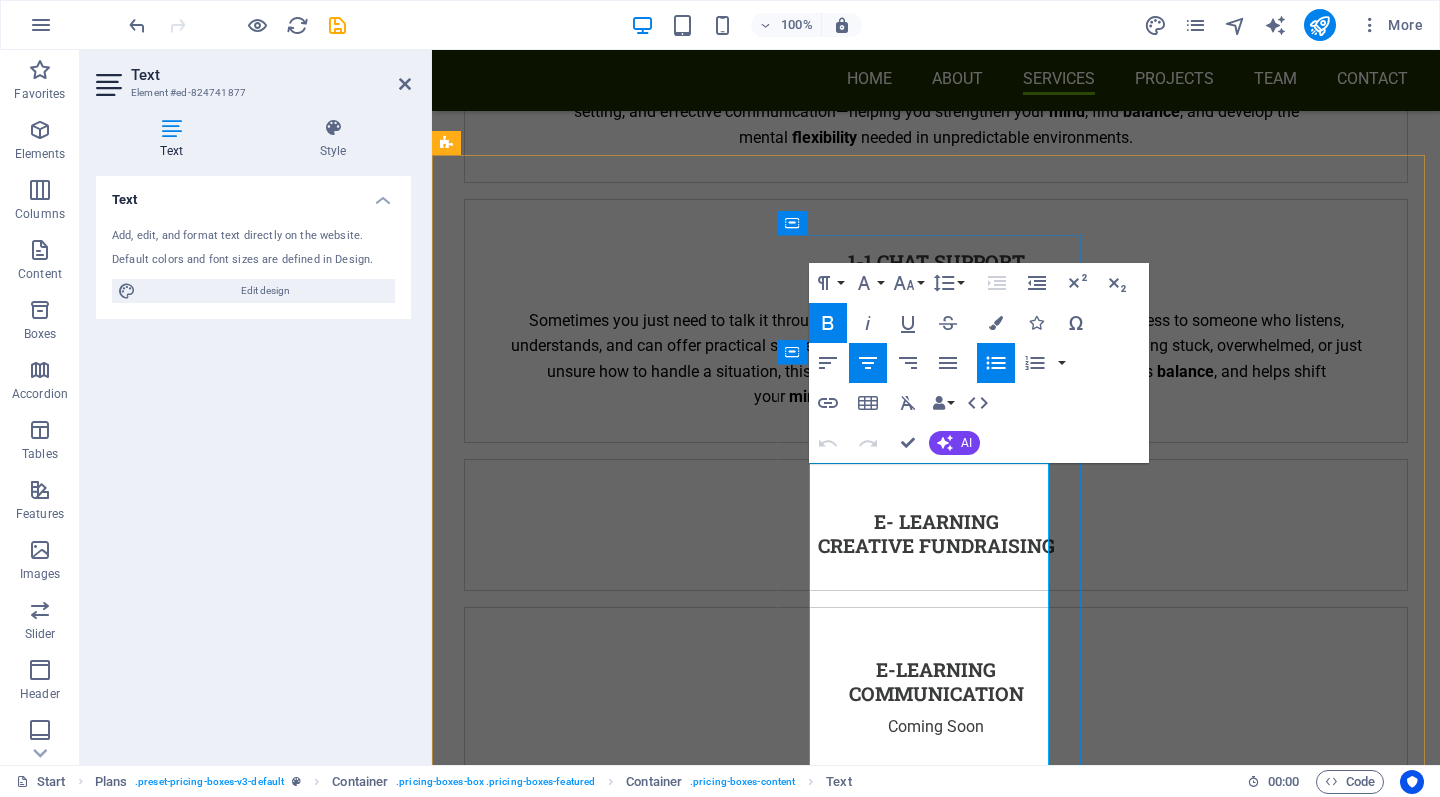 scroll, scrollTop: 4993, scrollLeft: 0, axis: vertical 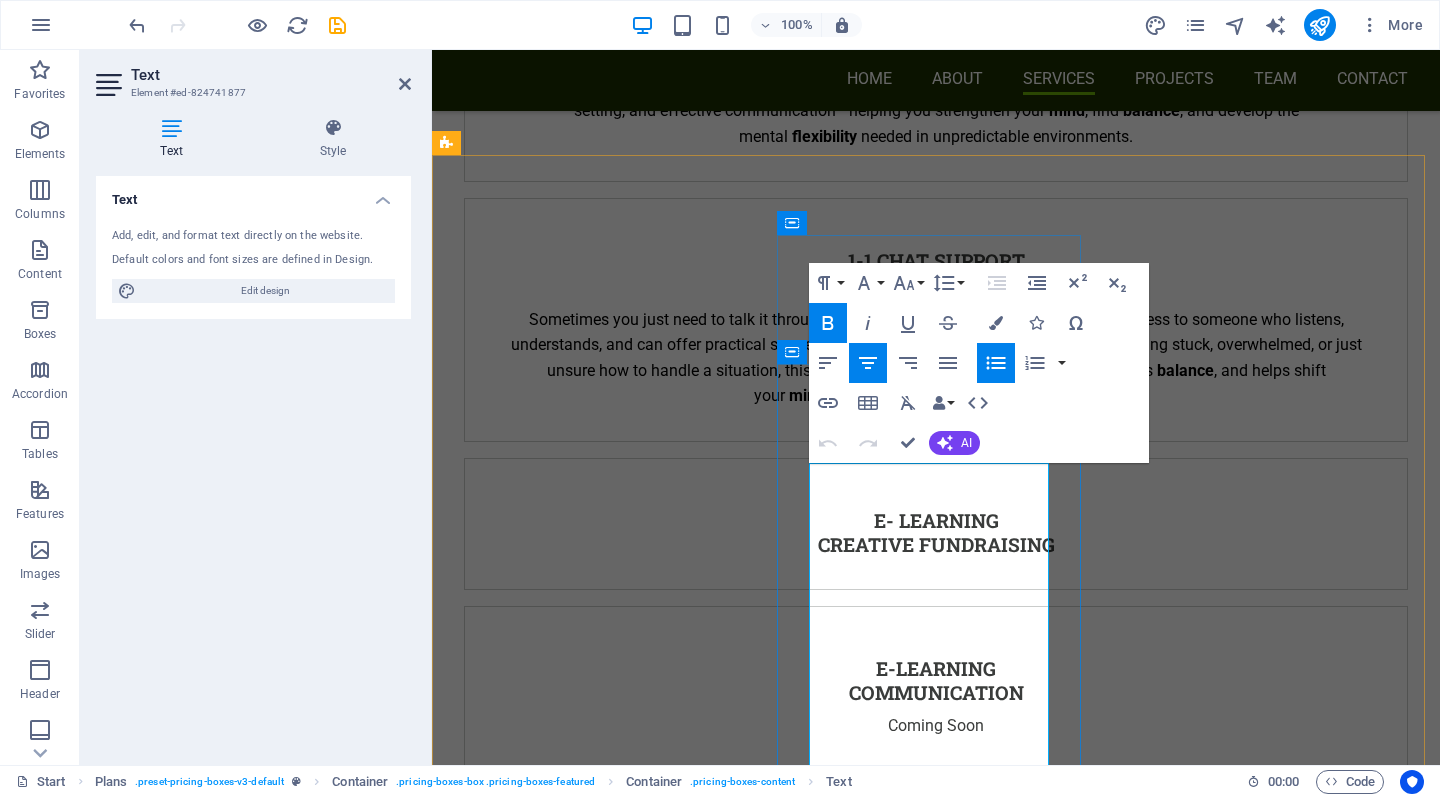 click on "Online community access & Access to the E -Learning Modules" at bounding box center [920, 2405] 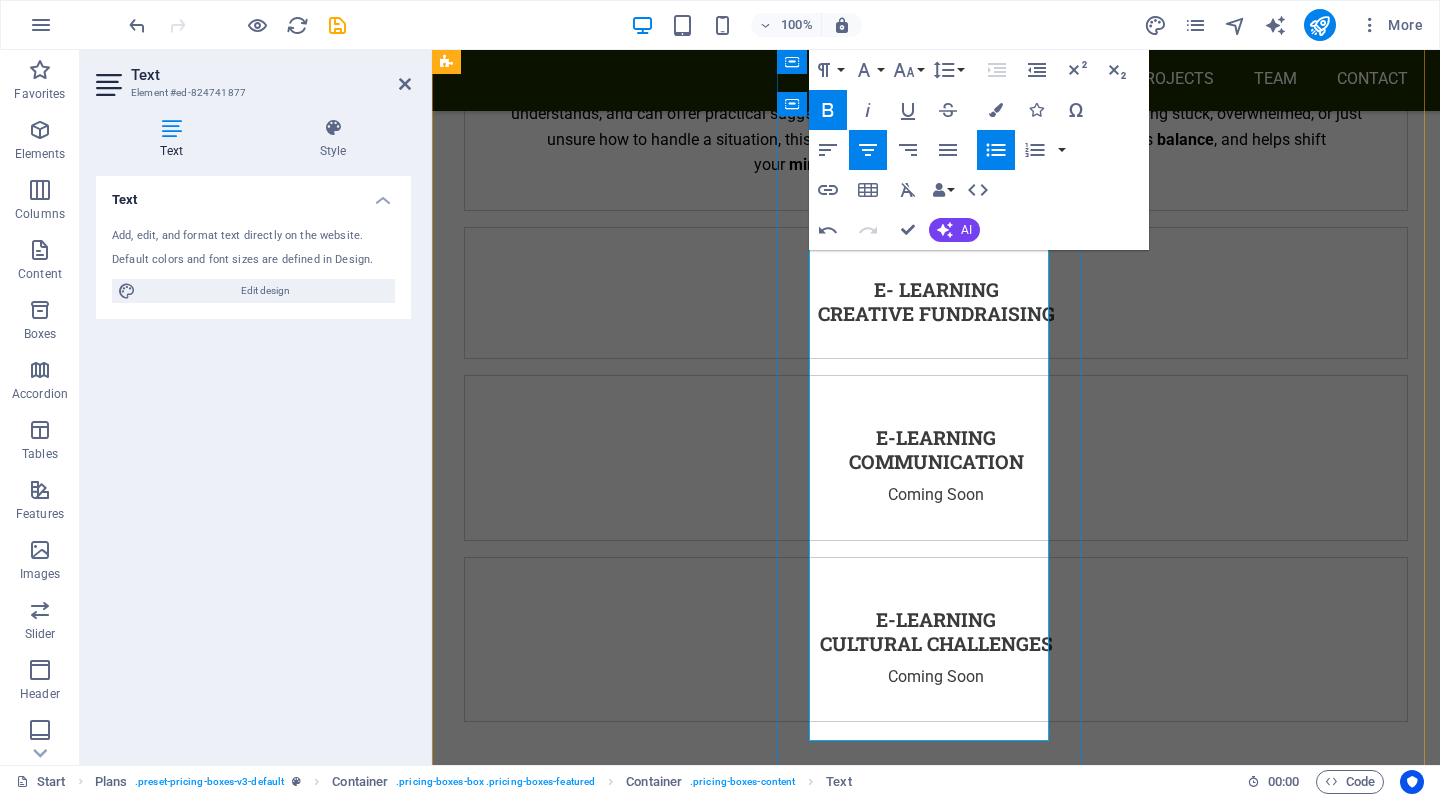 scroll, scrollTop: 5262, scrollLeft: 0, axis: vertical 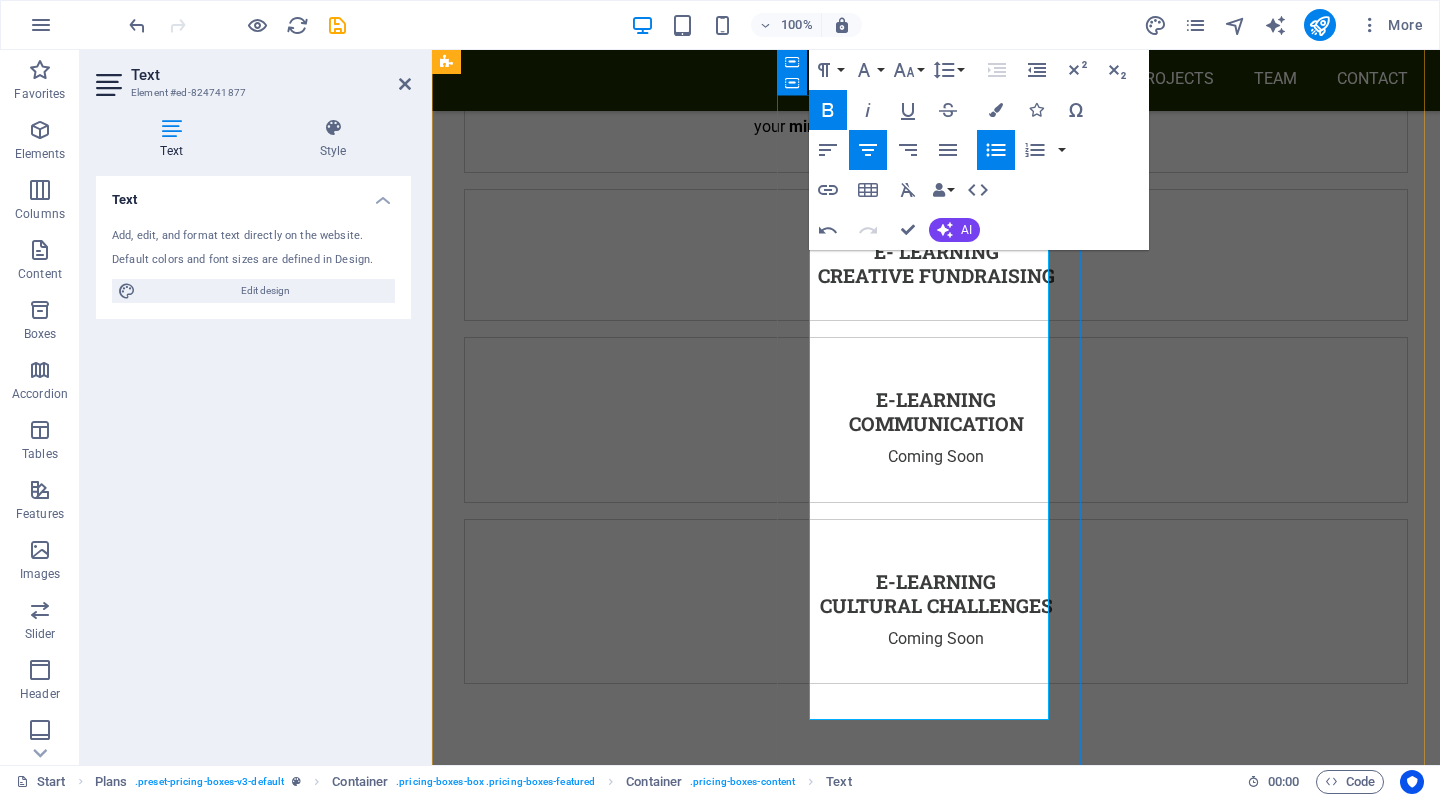 click on "Get direct access to the E Learning Creative Fundraising AND the community for only 20 euros!" at bounding box center (920, 2289) 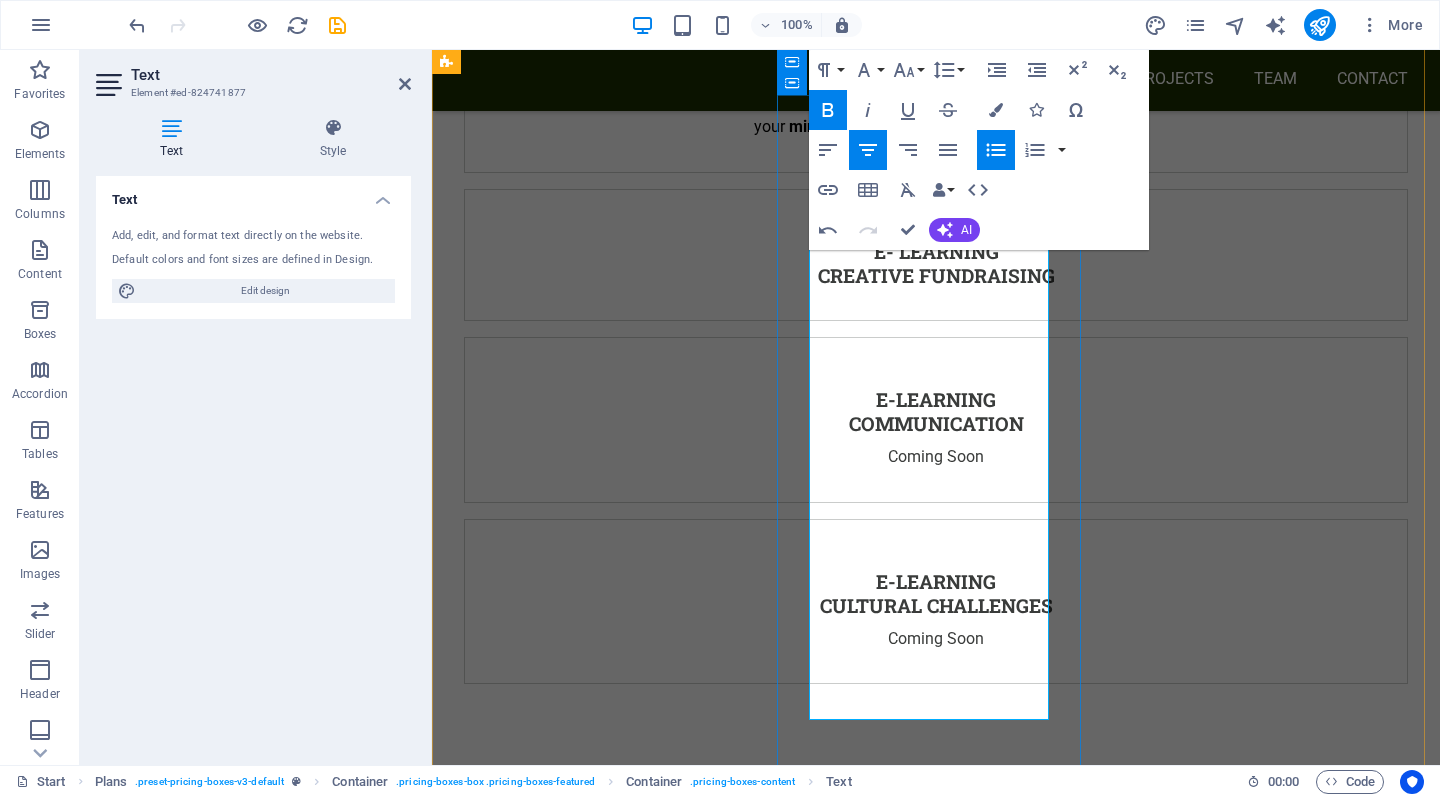 click on "Get direct access to the E Learning Creative Fundraising AND the community for only [PRICE] euros!" at bounding box center [920, 2289] 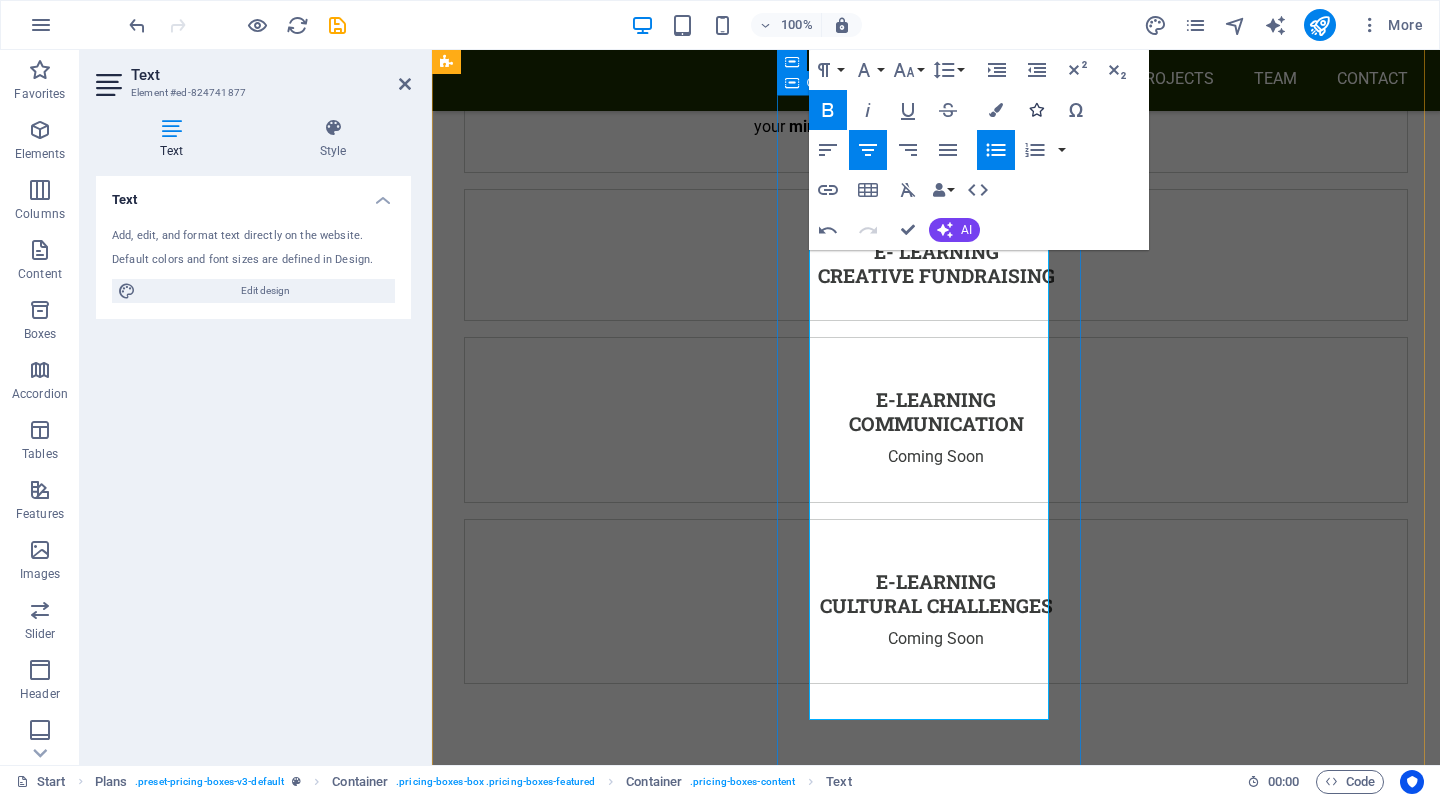 click at bounding box center [1036, 110] 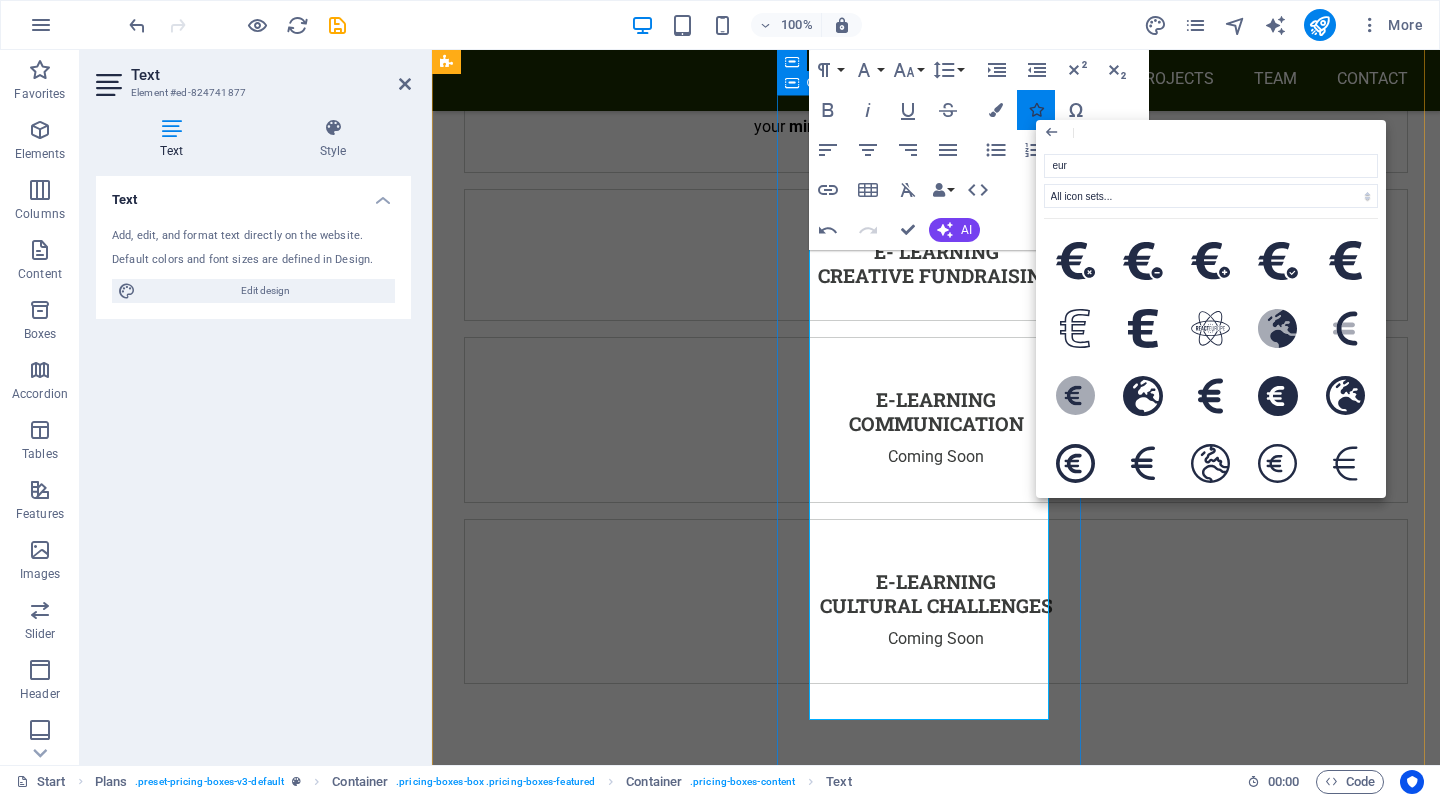 type on "euro" 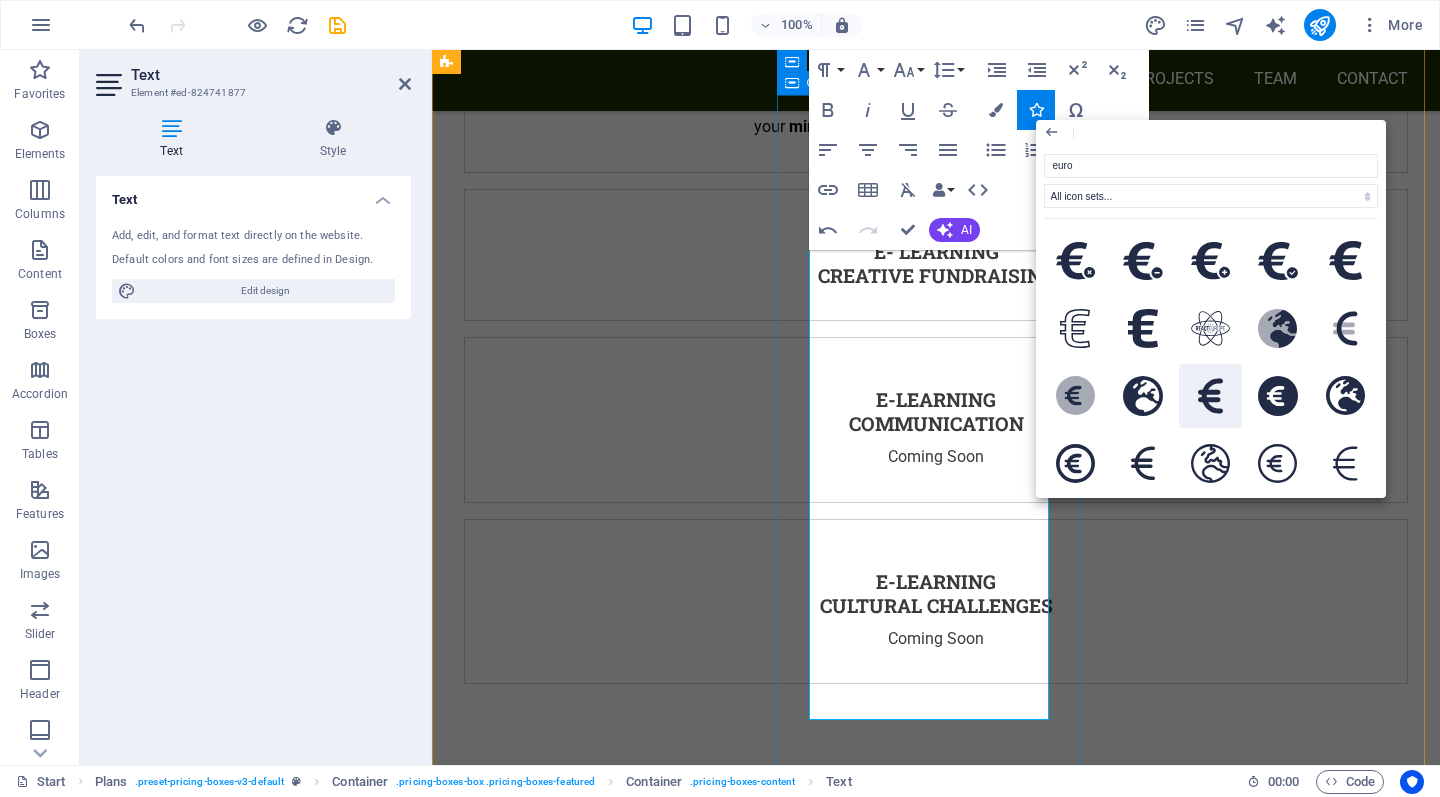 click 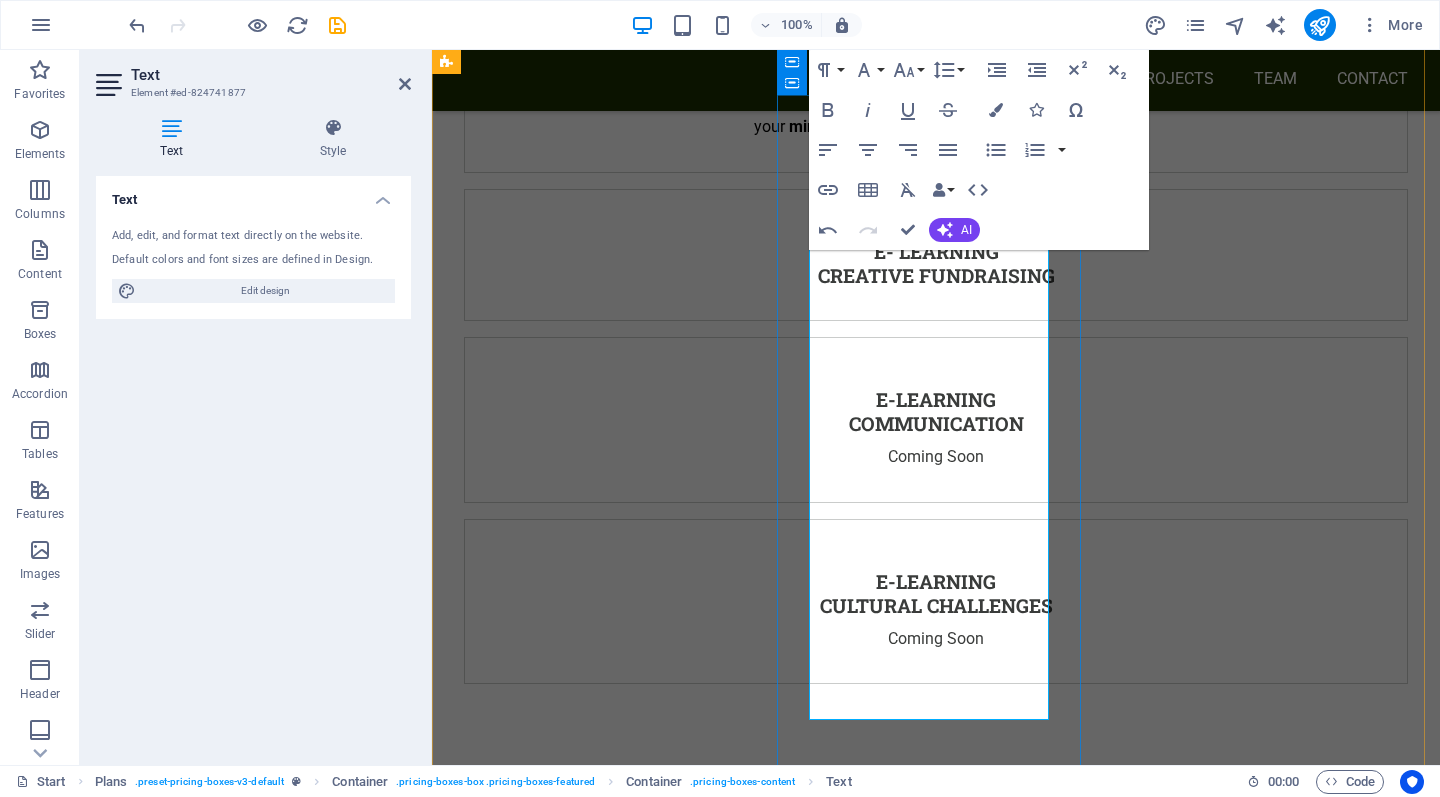 click at bounding box center (920, 2997) 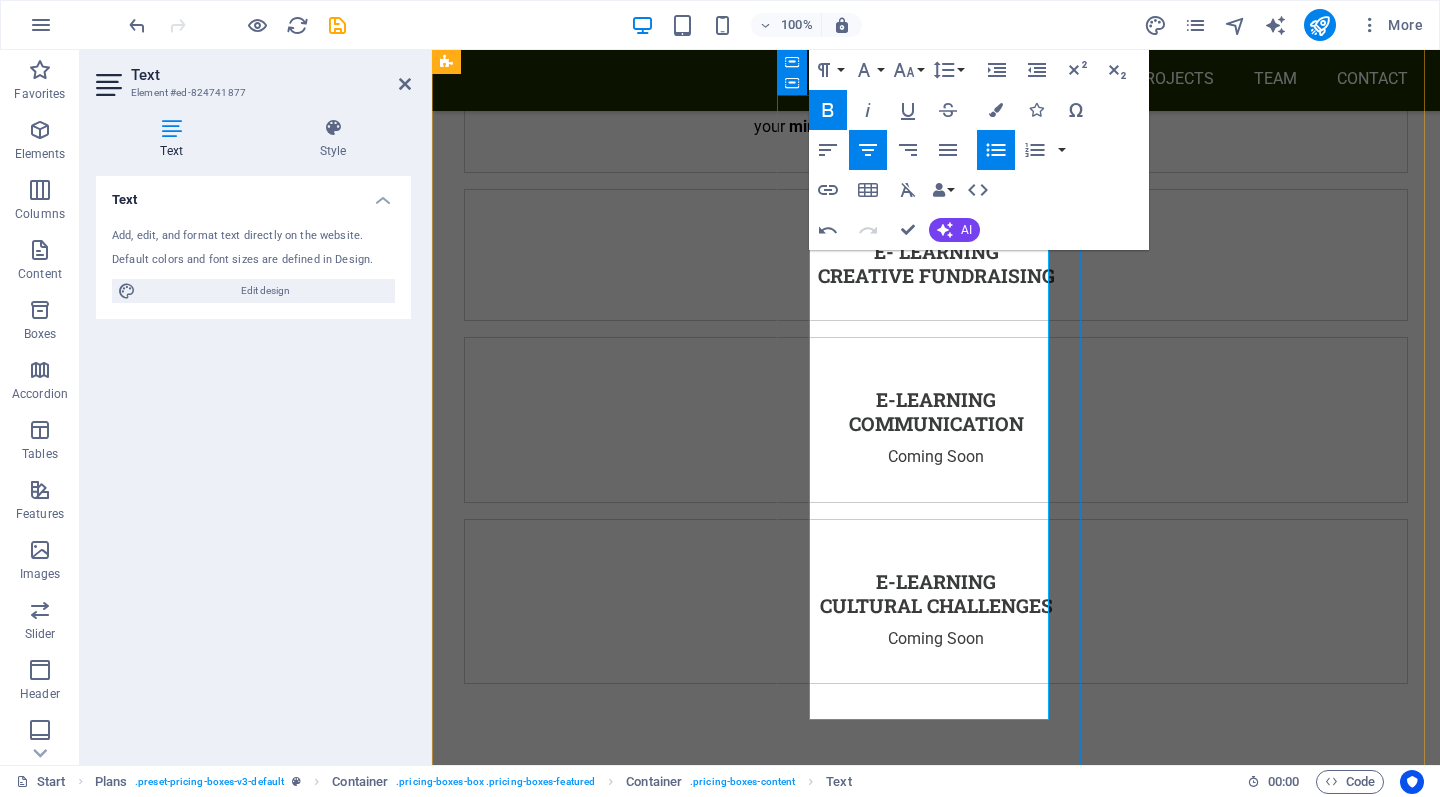 click at bounding box center [920, 2997] 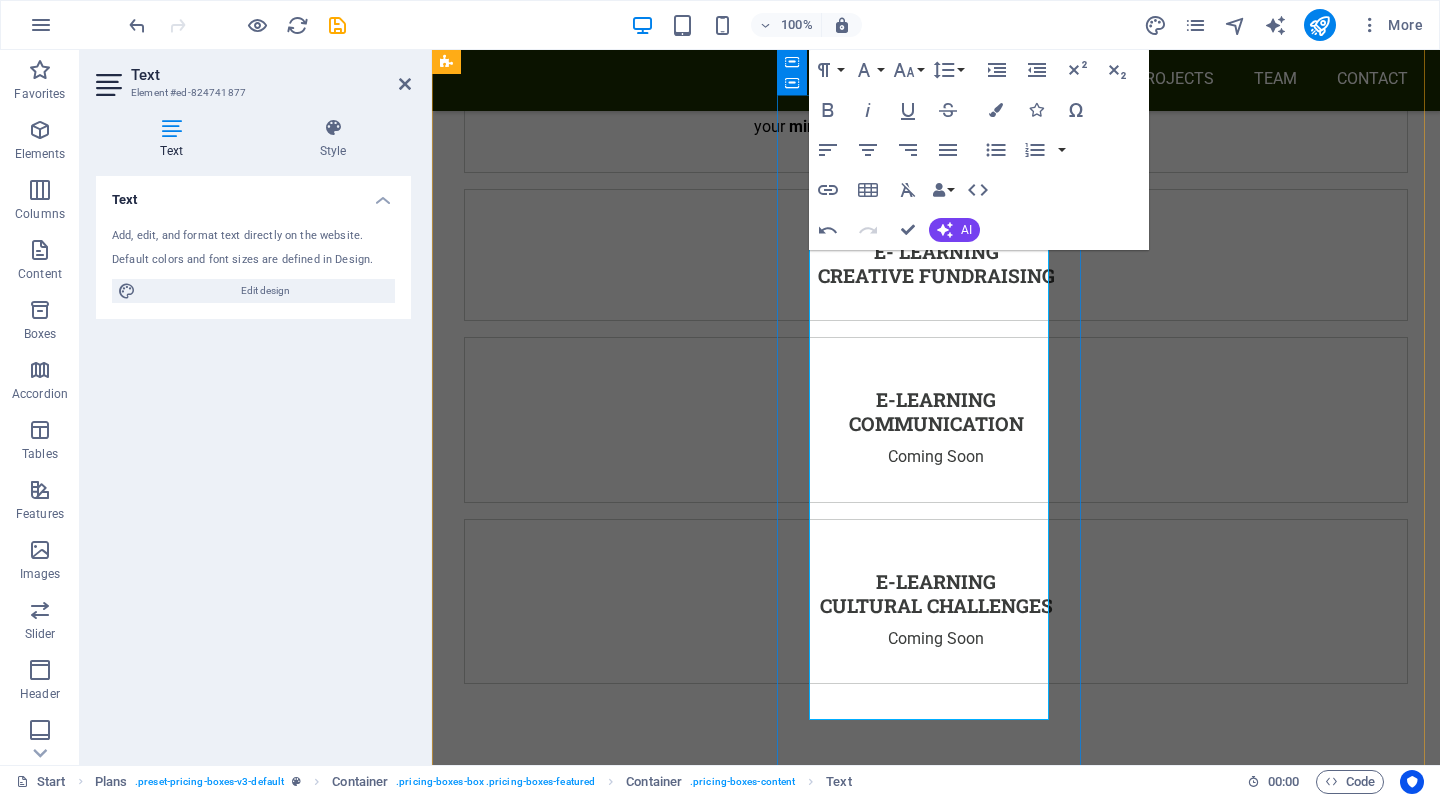 click at bounding box center [920, 2997] 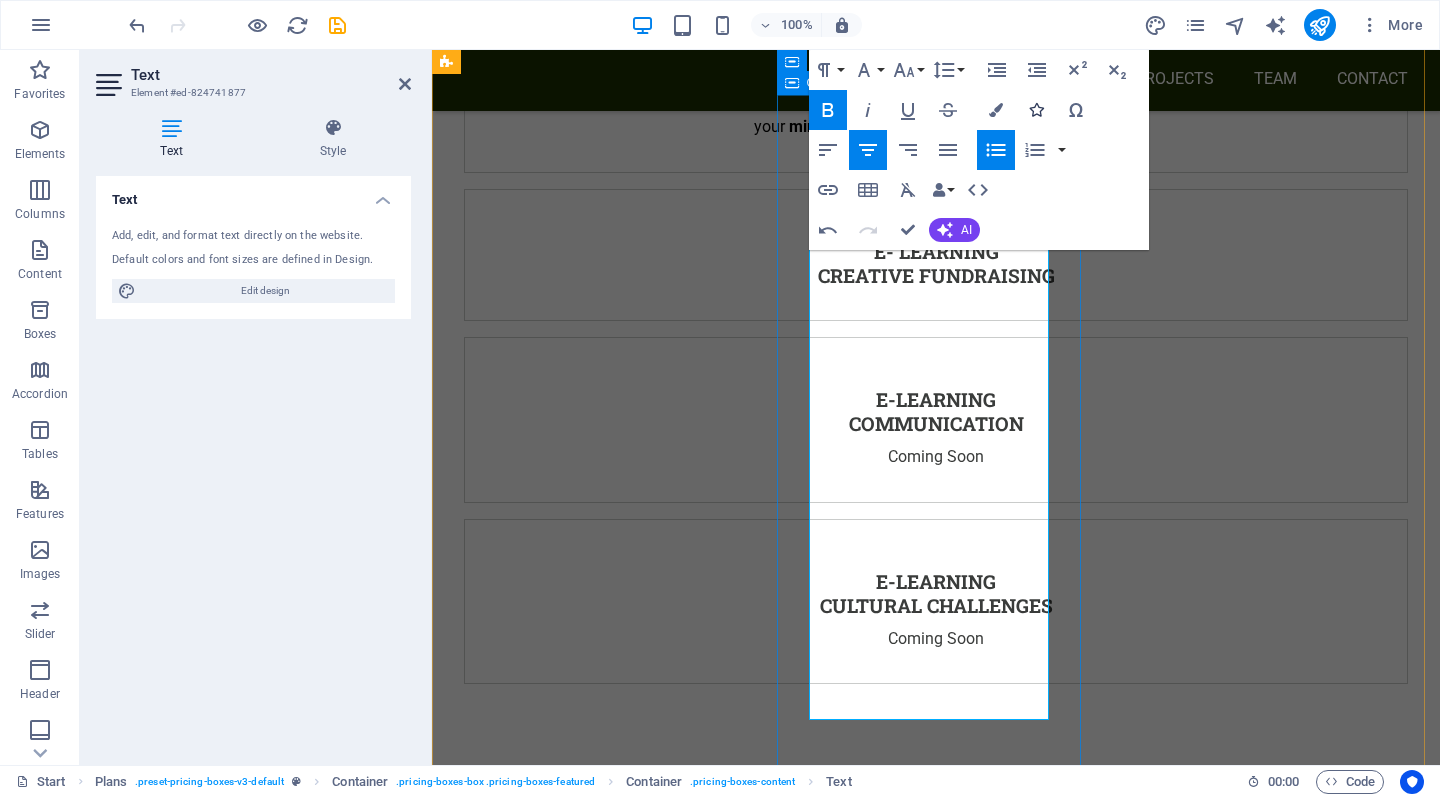 click at bounding box center (1036, 110) 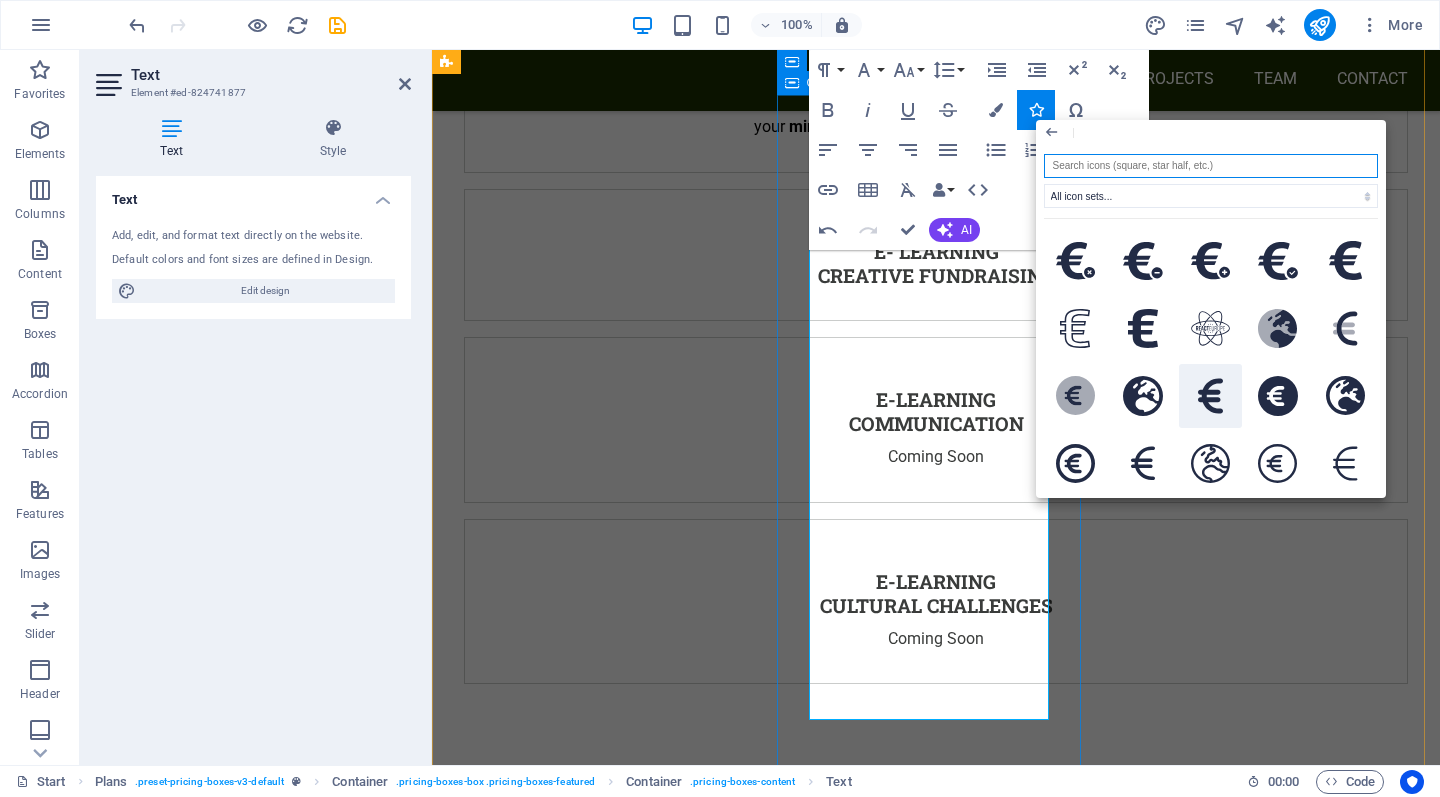 click 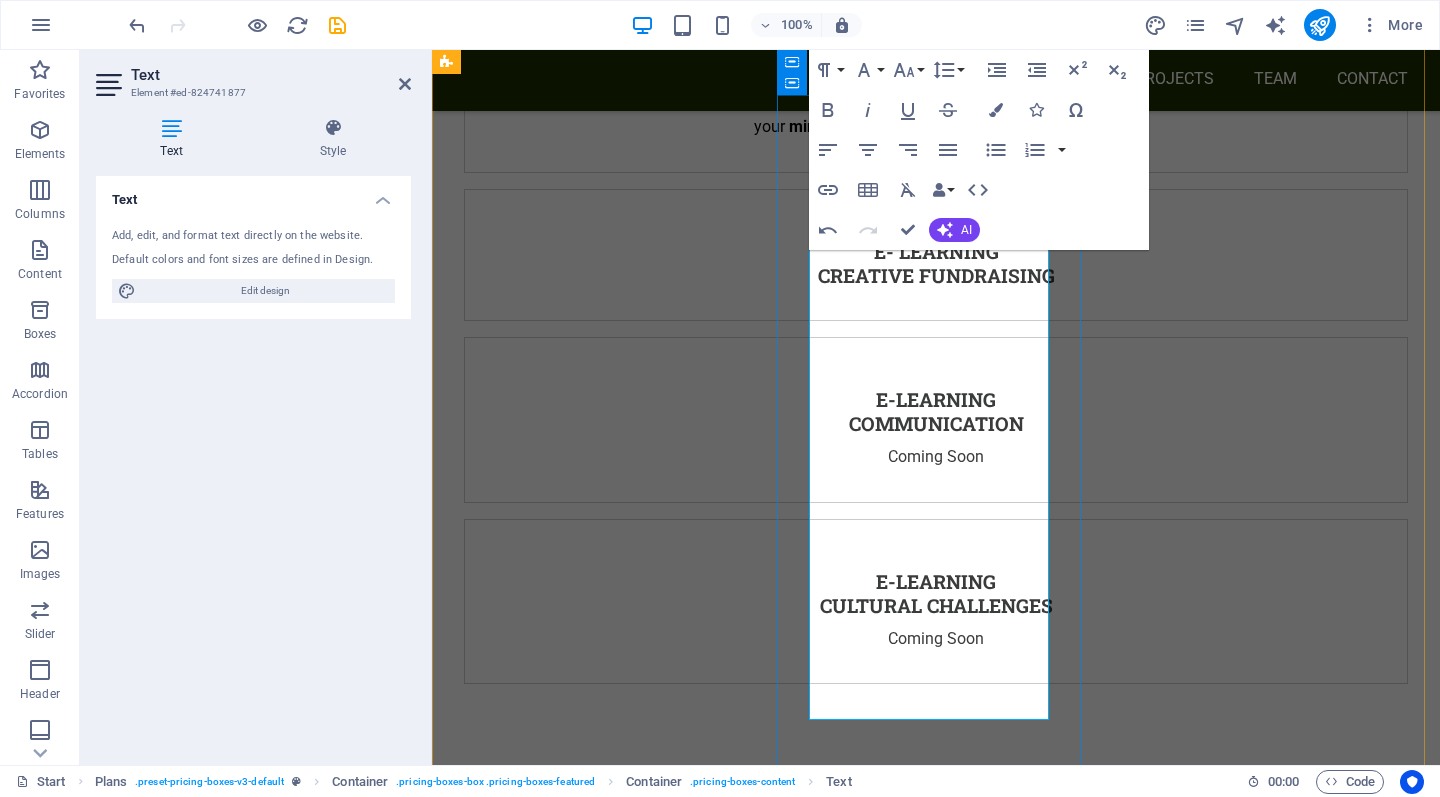click 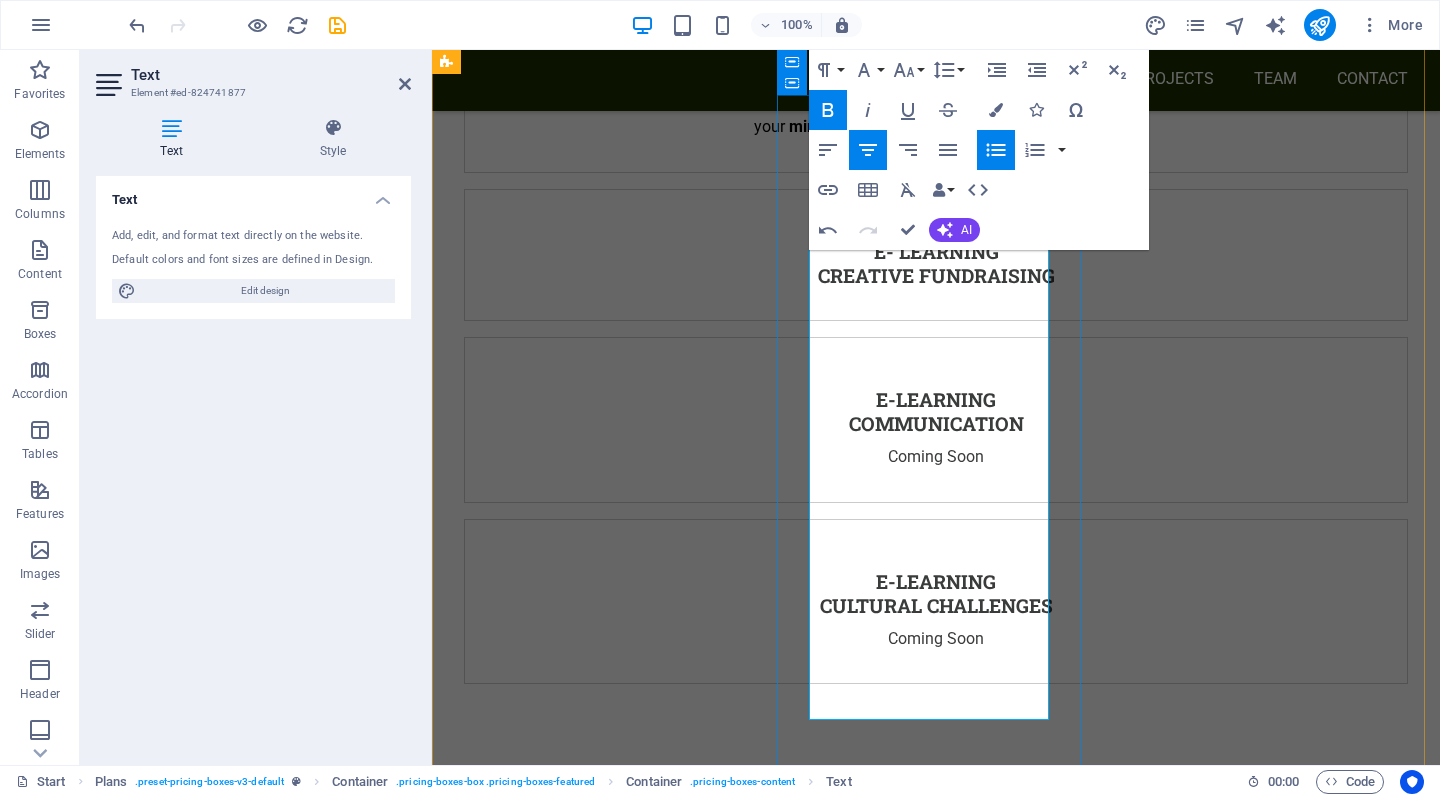 click on "Get direct access to the E Learning Creative Fundraising AND the community for only     [PRICE] !" at bounding box center (920, 2997) 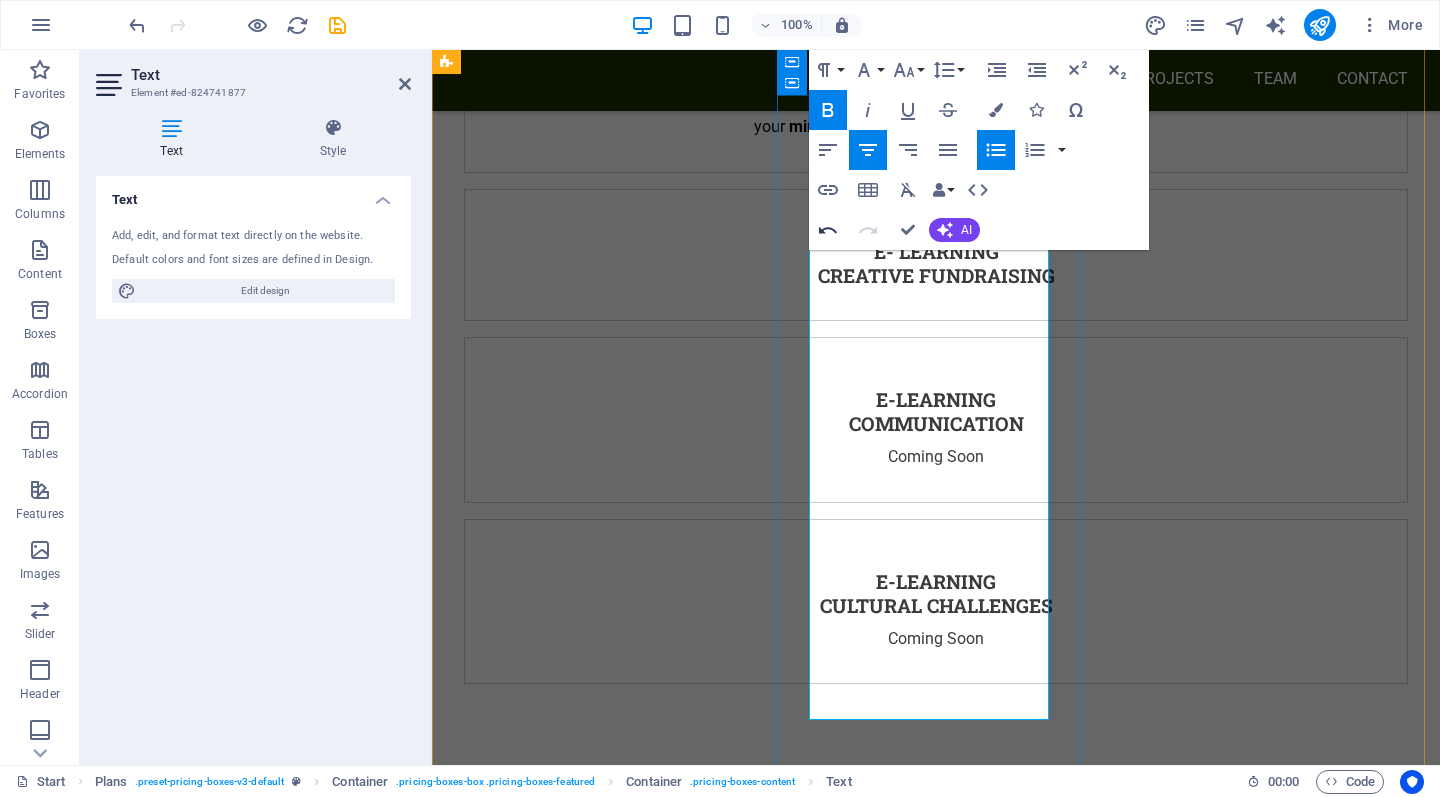 click 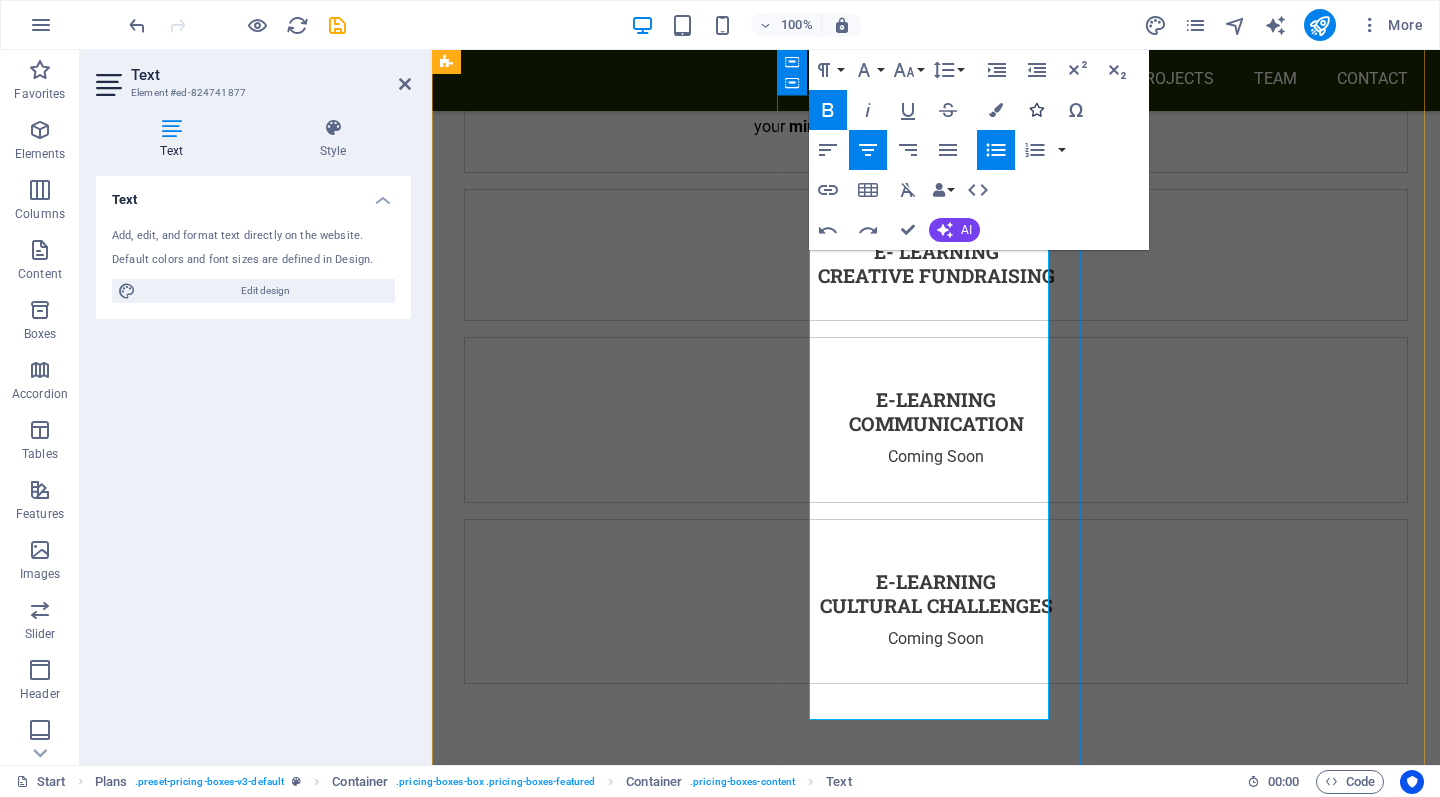 click at bounding box center (1036, 110) 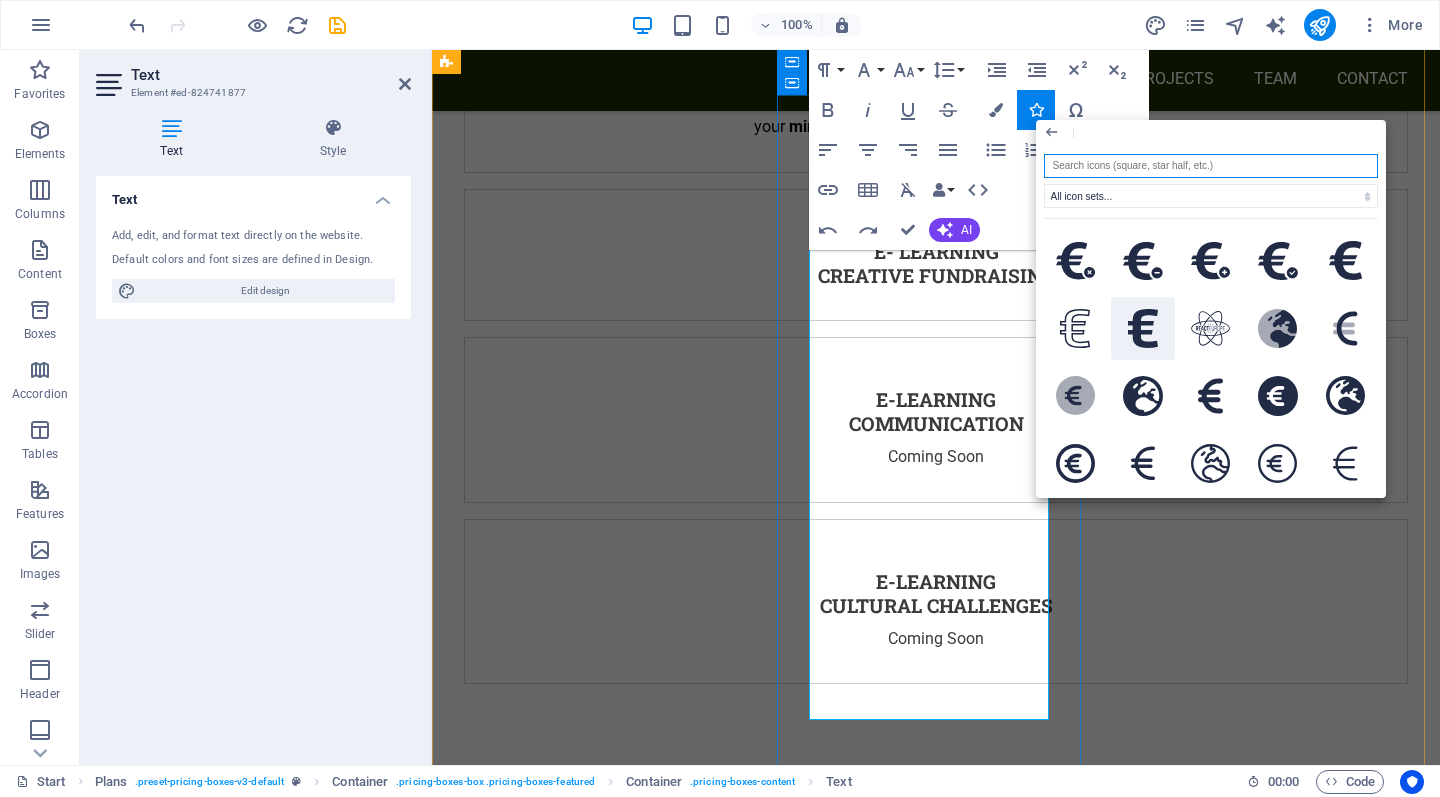 click 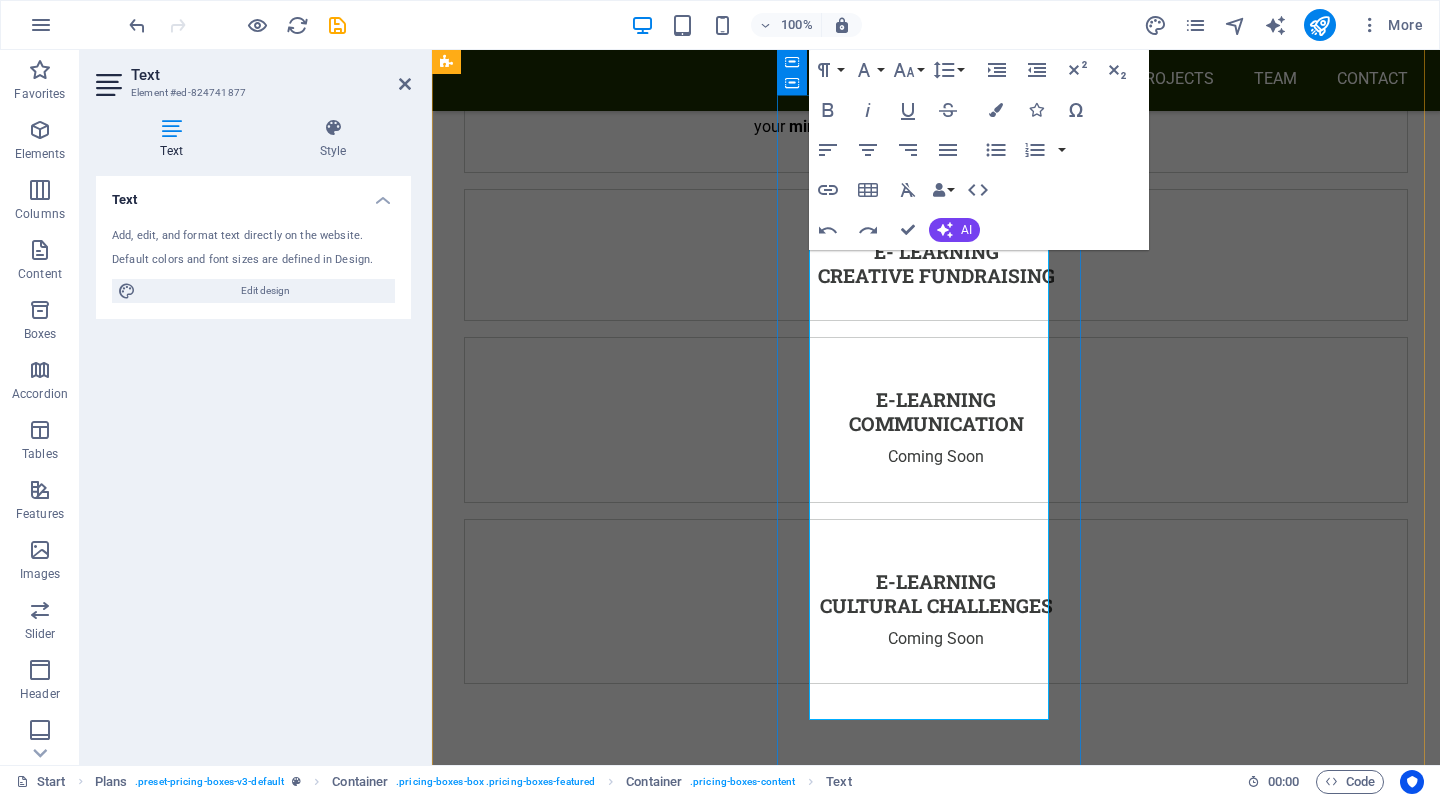 click at bounding box center [920, 2867] 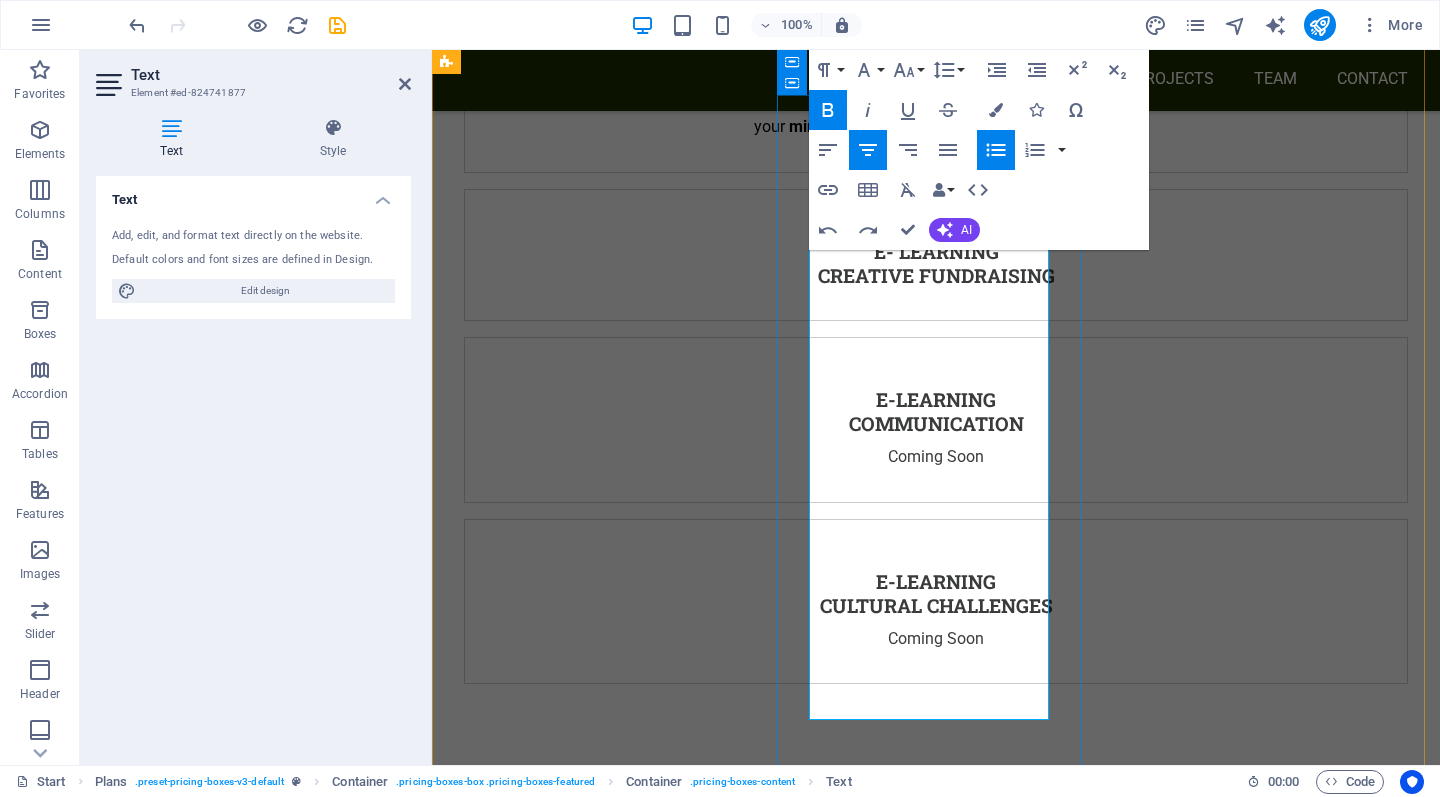 click on "Get direct access to the E Learning Creative Fundraising AND the community for only 17 euros     !" at bounding box center [920, 2867] 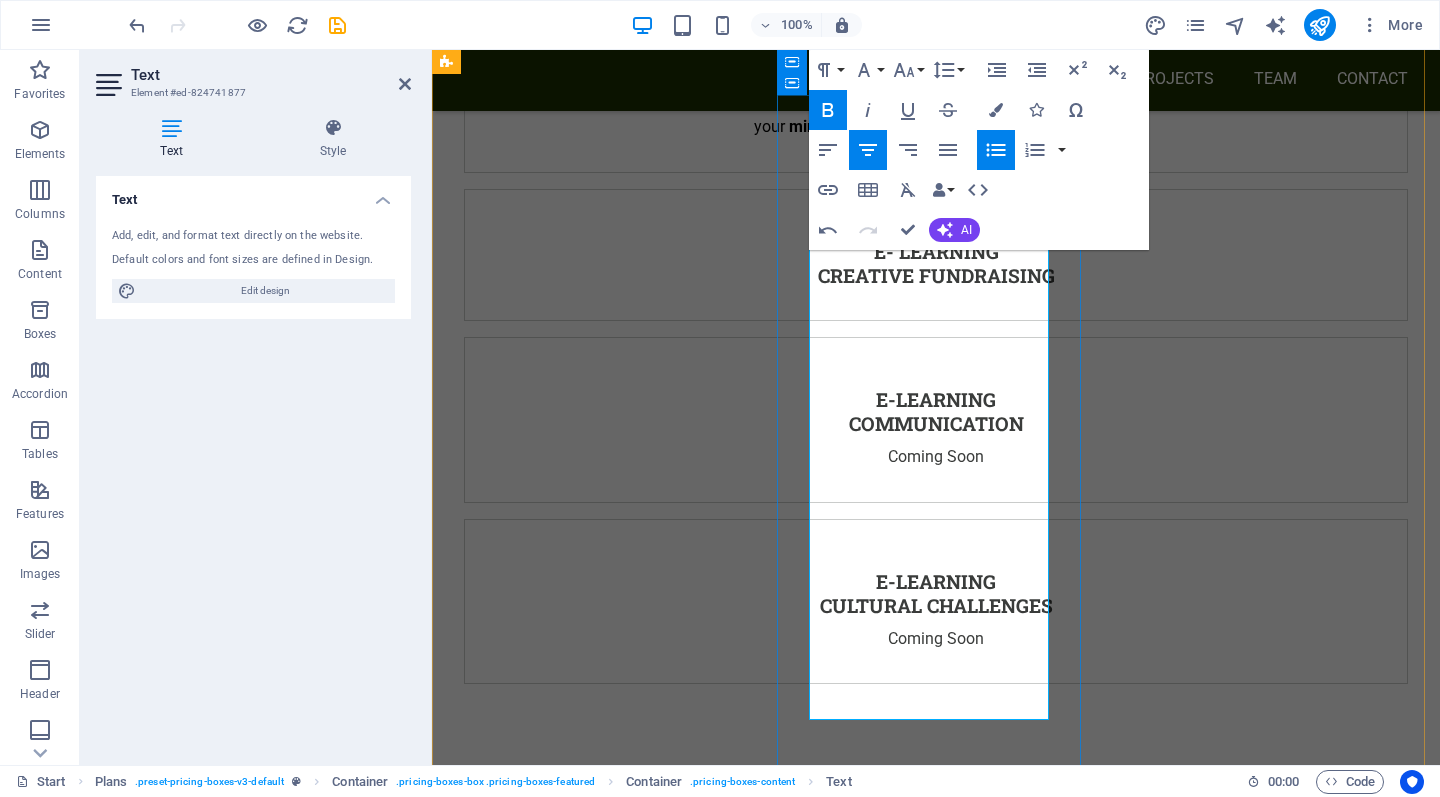 click on "Get direct access to the E Learning Creative Fundraising AND the community for only 17 !" at bounding box center [920, 2290] 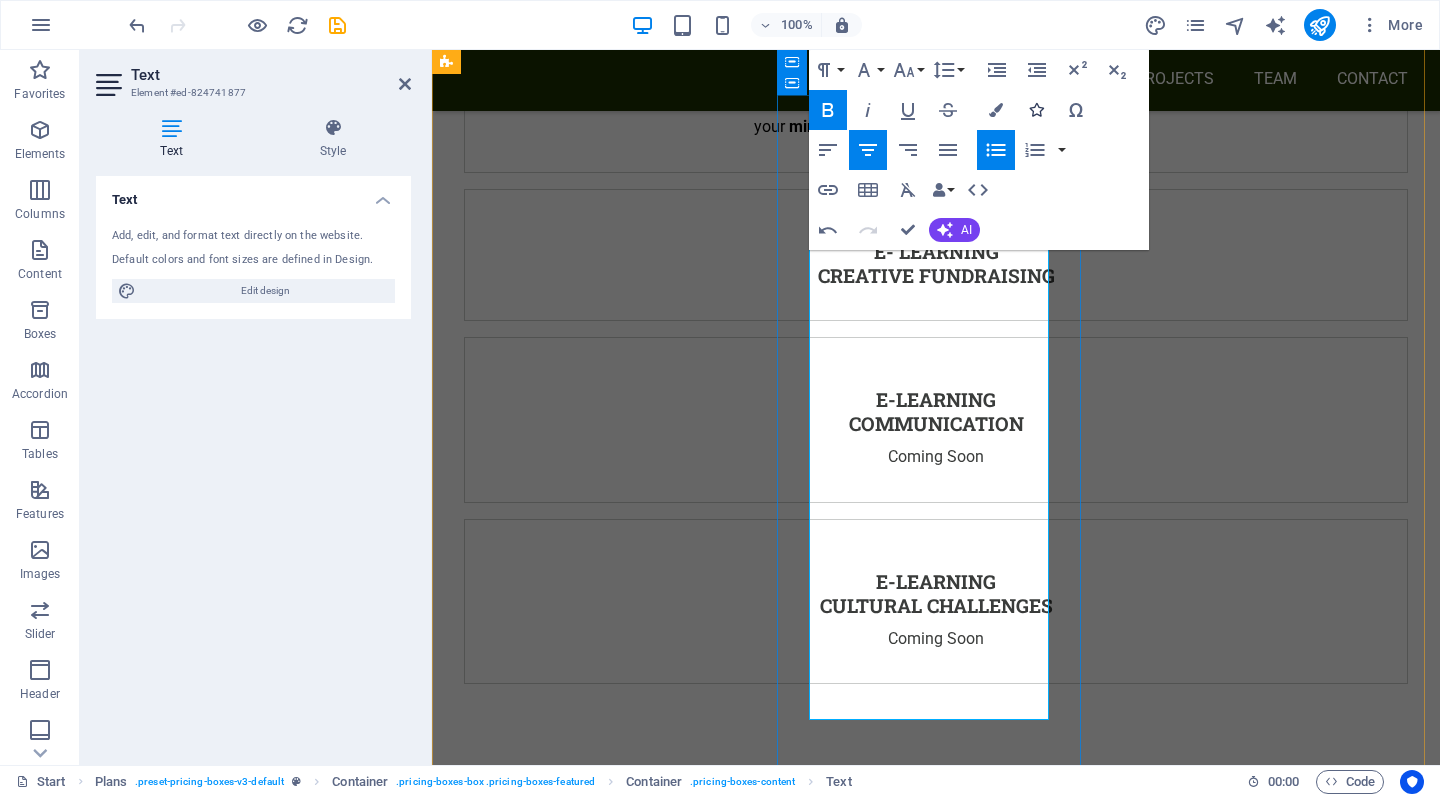 click at bounding box center [1036, 110] 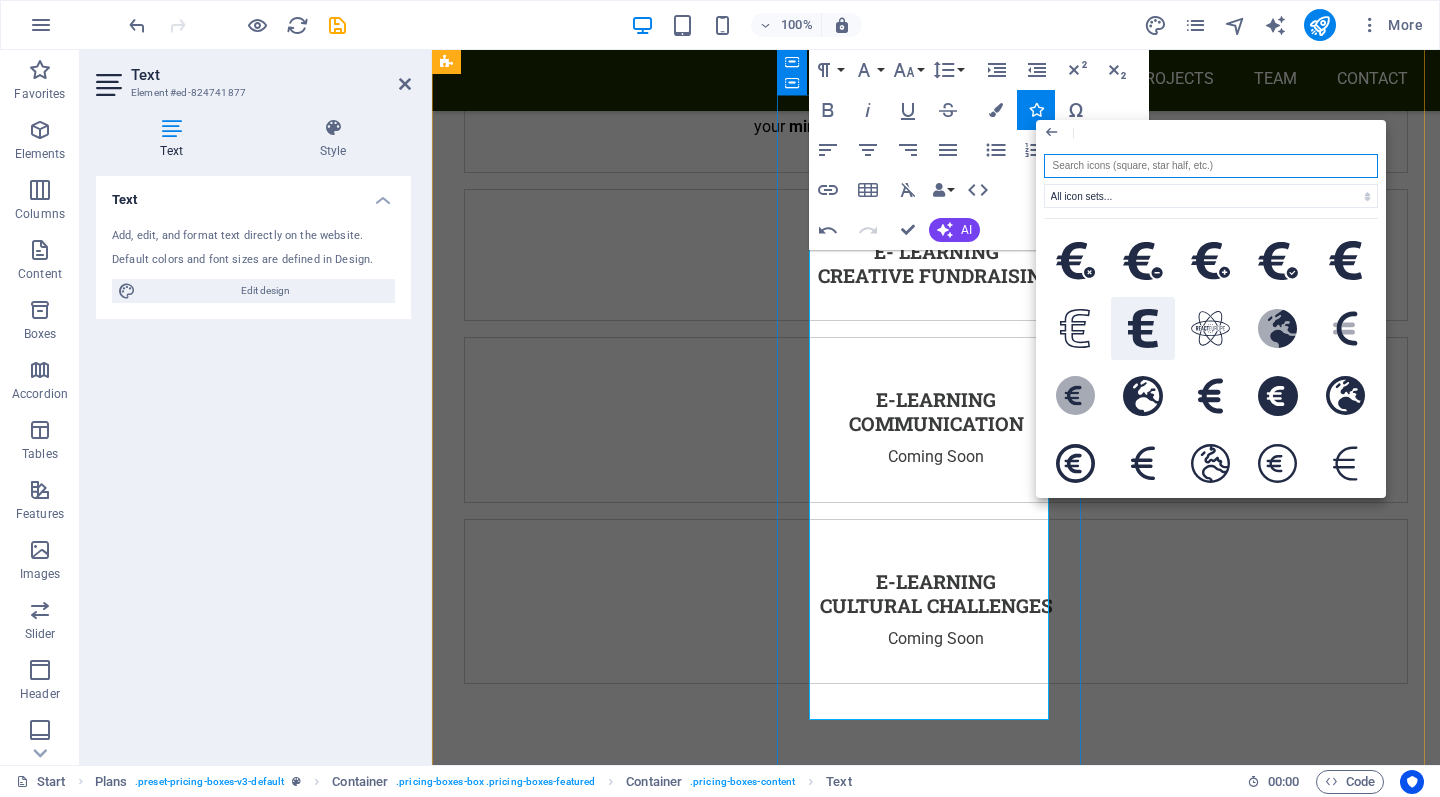 click 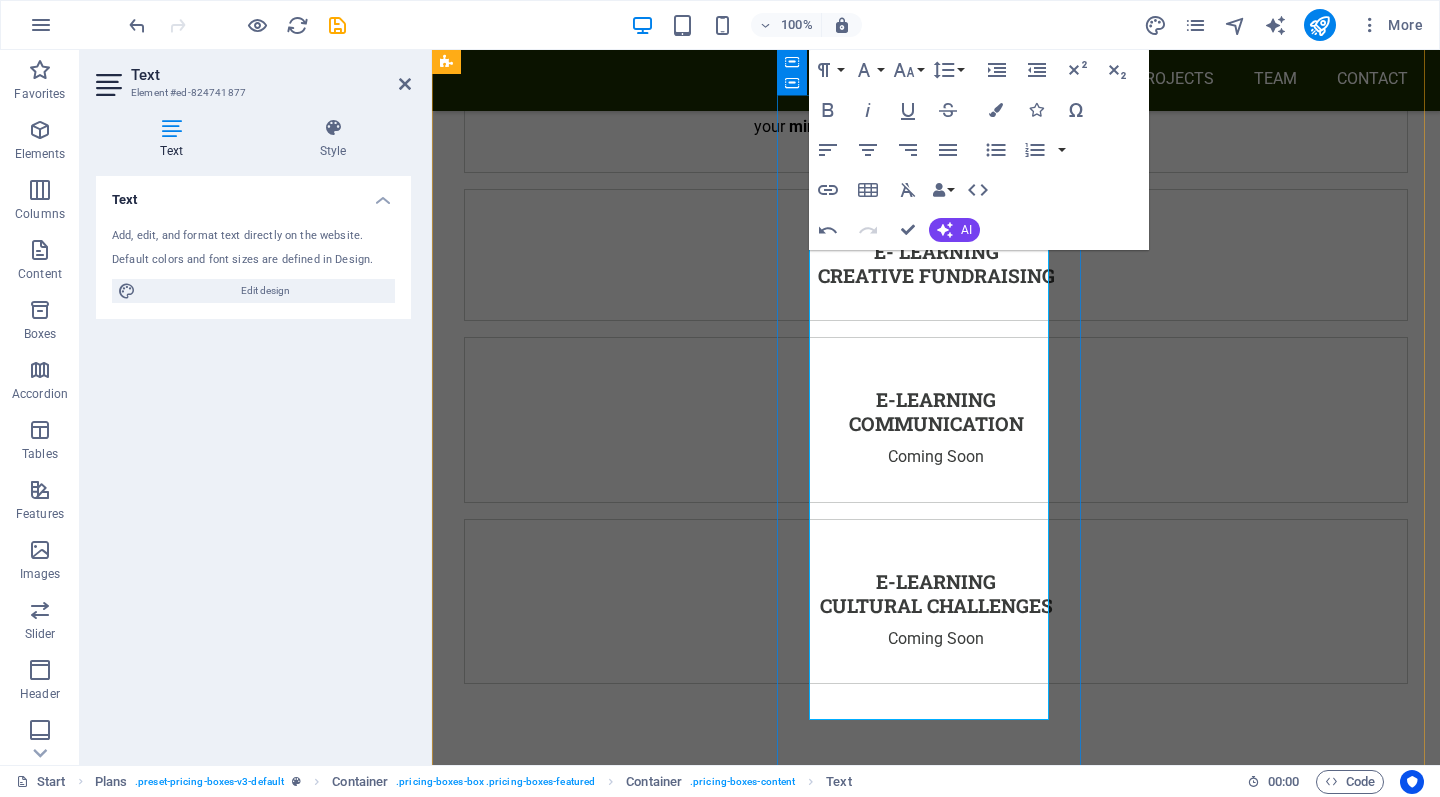 click on "Get direct access to the E Learning Creative Fundraising AND the community for only     [PRICE] !" at bounding box center [920, 2868] 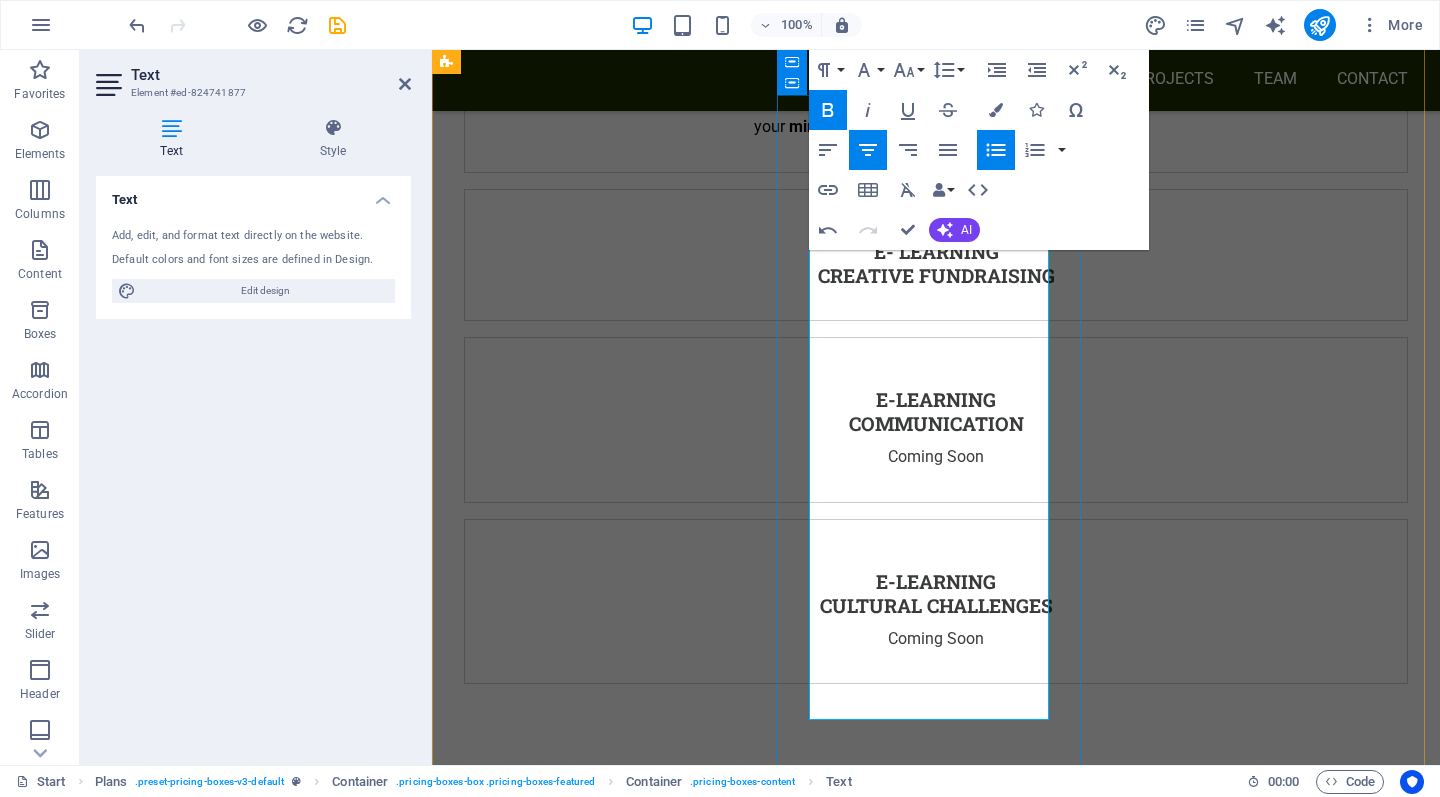 click on "[CODE]" at bounding box center [920, 3531] 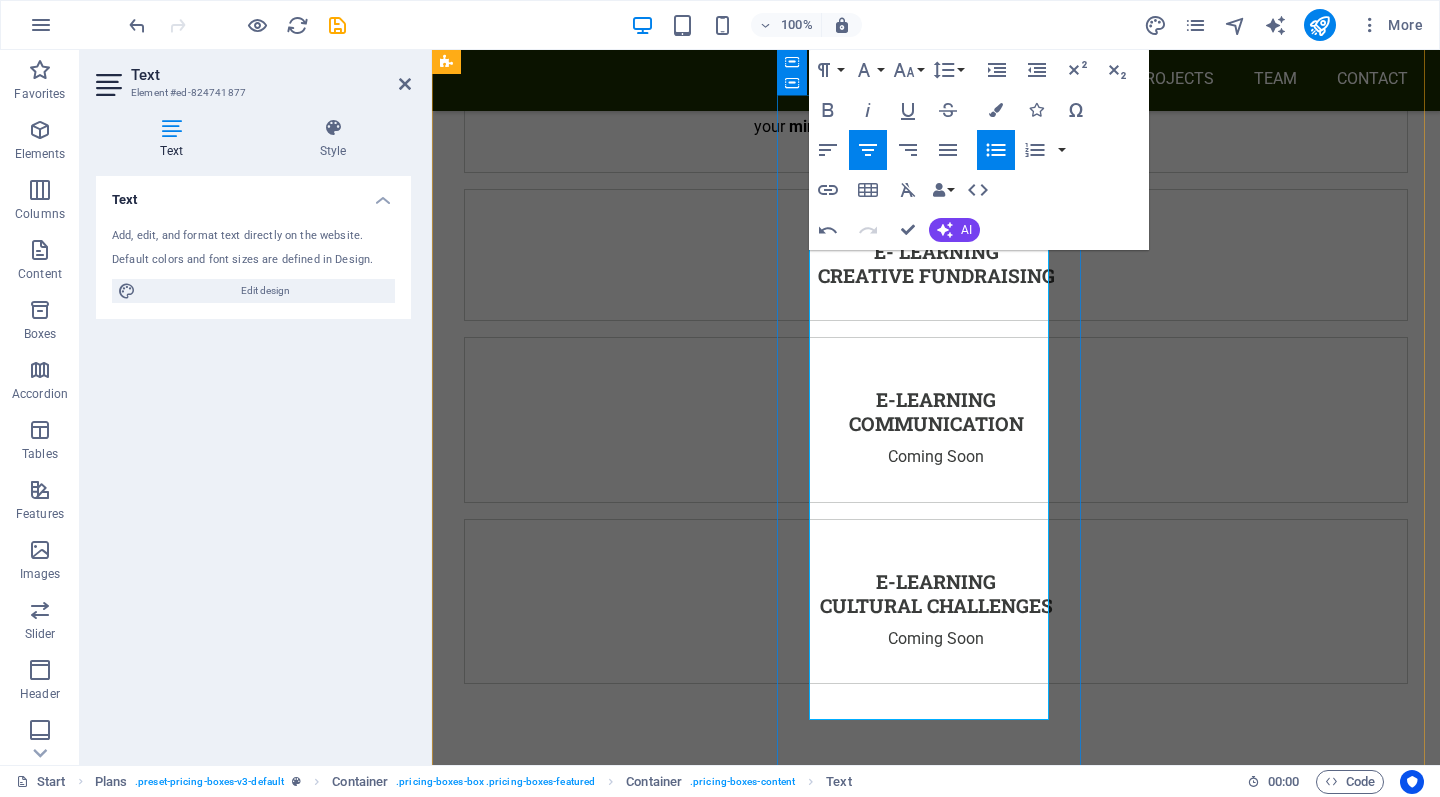 click on "Use the discount code:" at bounding box center [920, 3488] 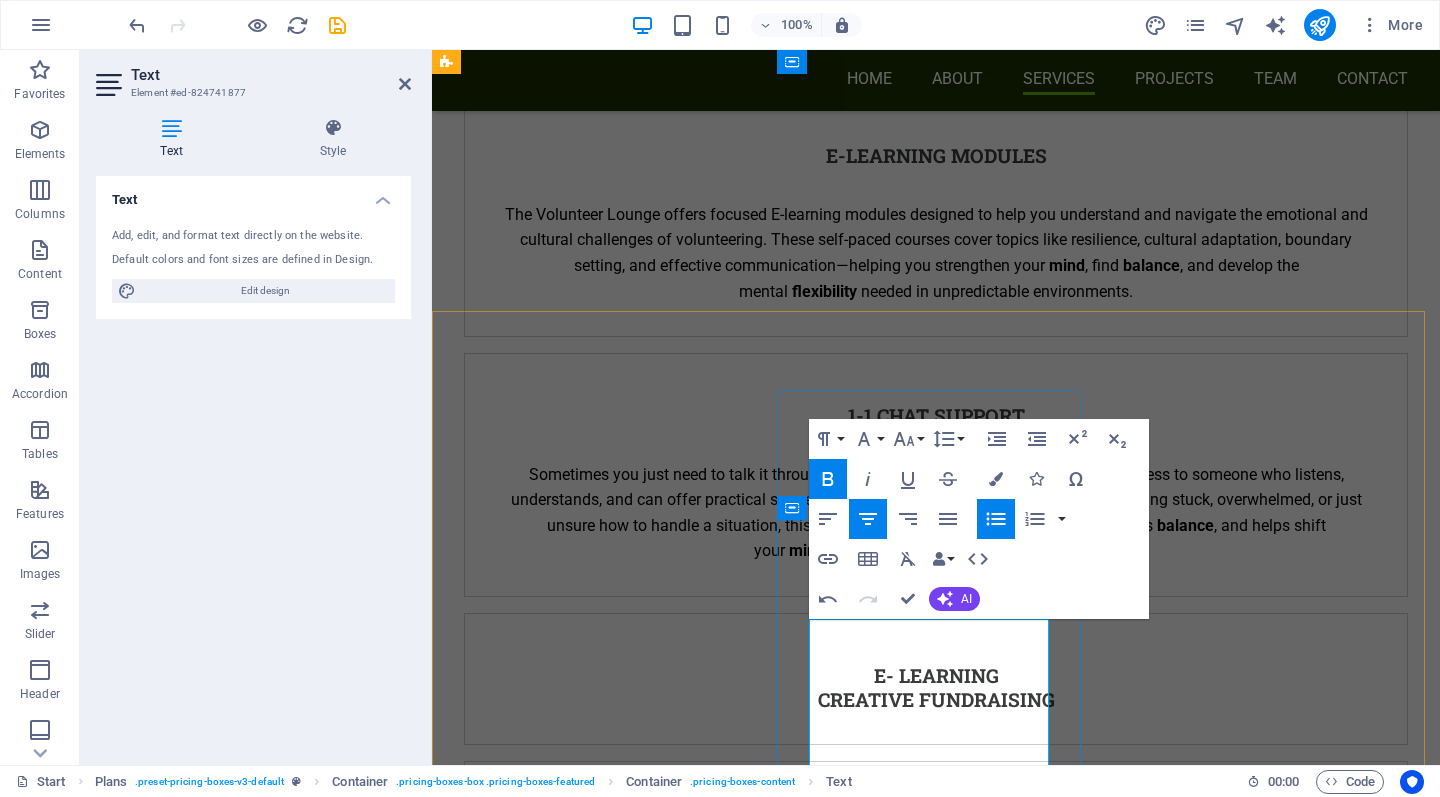 scroll, scrollTop: 4837, scrollLeft: 0, axis: vertical 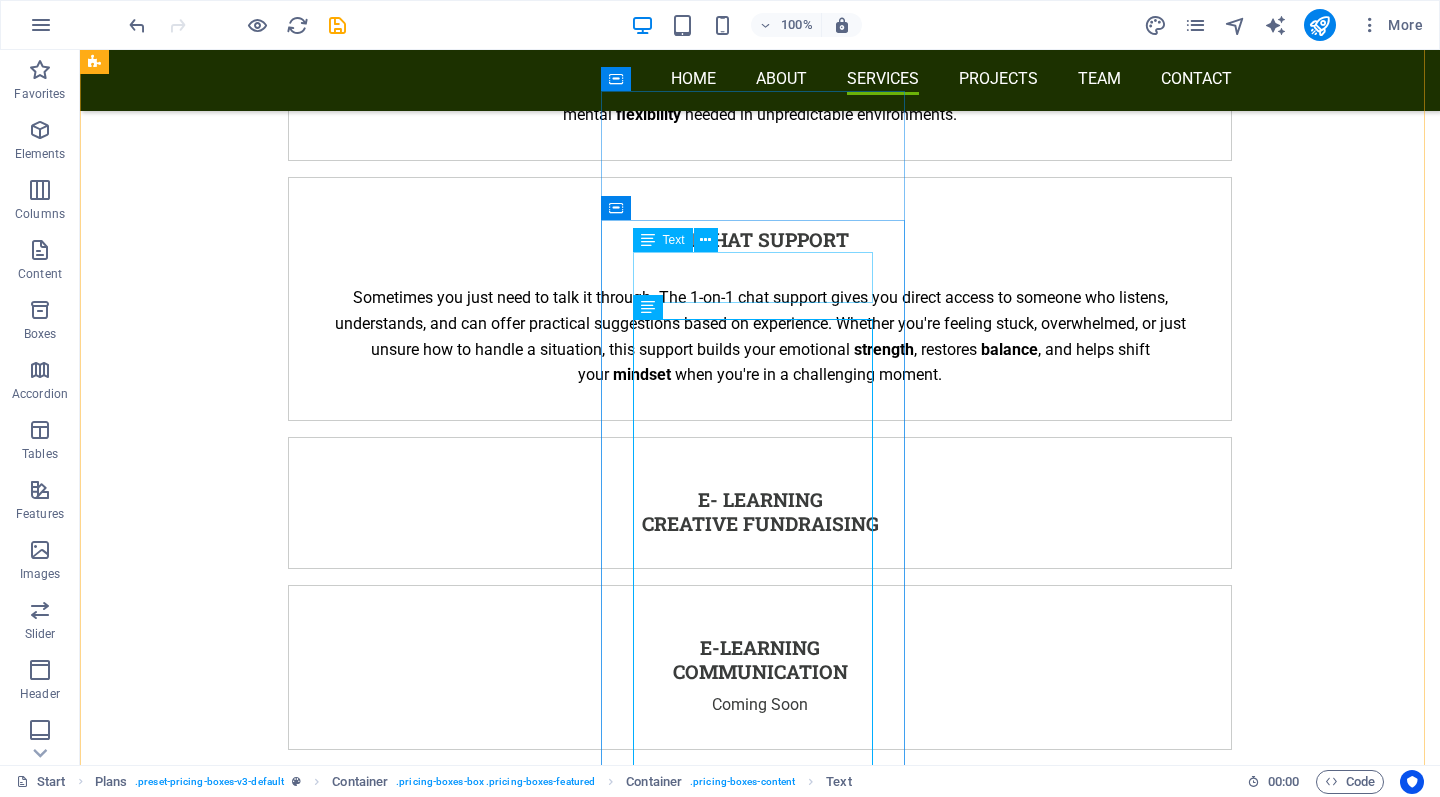 click on "10 euro / month" at bounding box center [568, 2321] 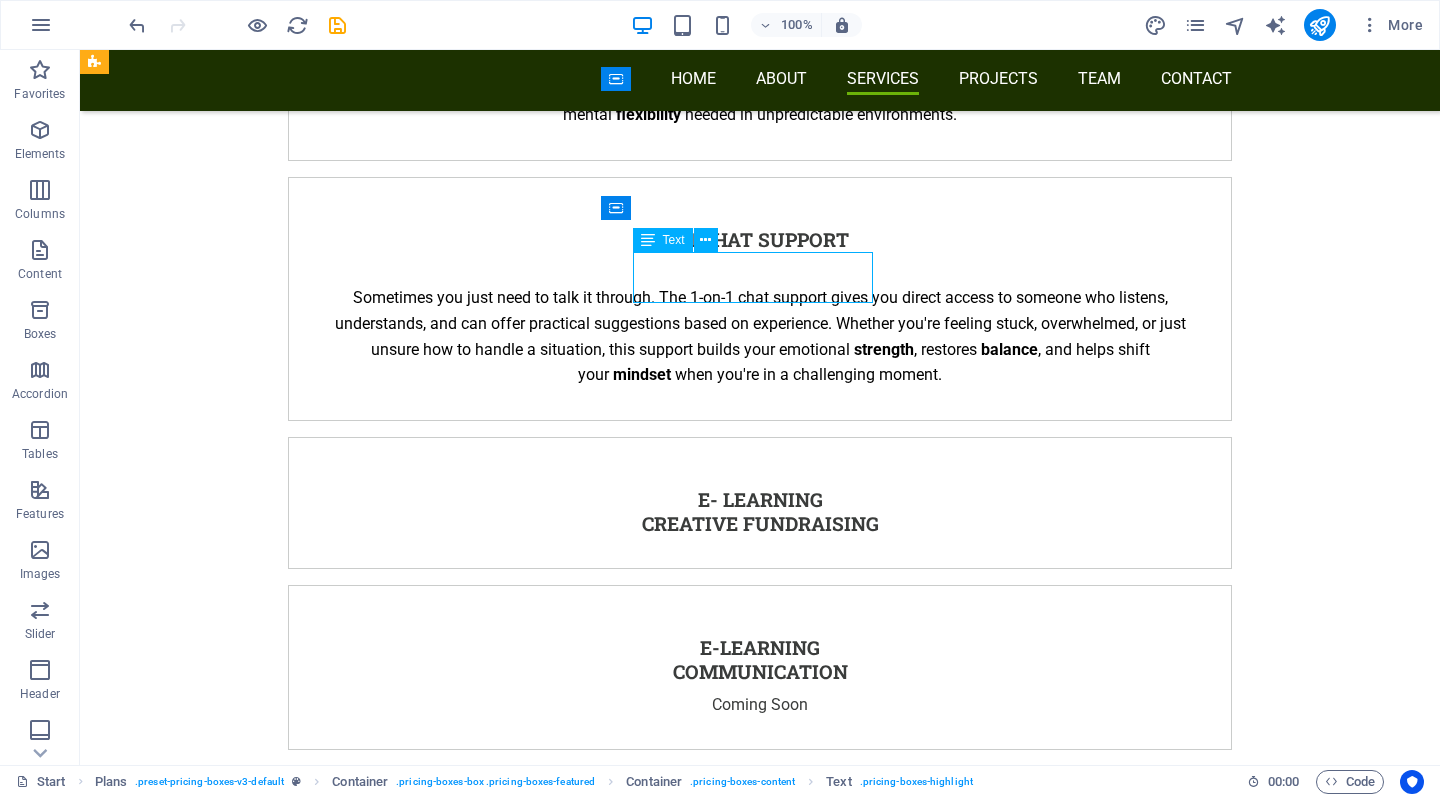 click on "10 euro / month" at bounding box center [568, 2321] 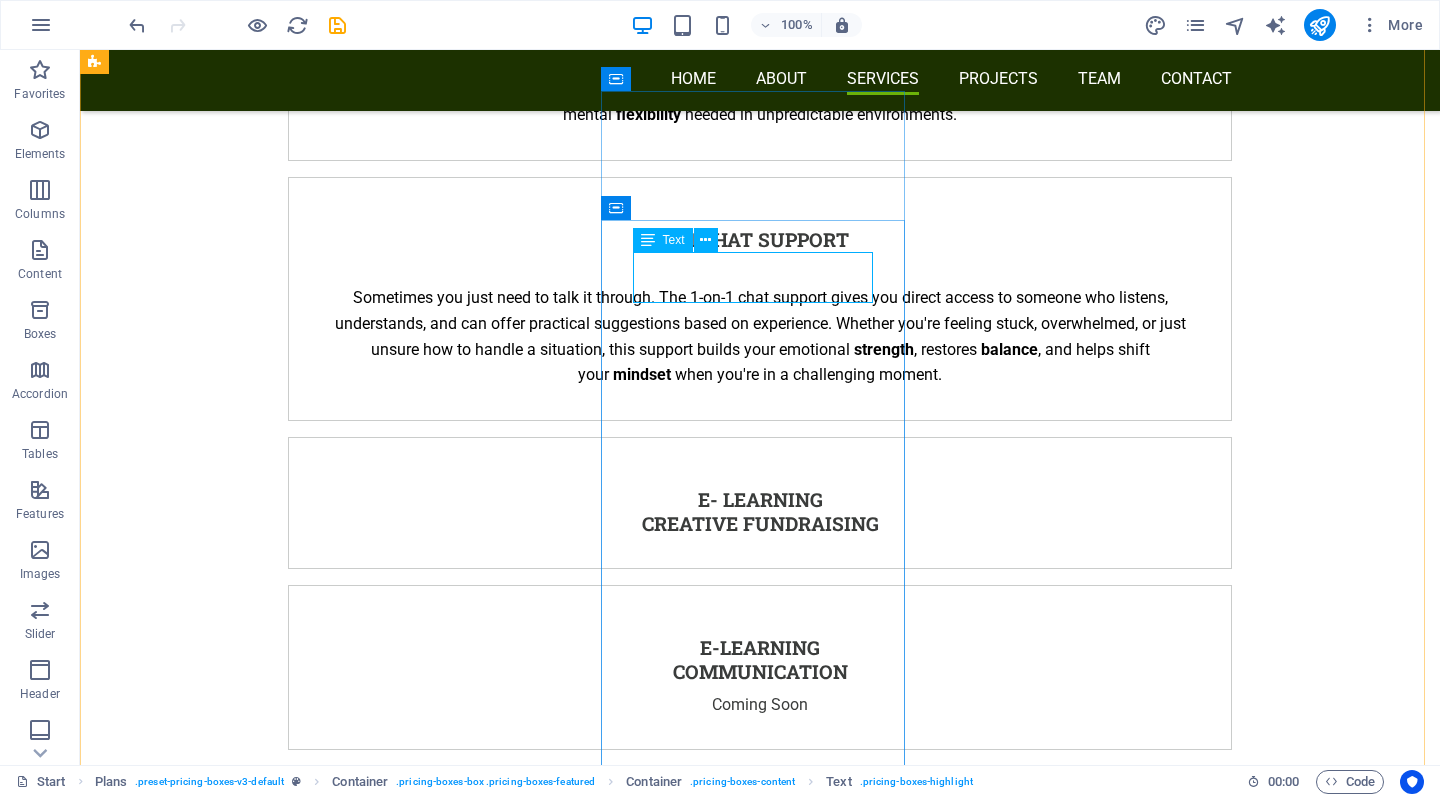 click on "10 euro / month" at bounding box center [568, 2321] 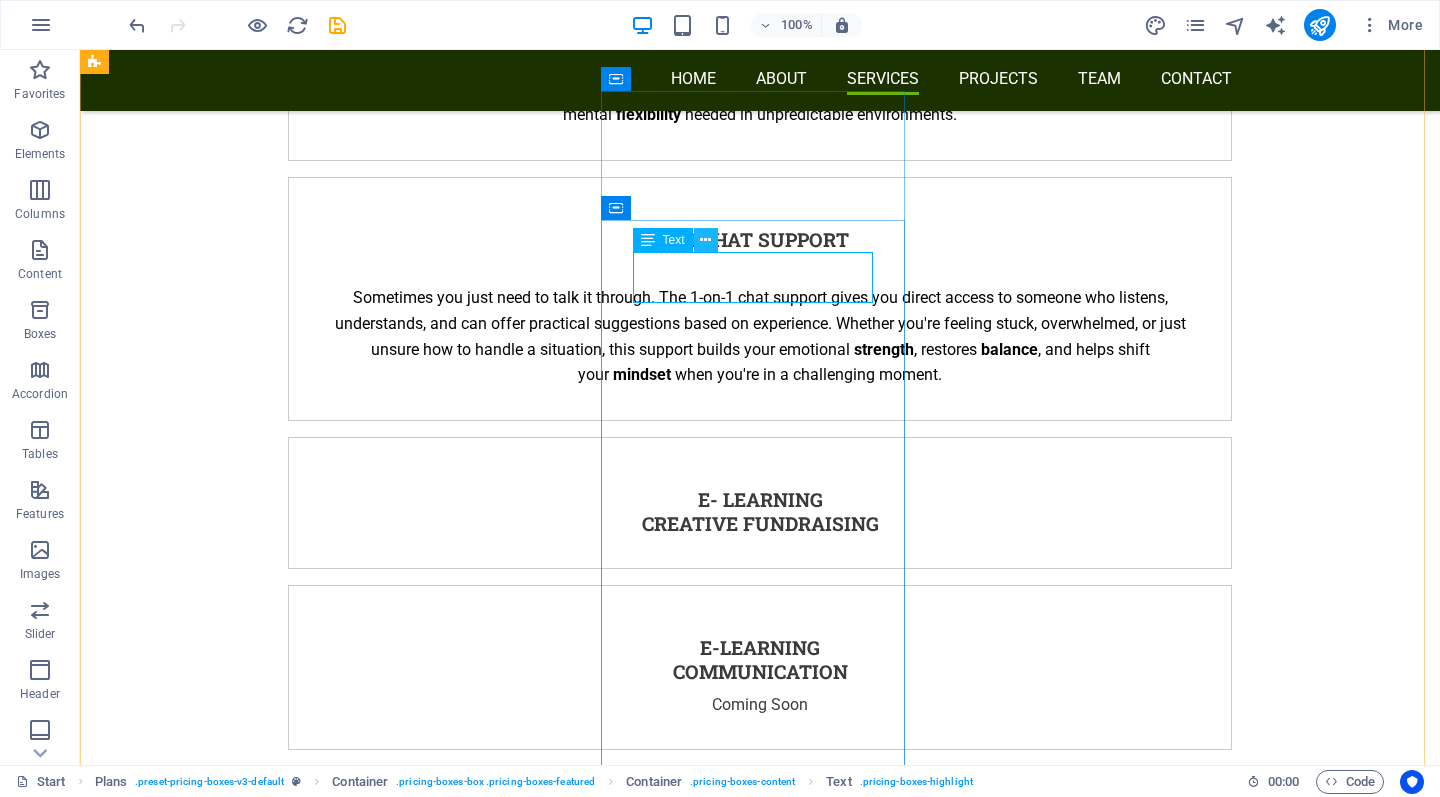 click at bounding box center [705, 240] 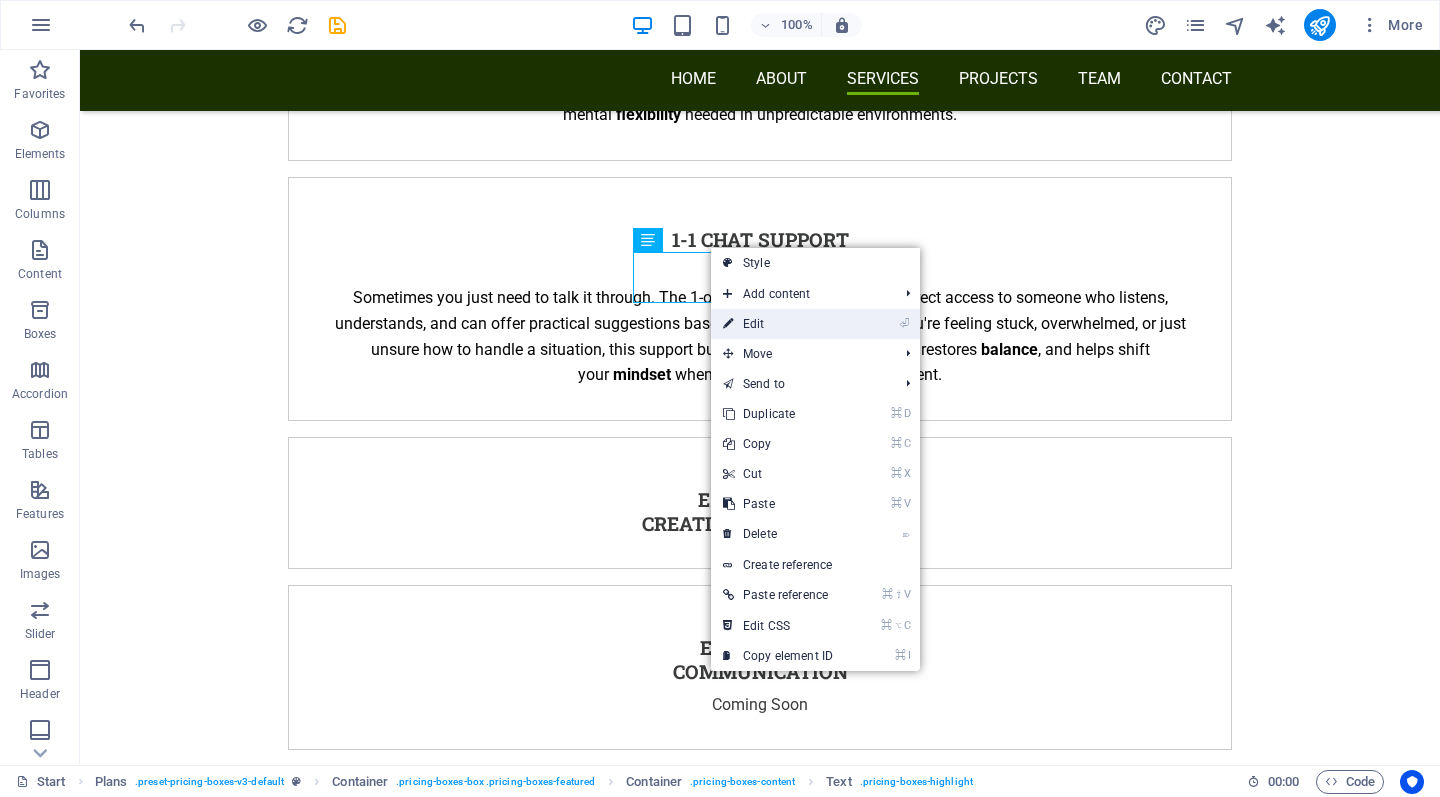 click on "⏎  Edit" at bounding box center (815, 324) 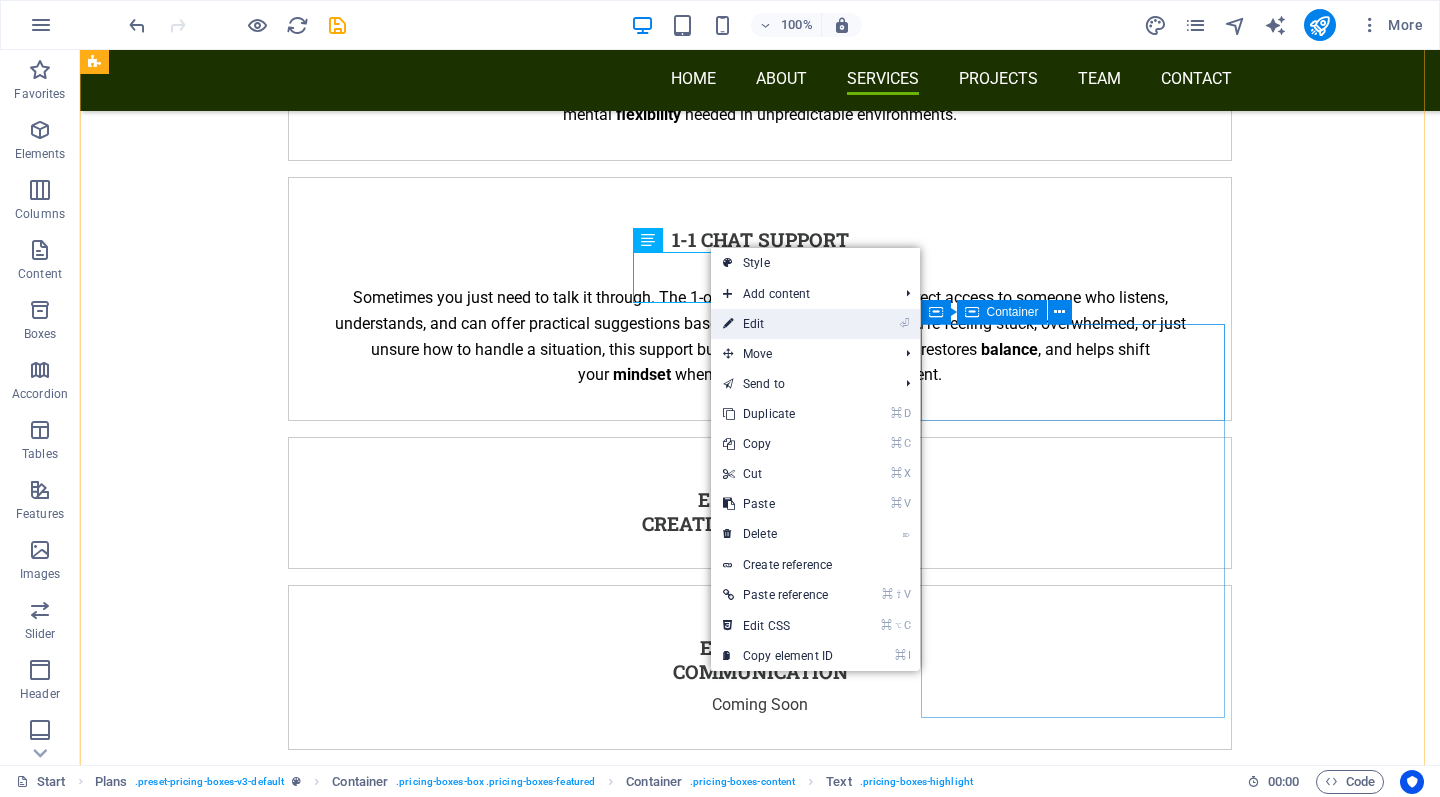 click on "⏎  Edit" at bounding box center [815, 324] 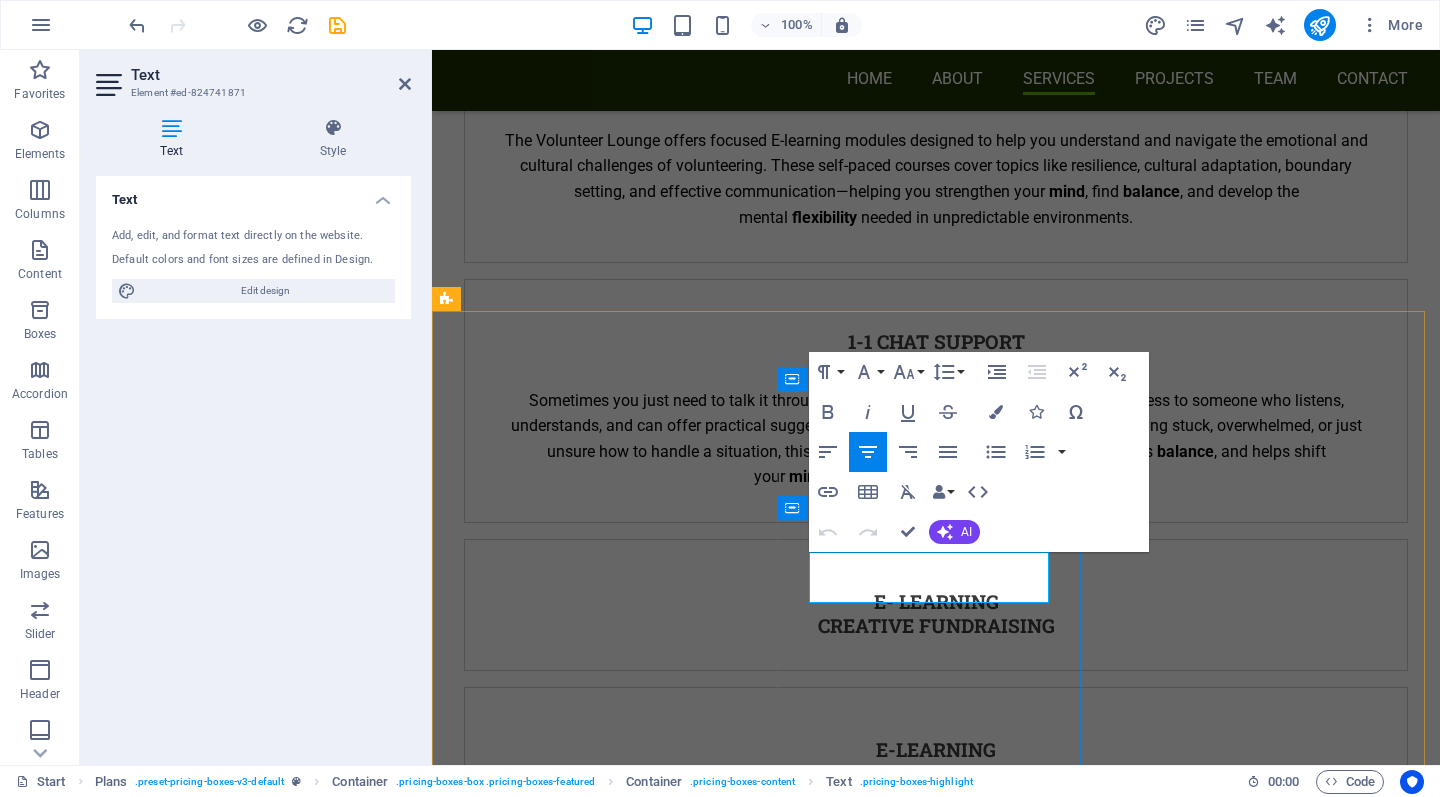 click on "10 euro / month" at bounding box center [920, 2423] 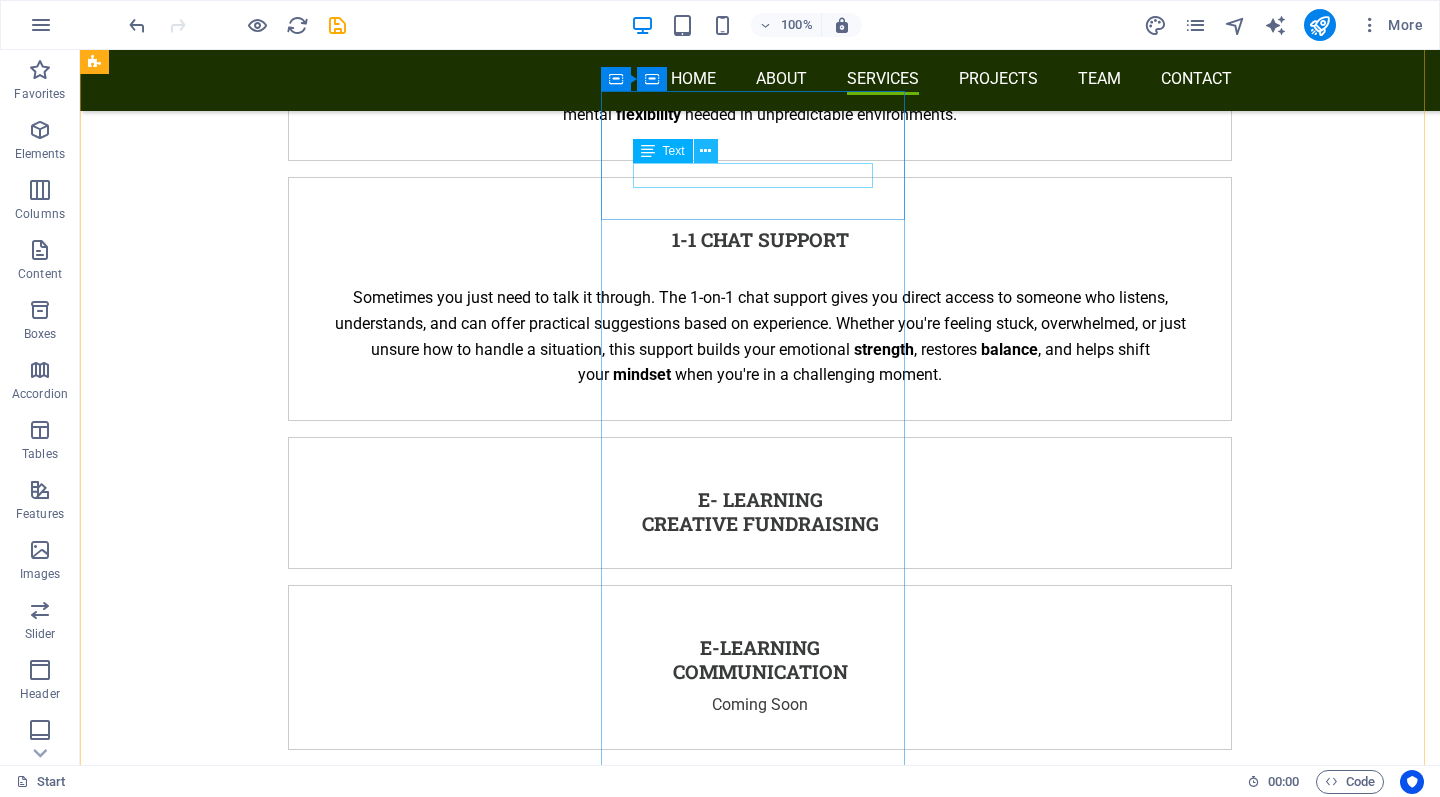 click at bounding box center [706, 151] 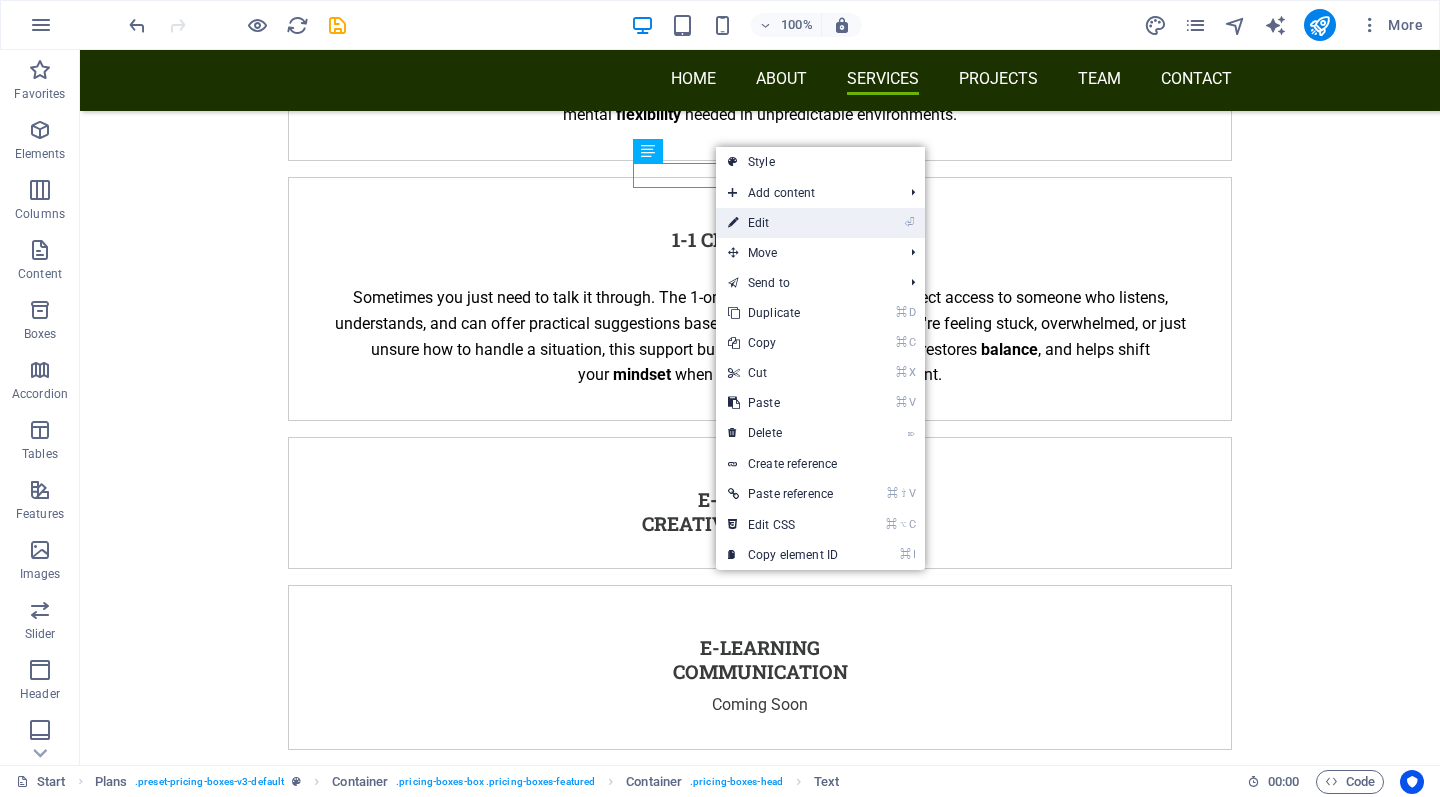 click on "⏎  Edit" at bounding box center (783, 223) 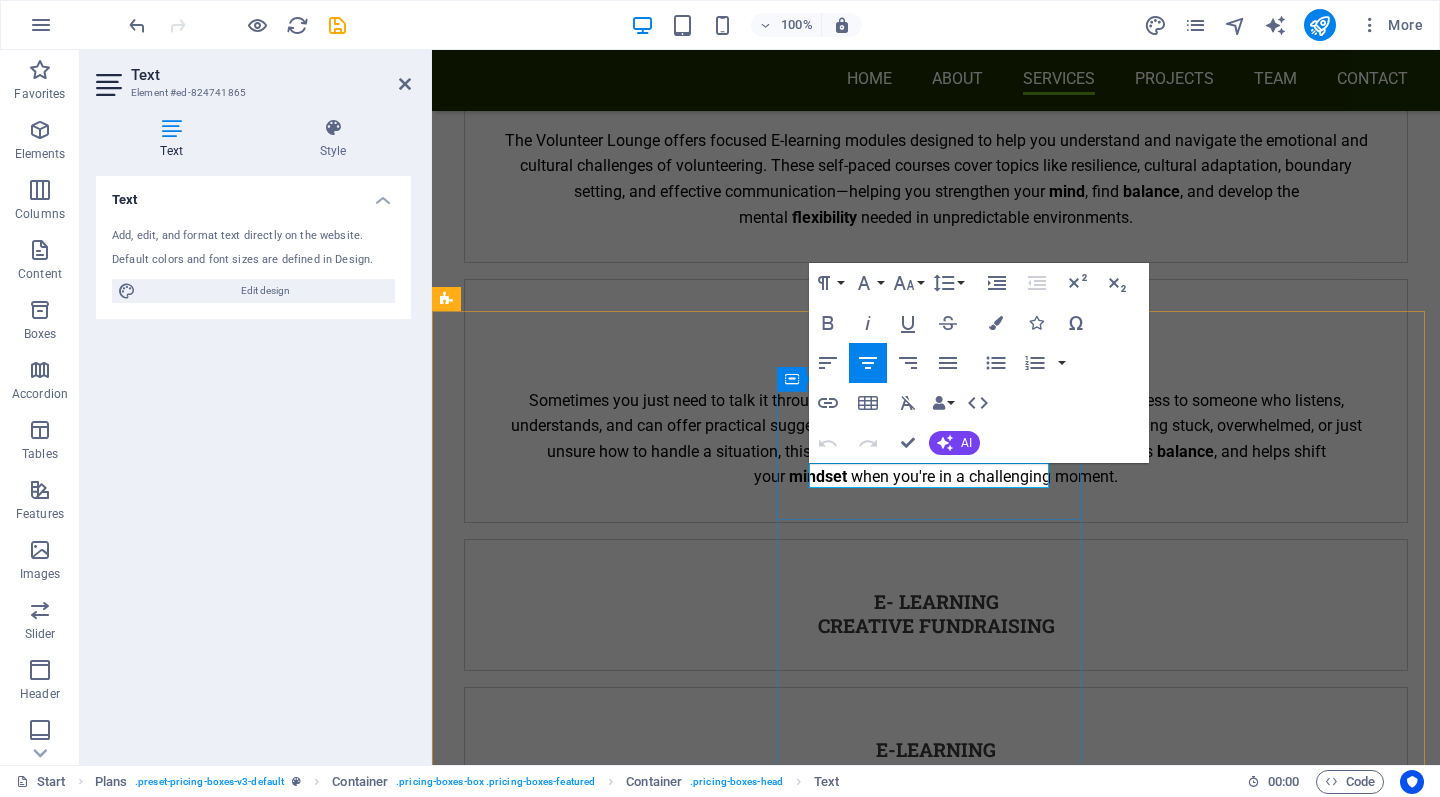 click on "level 2 membership" at bounding box center [920, 2322] 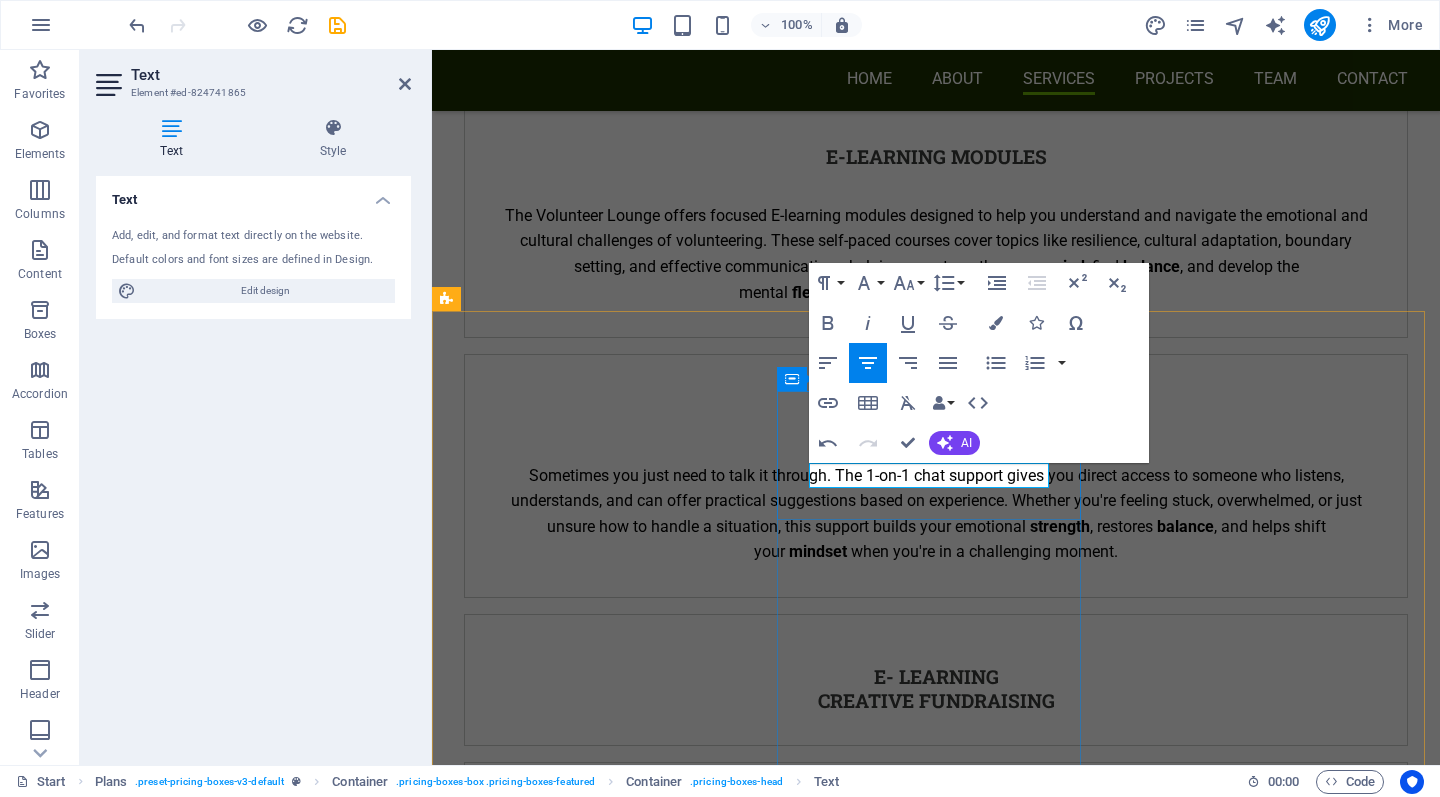 type 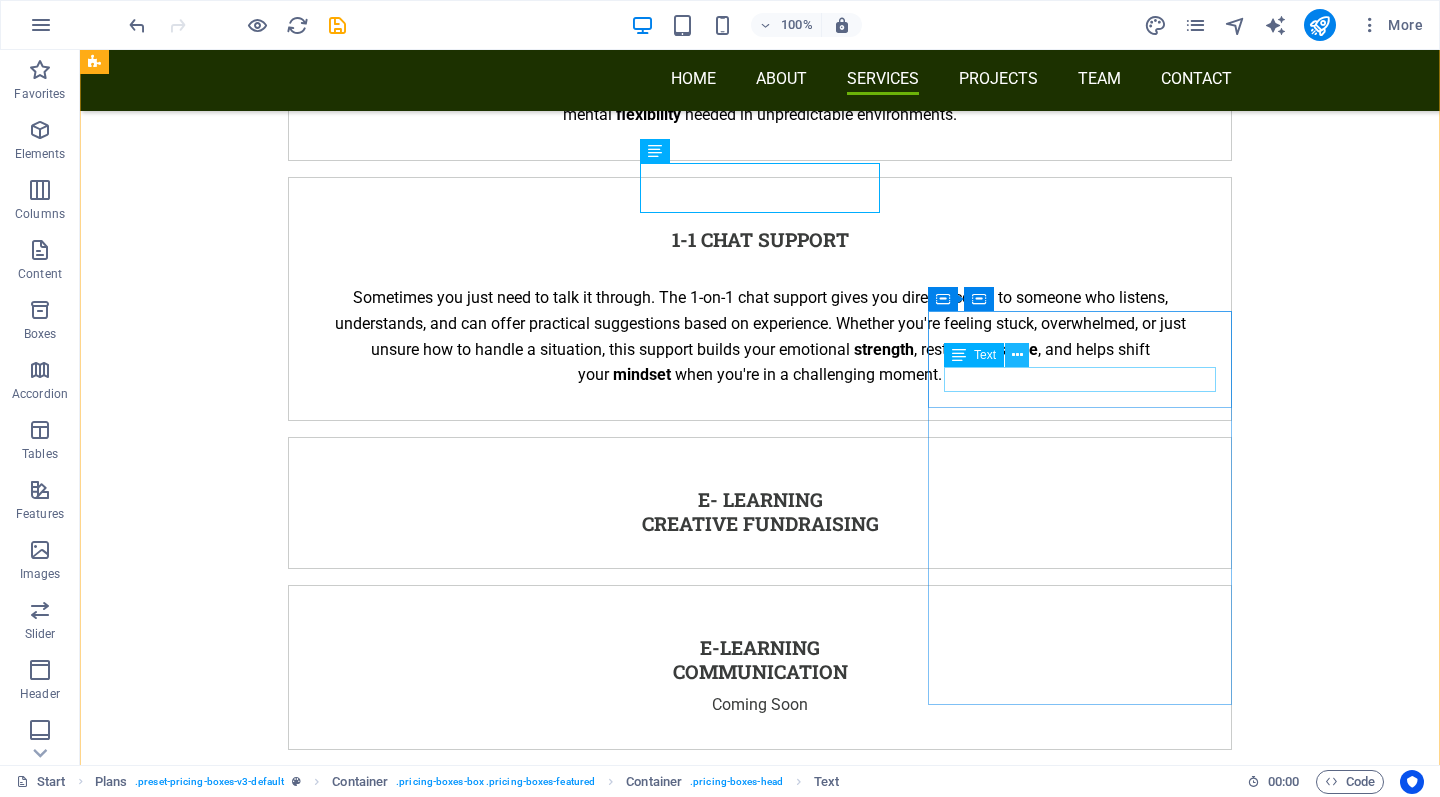 click at bounding box center [1017, 355] 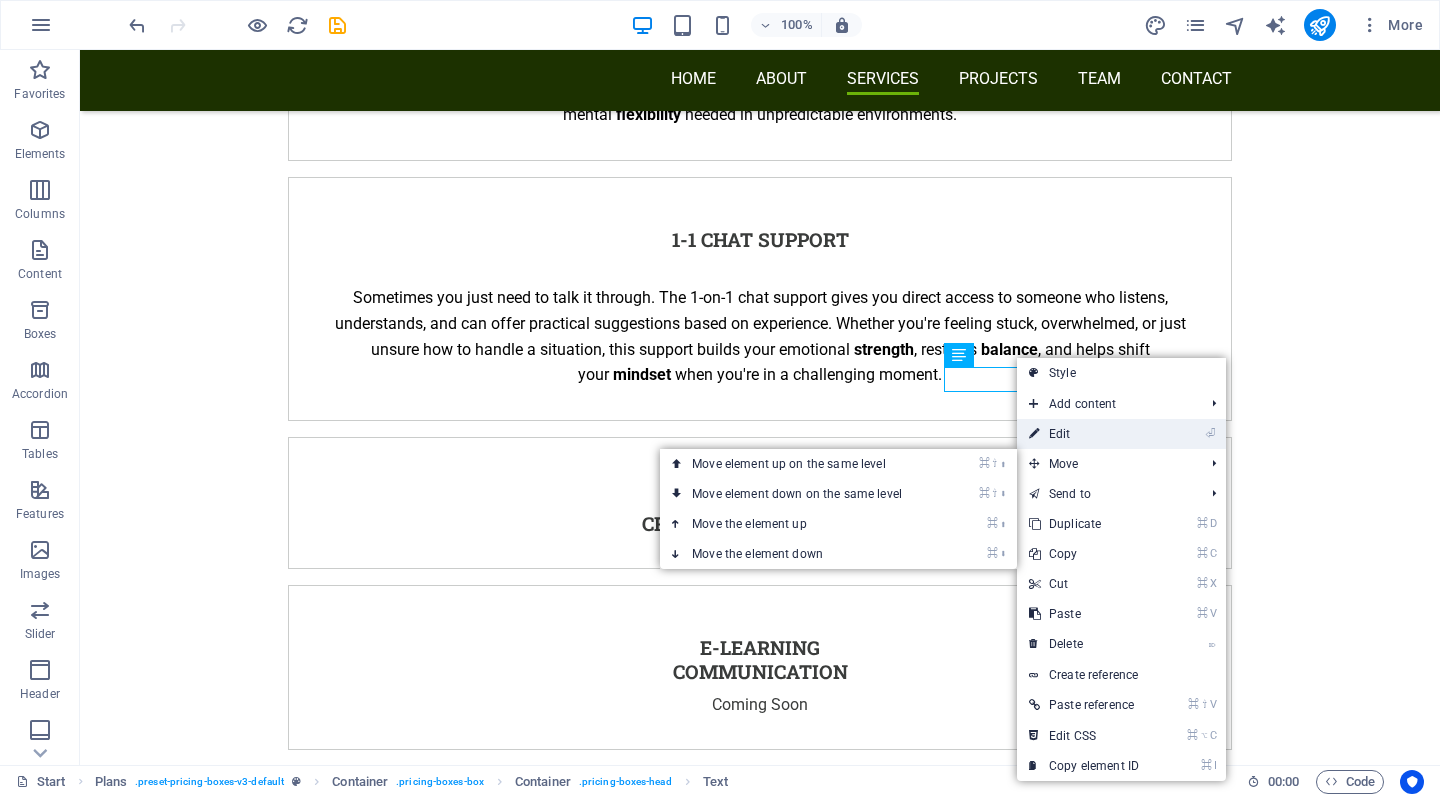 click on "⏎  Edit" at bounding box center (1084, 434) 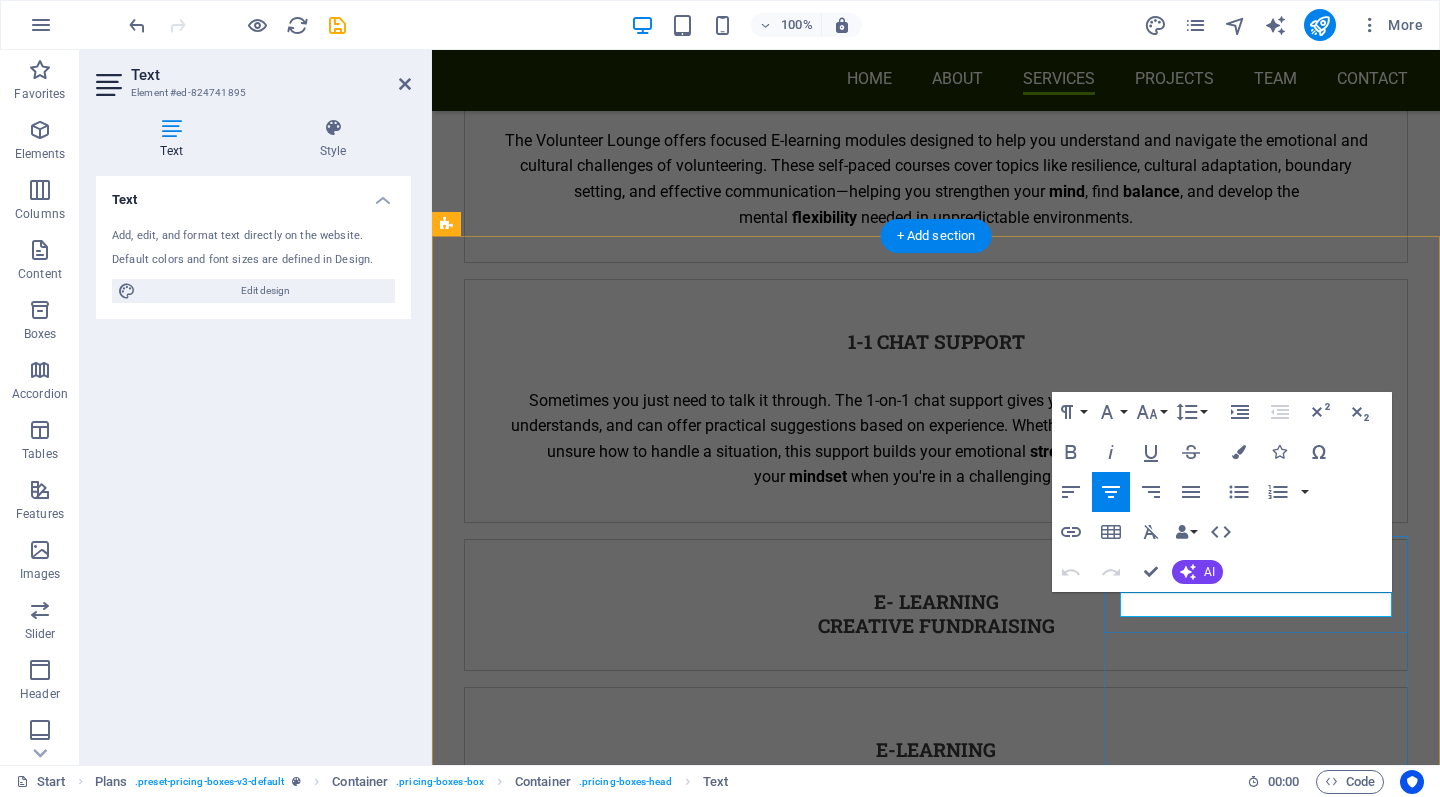 click on "level 3 membership" at bounding box center (920, 4034) 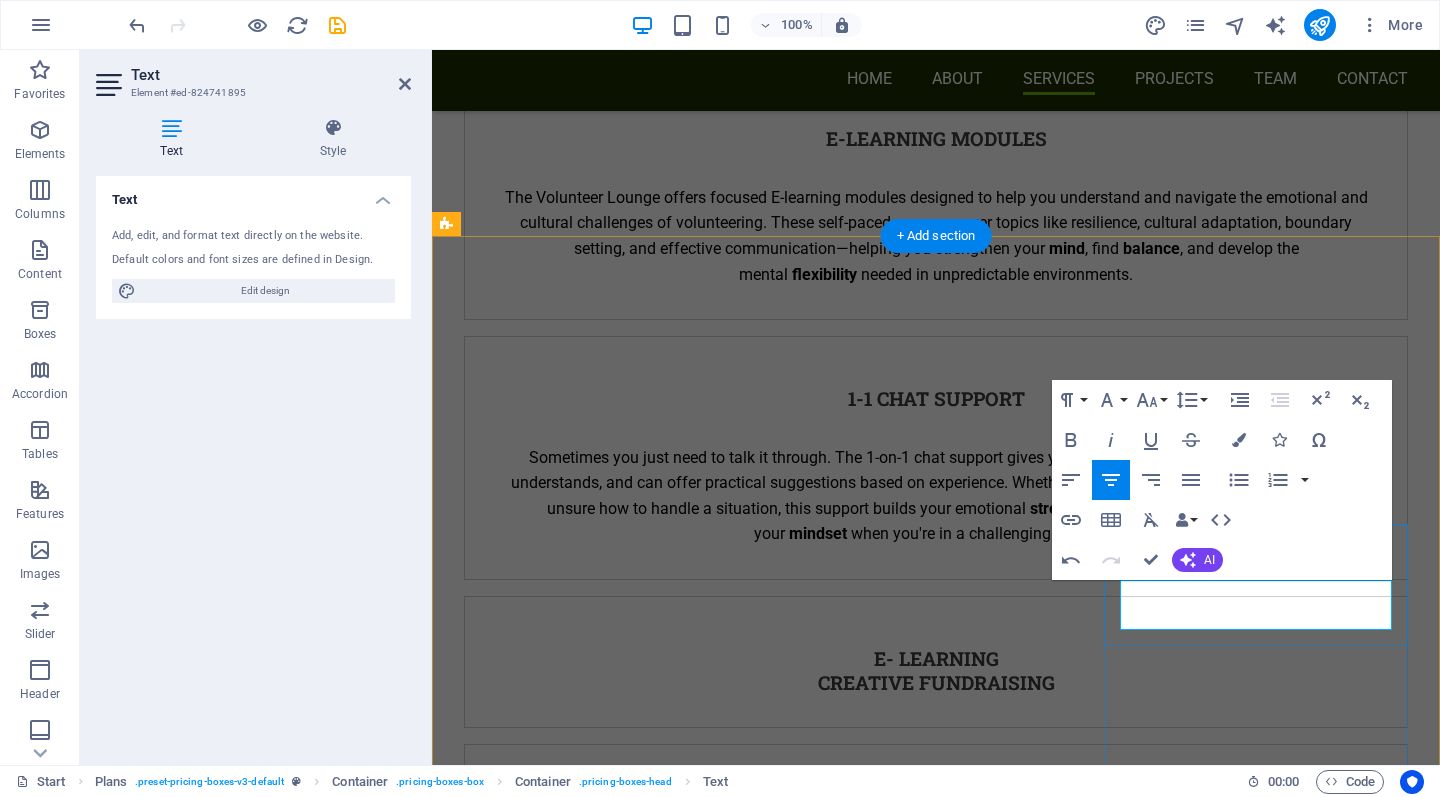 click on "level [NUMBER] monthly / yearly membership" at bounding box center (920, 4091) 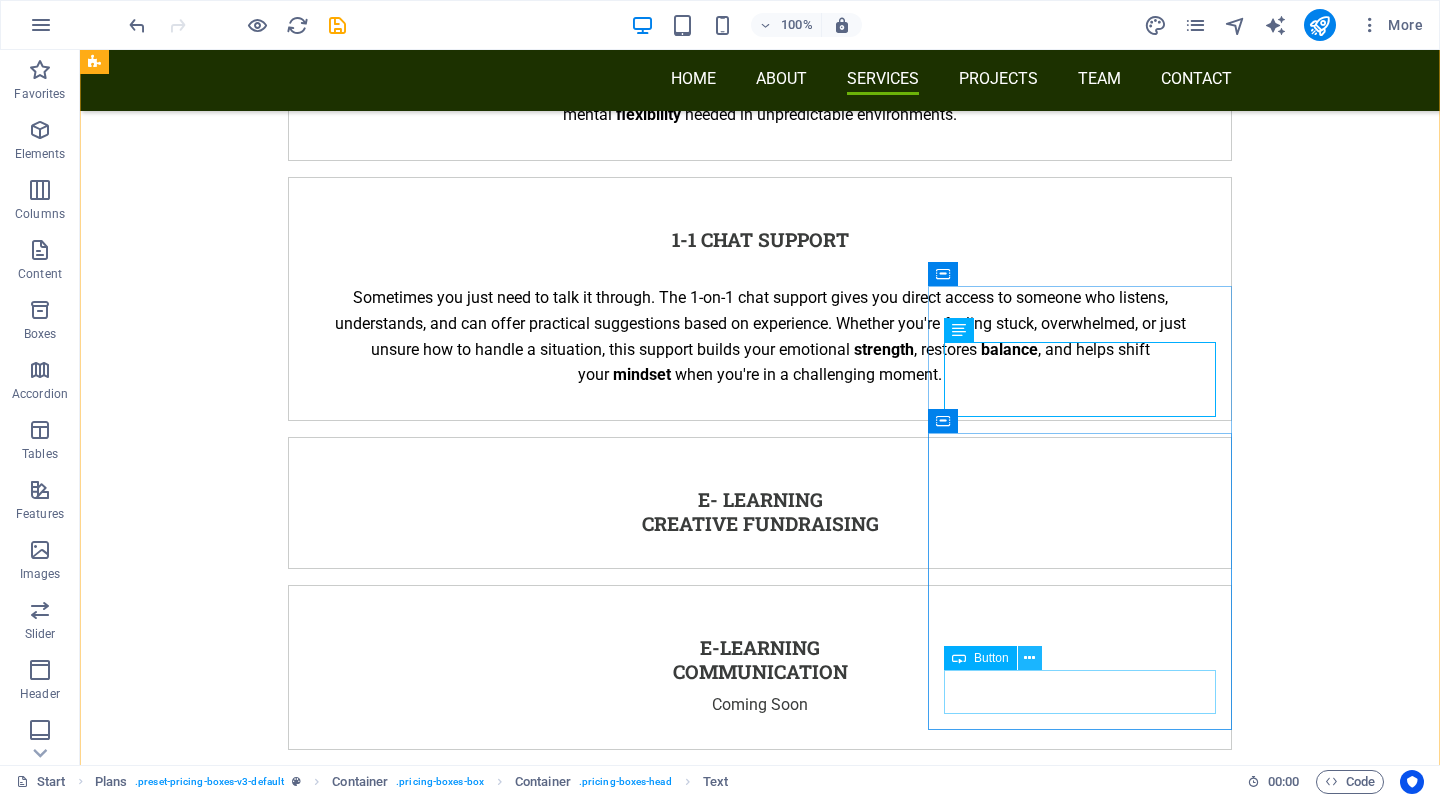 click at bounding box center (1029, 658) 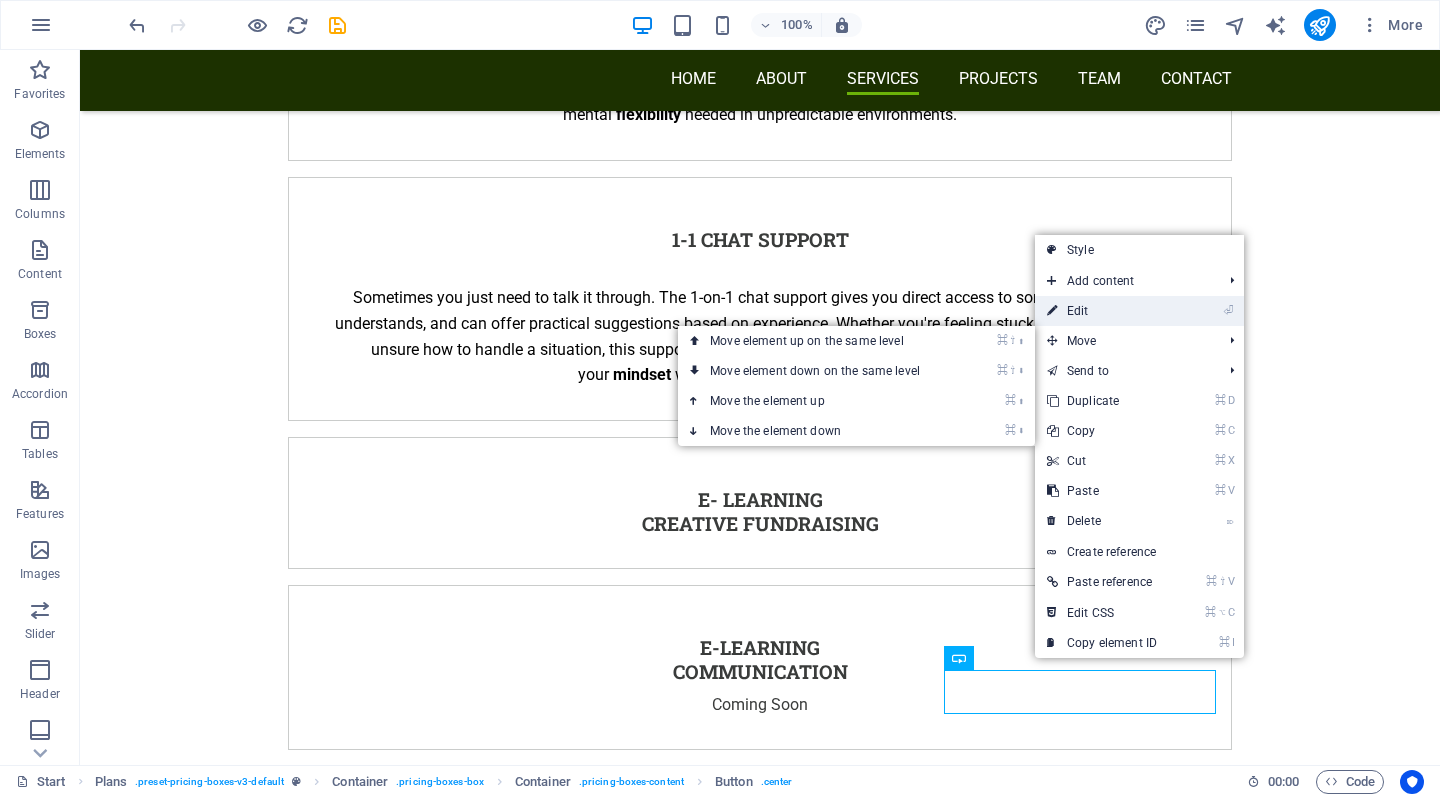 click on "⏎  Edit" at bounding box center [1102, 311] 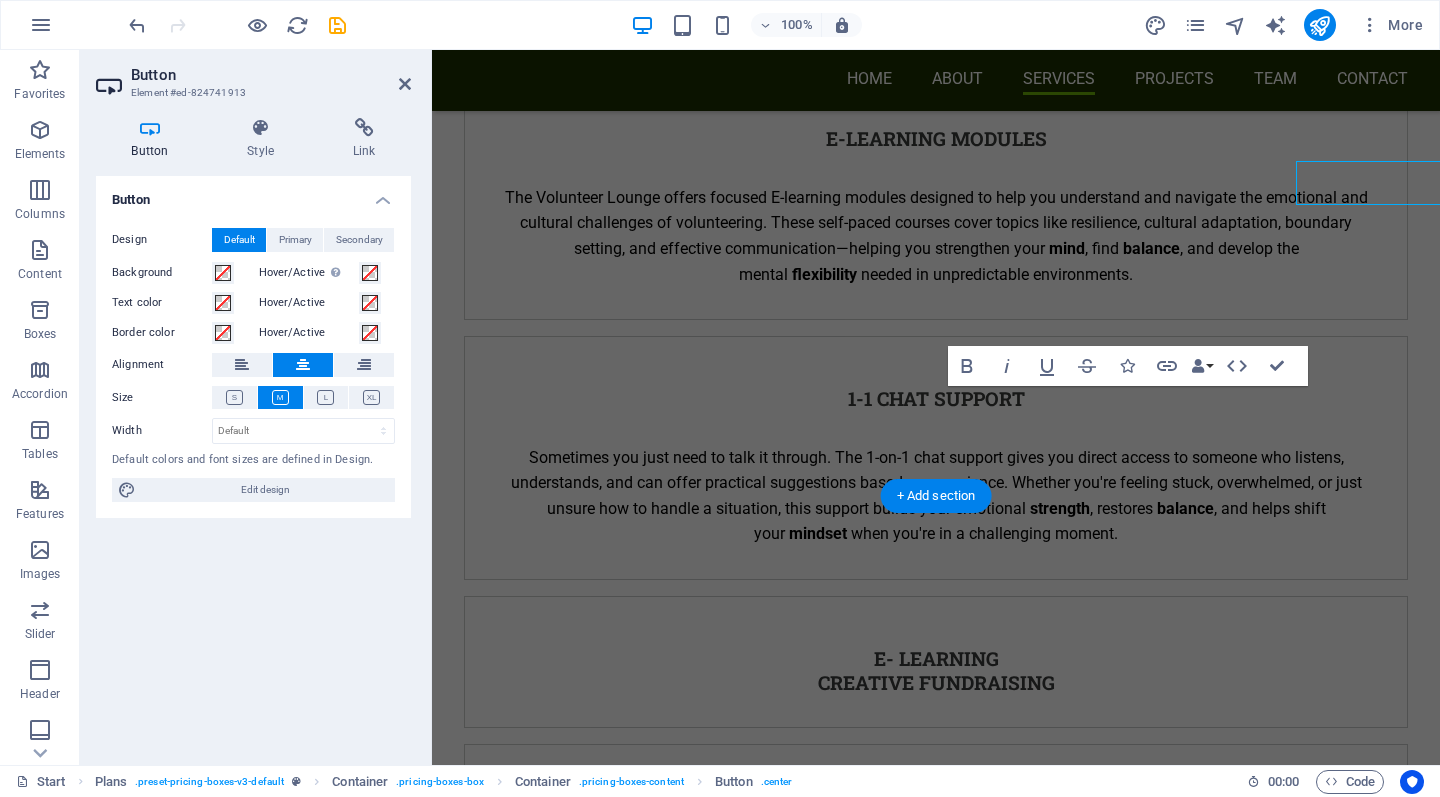 scroll, scrollTop: 5346, scrollLeft: 0, axis: vertical 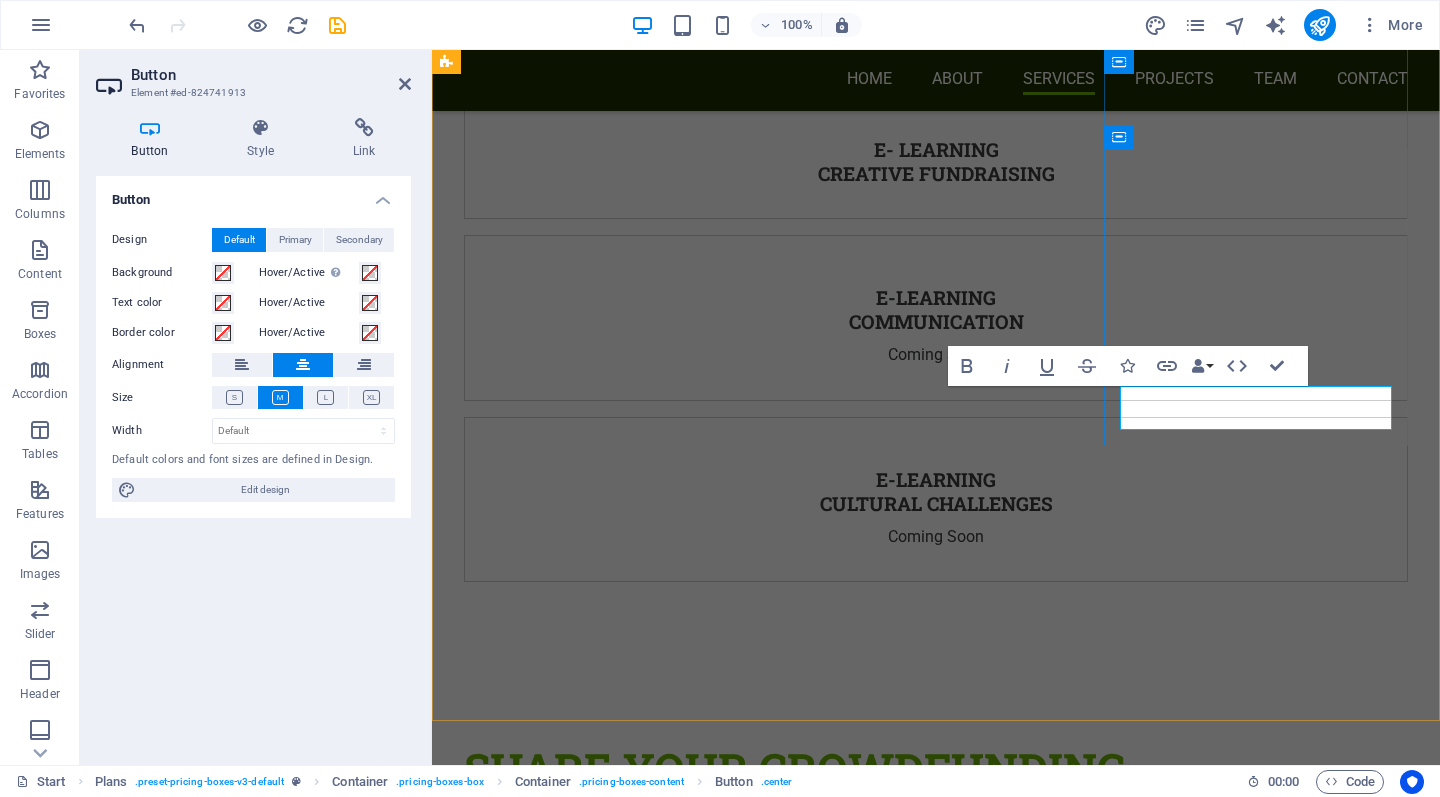 click on "BUTTON" at bounding box center [920, 3872] 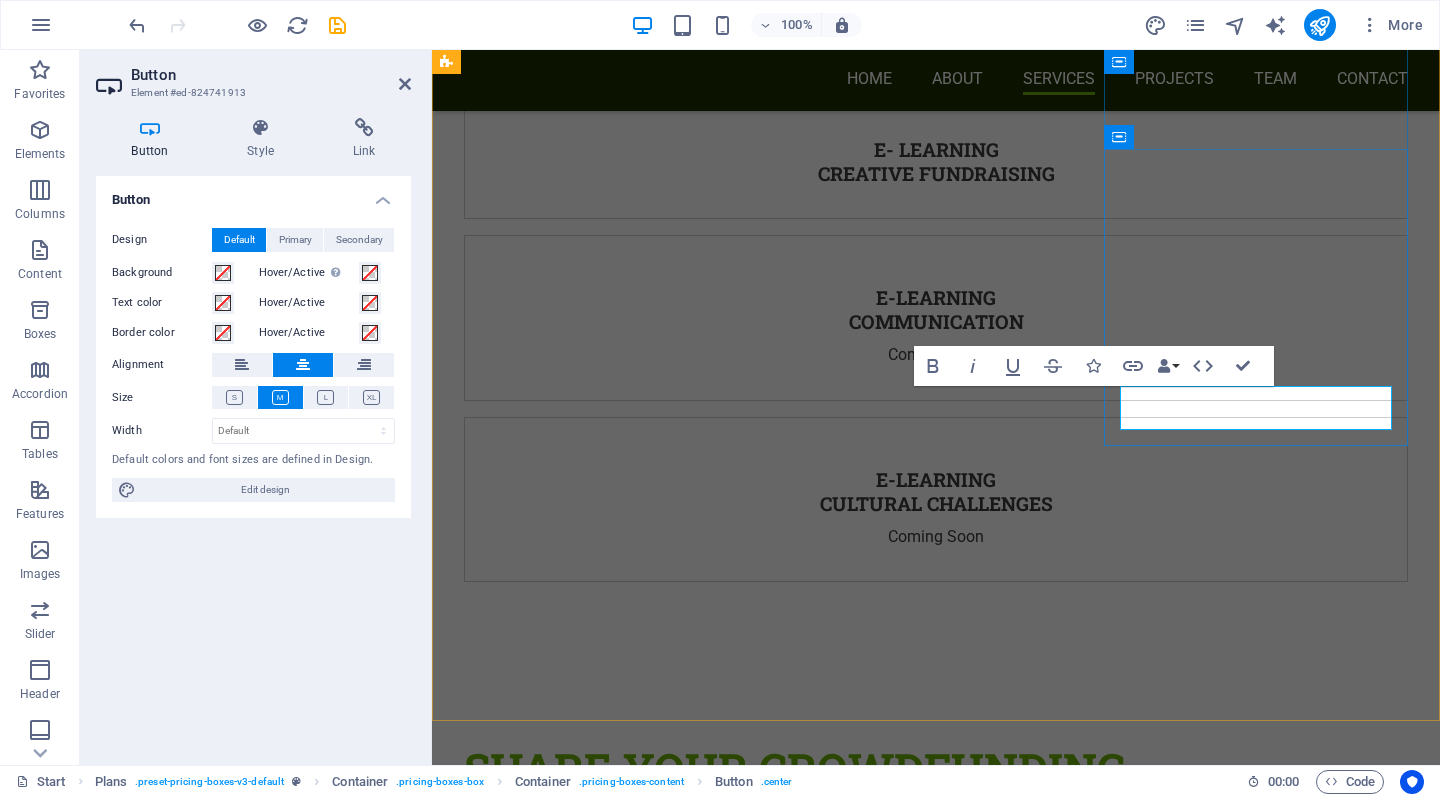 type 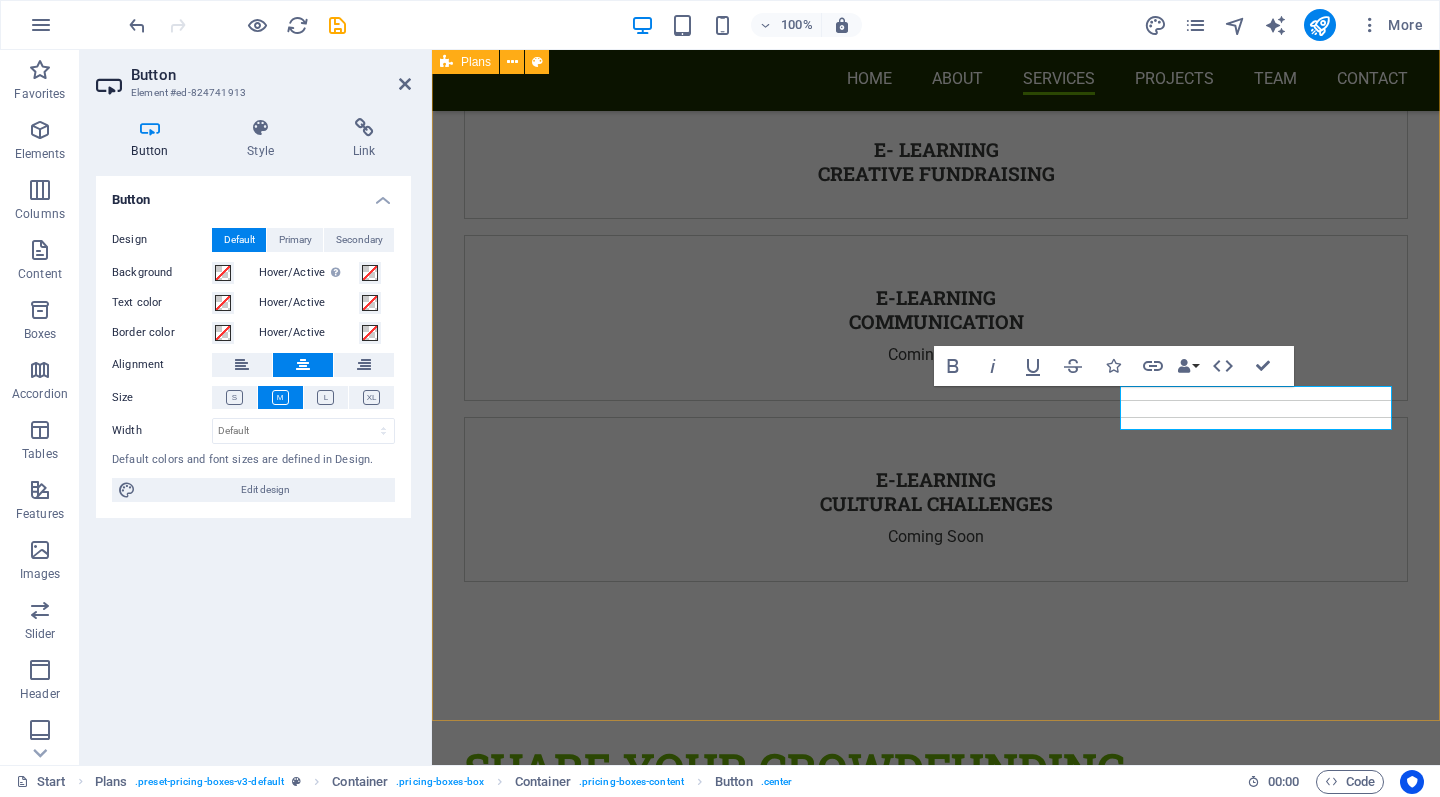click on "level [NUMBER] membership [PRICE] euro / month Acces to the Online Community Great offer in August and September [YEAR]! 50 x Founding Members discount: The Volunteer Lounge is looking for volunteers currently abroad or recently returned to help shape the space Press the button below if you want to contribute your story as a founding member and get lifelong free access to the community BUTTON level [NUMBER] community access and E - Learning Modules Online community access & Access to the E -Learning Module Creative Fundraising 50 x Founding Members Discount: The Volunteer Lounge is looking for volunteers currently abroad or recently returned who are looking for ways to fund their cause or volunteer project. Get direct access to the E Learning Creative Fundraising AND the community for only     [PRICE] ! BUTTON level [NUMBER] monthly / yearly membership Online Community Acces & Access to the E Learning Modules plus 1:1 chat support in the community This service will be available soon join" at bounding box center [936, 2589] 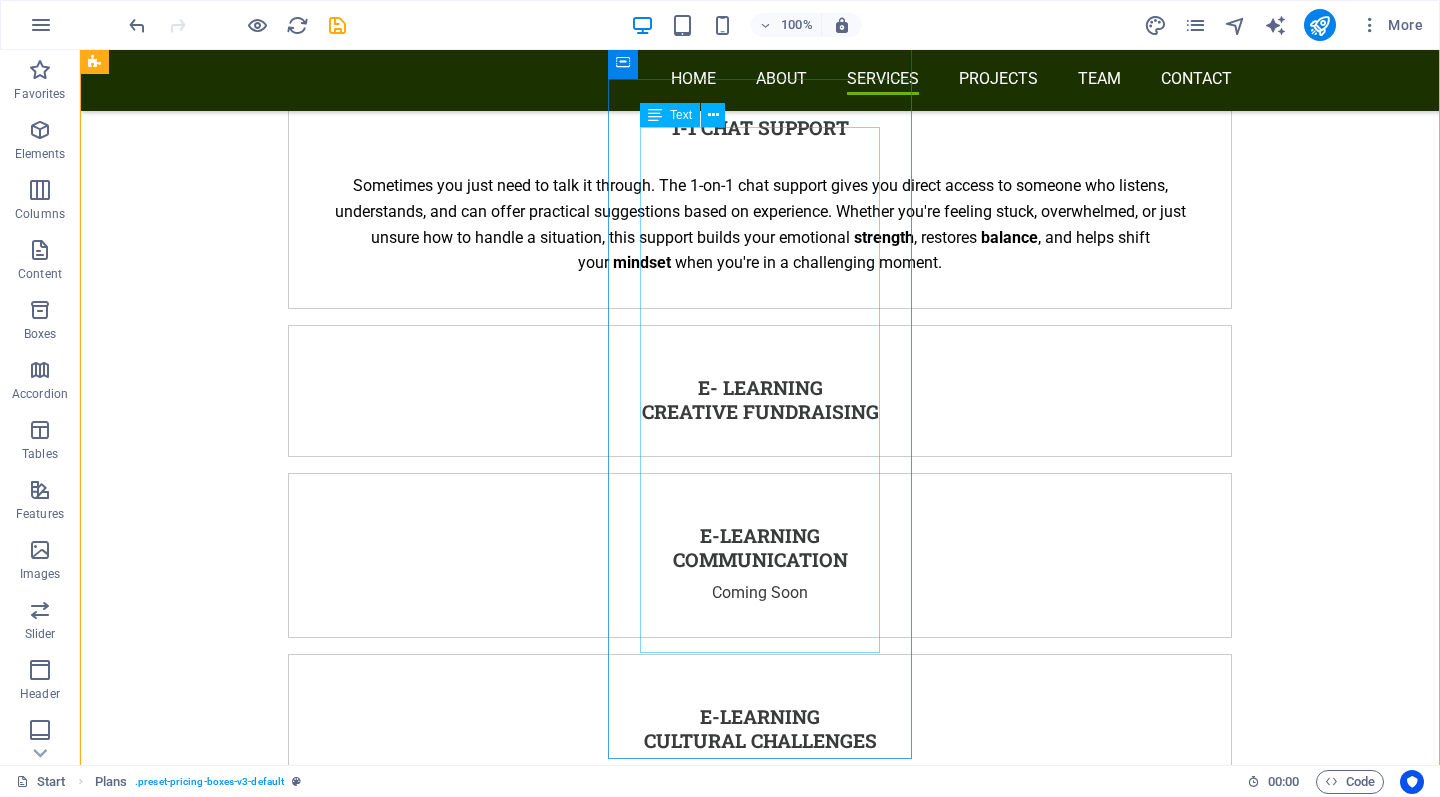 scroll, scrollTop: 5034, scrollLeft: 0, axis: vertical 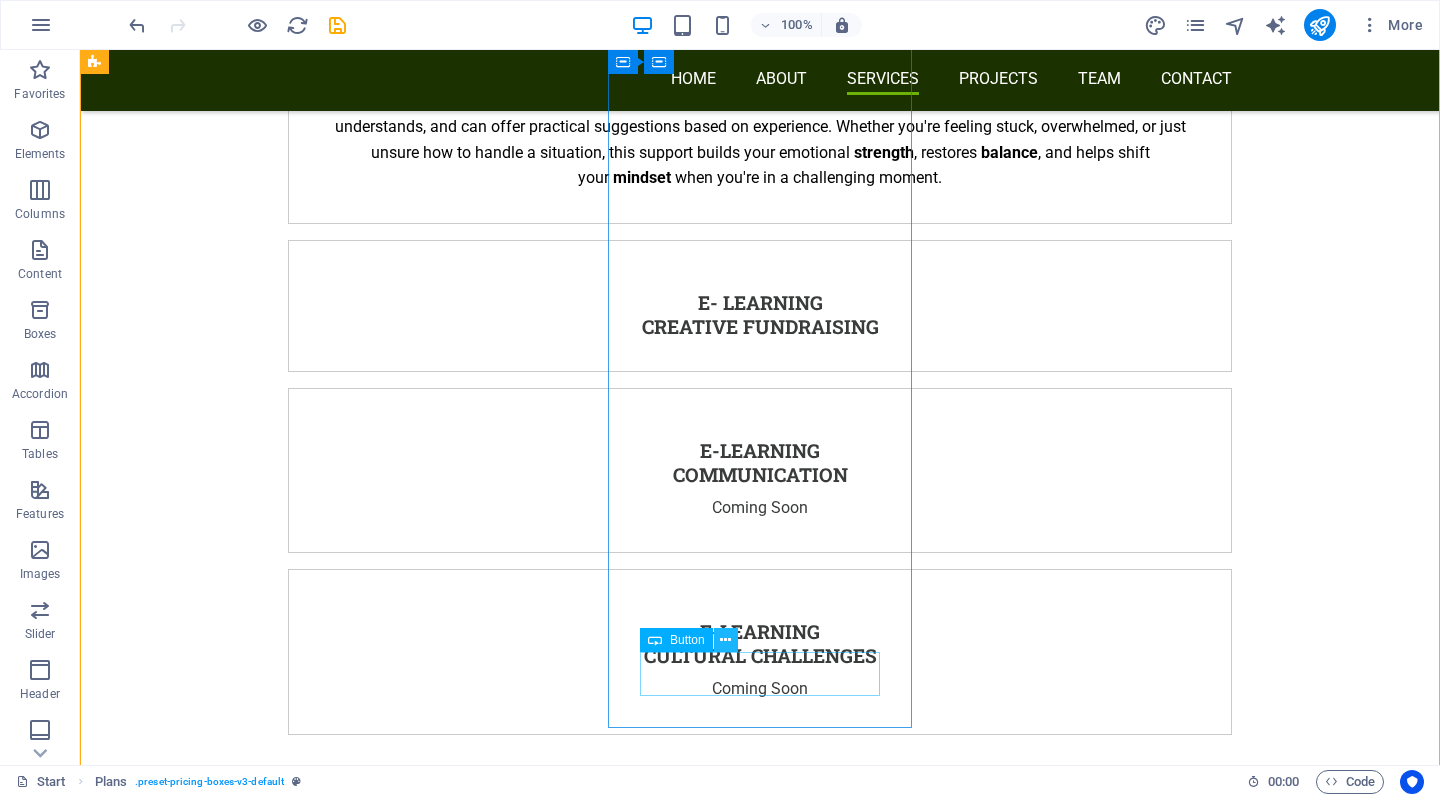 click at bounding box center [725, 640] 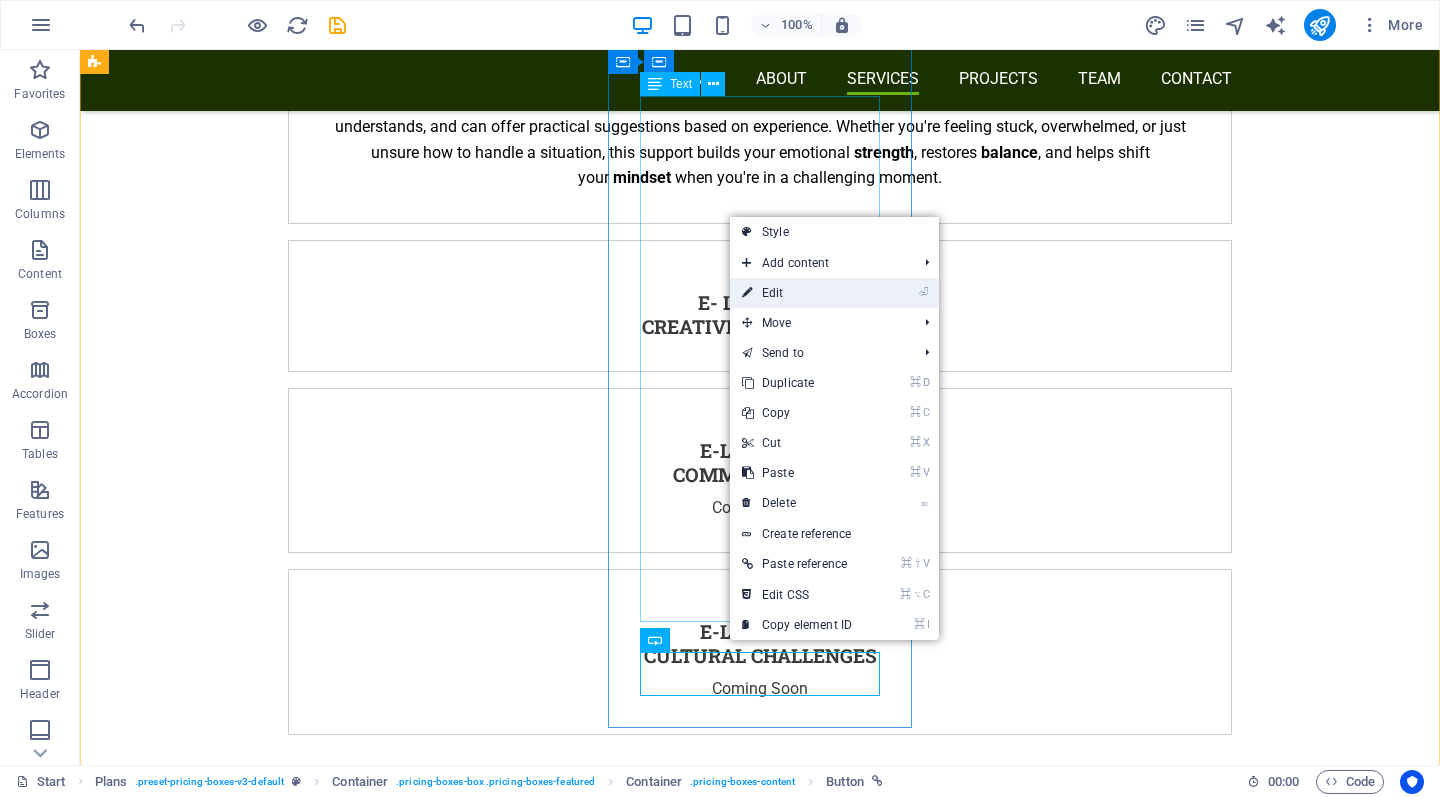 click on "⏎  Edit" at bounding box center [797, 293] 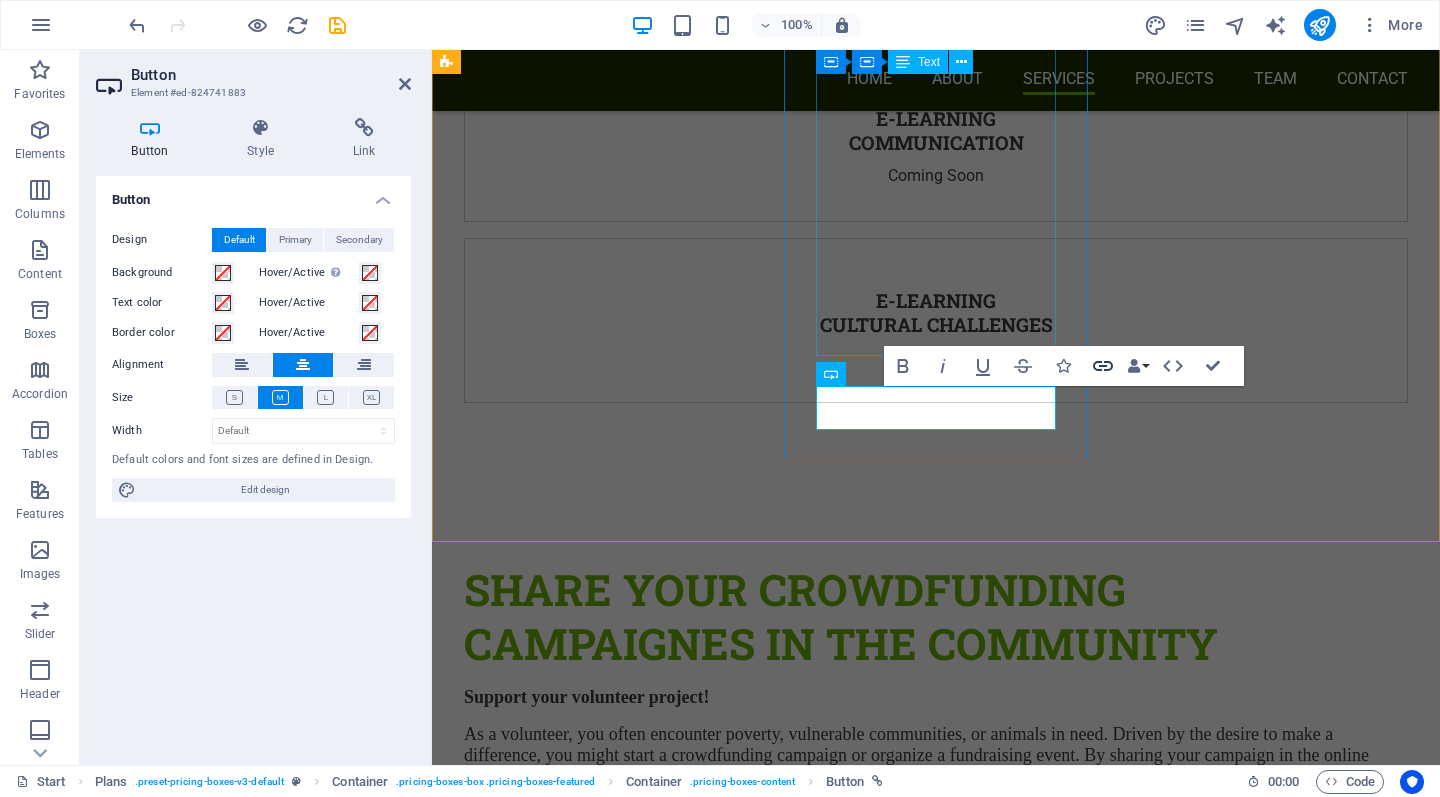 click 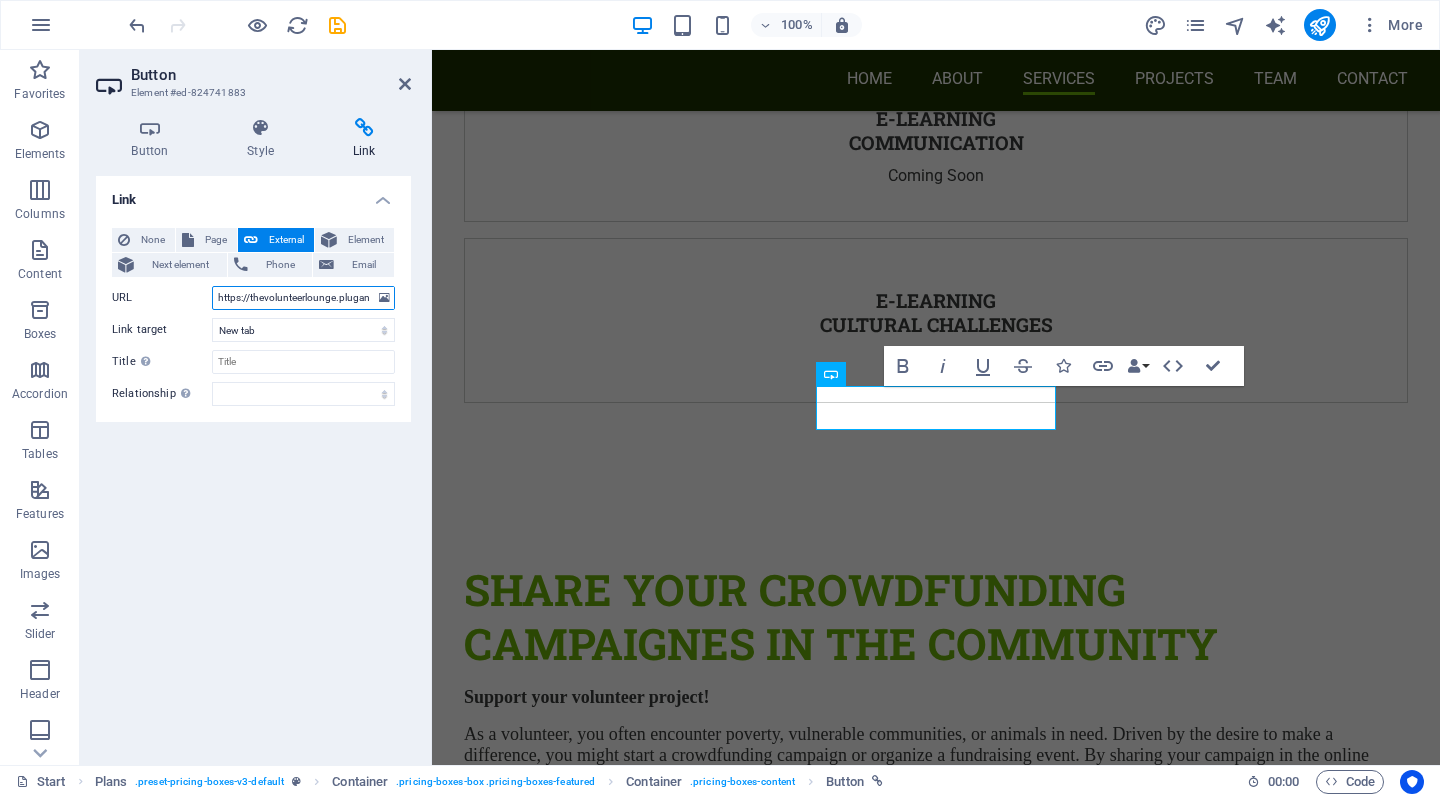 click on "https://thevolunteerlounge.plugandpay.com/checkout/creative-fundraising" at bounding box center (303, 298) 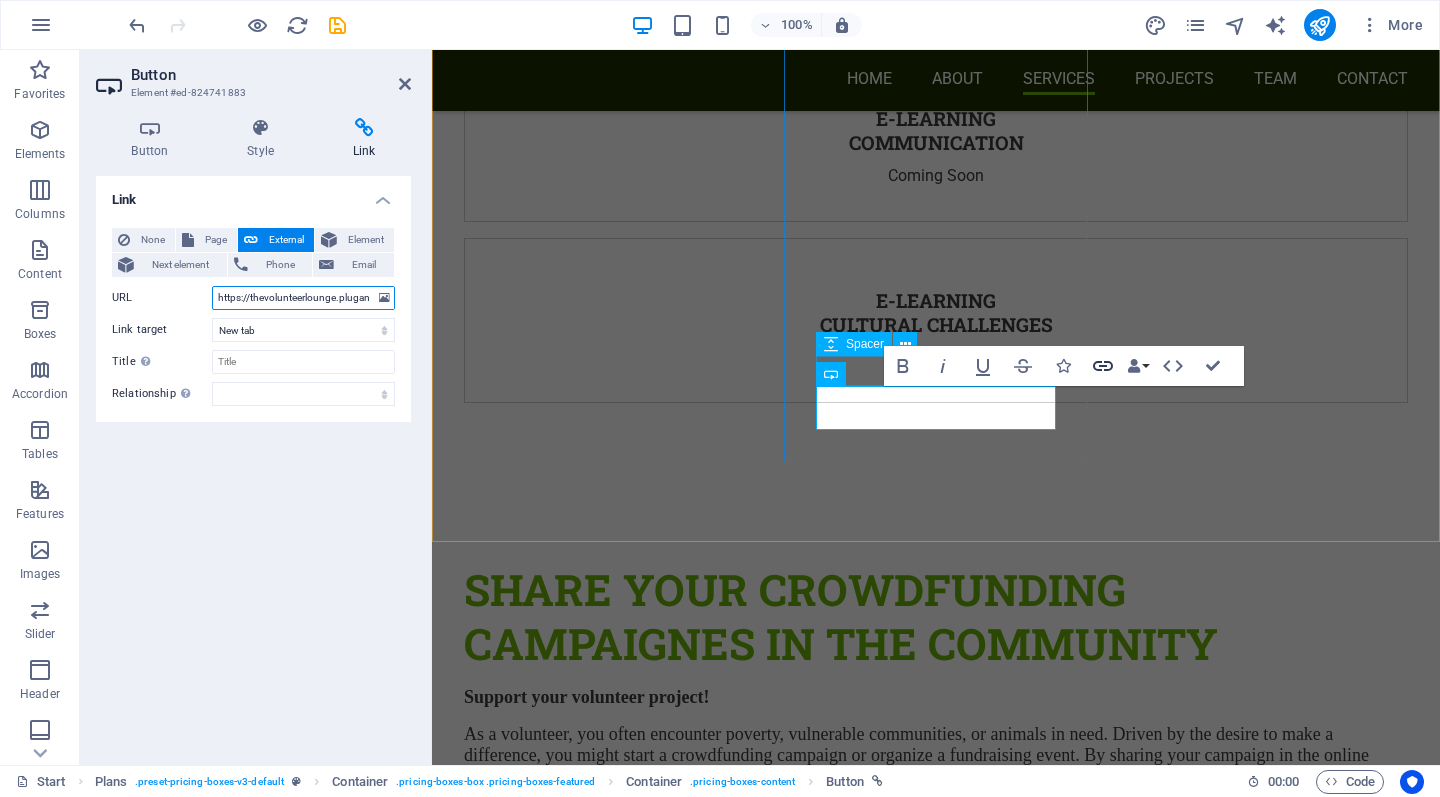 click 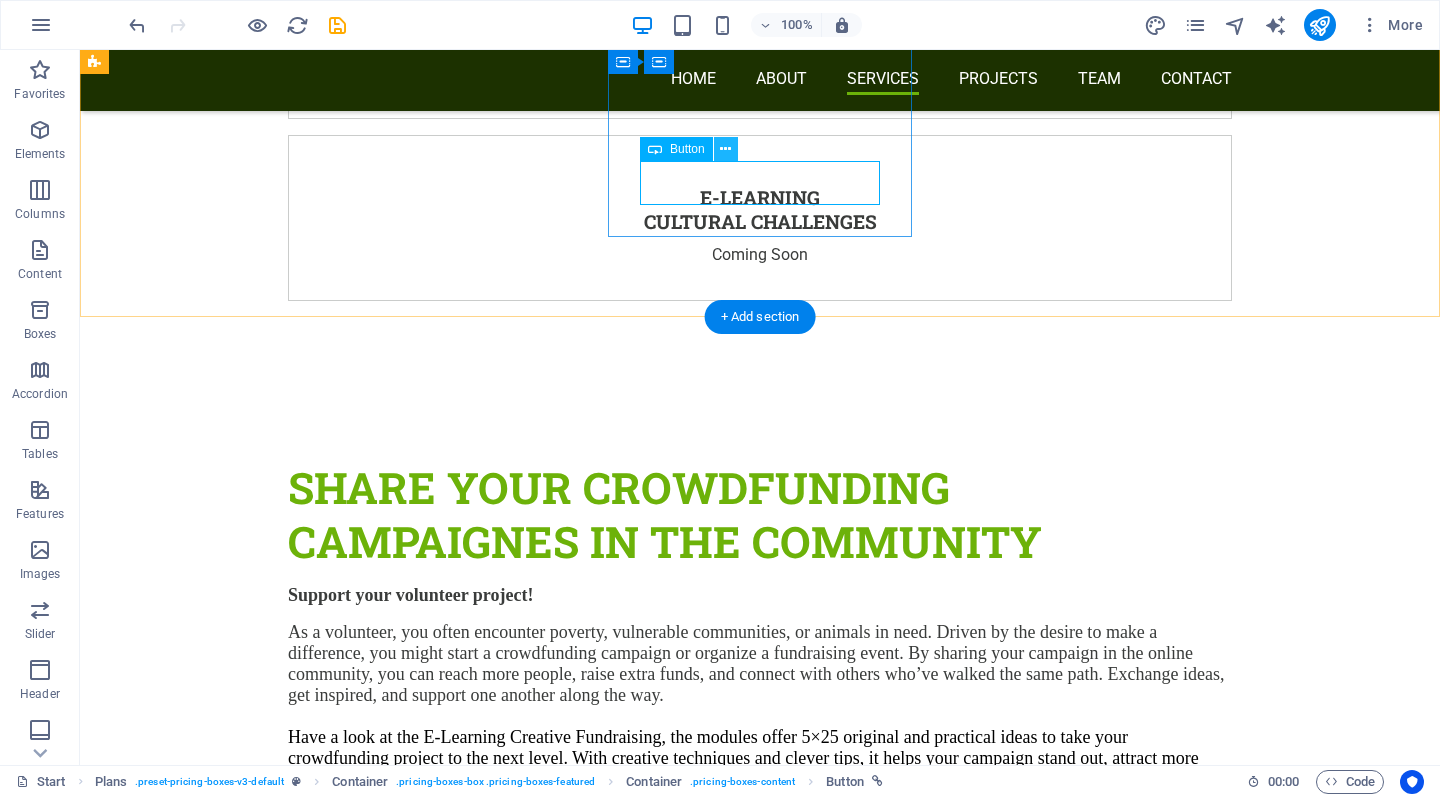 click at bounding box center [725, 149] 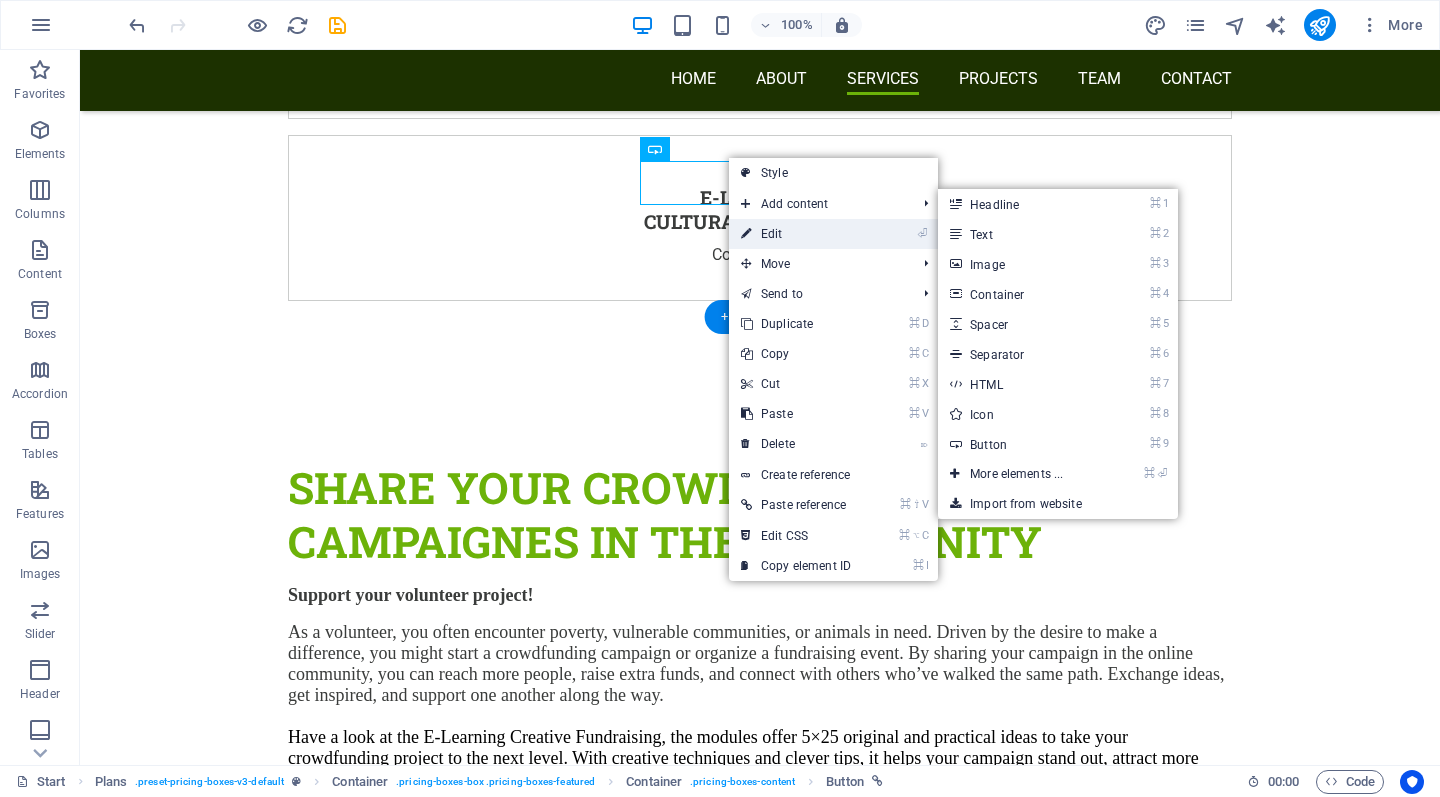 click on "⏎  Edit" at bounding box center [796, 234] 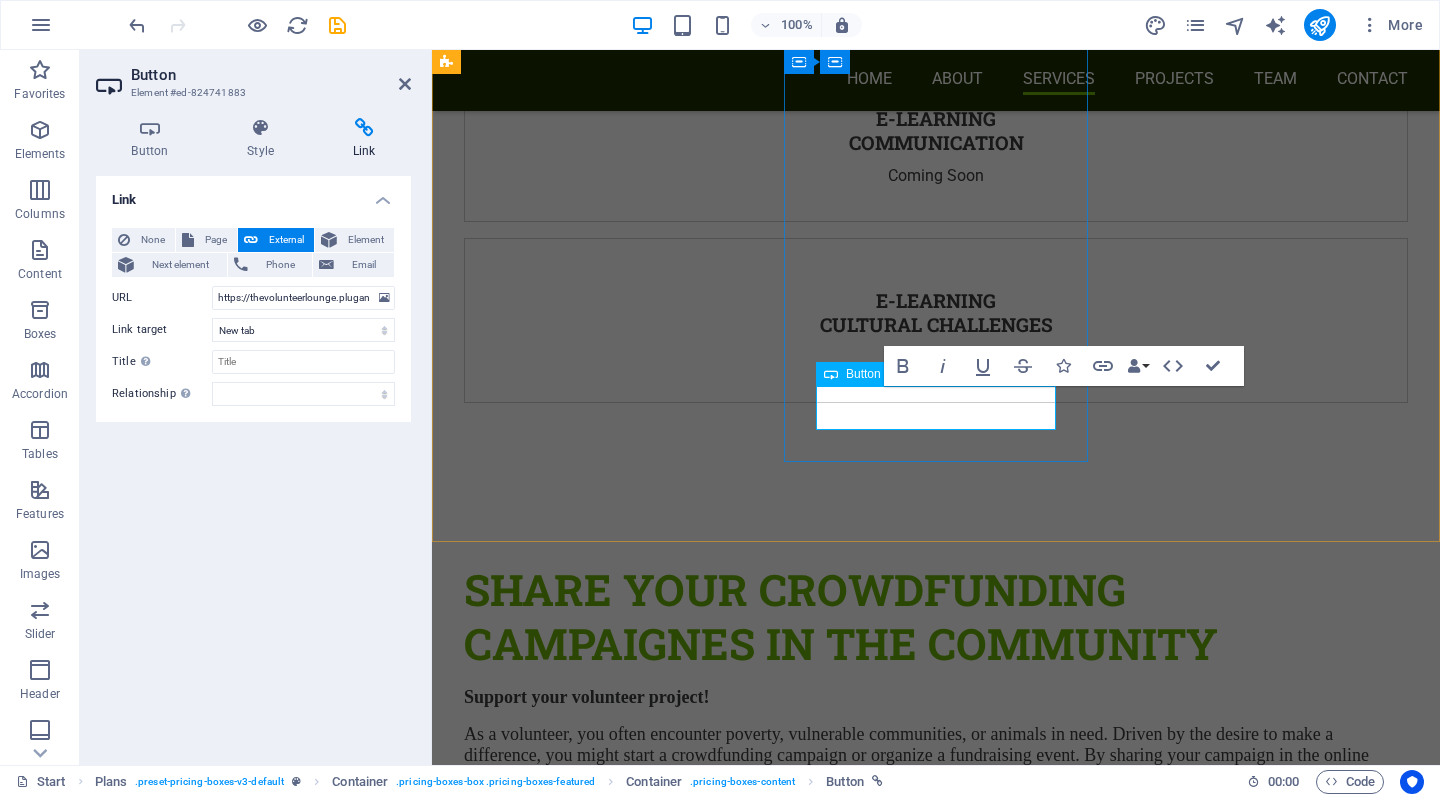 click on "BUTTON" at bounding box center (920, 3272) 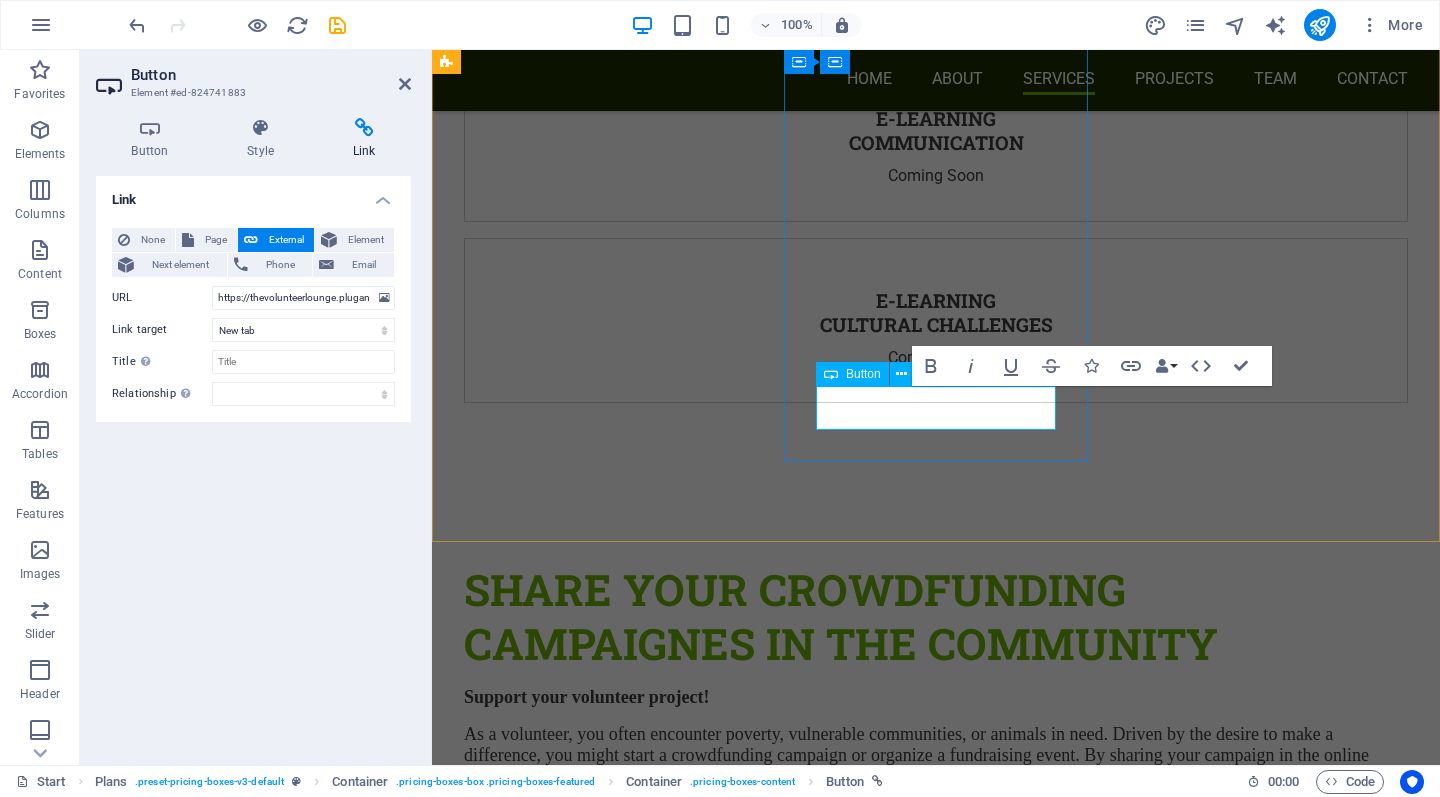 type 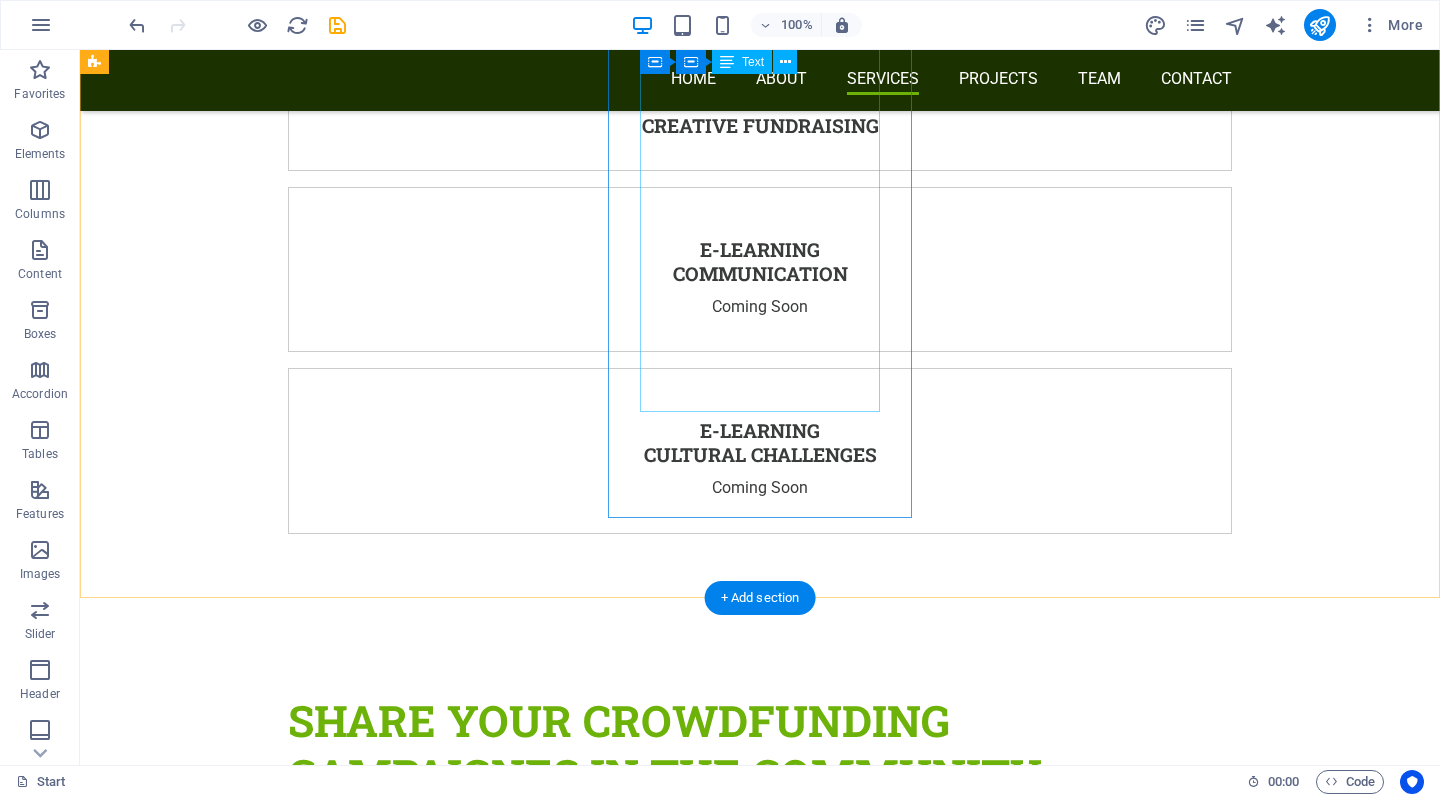 scroll, scrollTop: 5244, scrollLeft: 0, axis: vertical 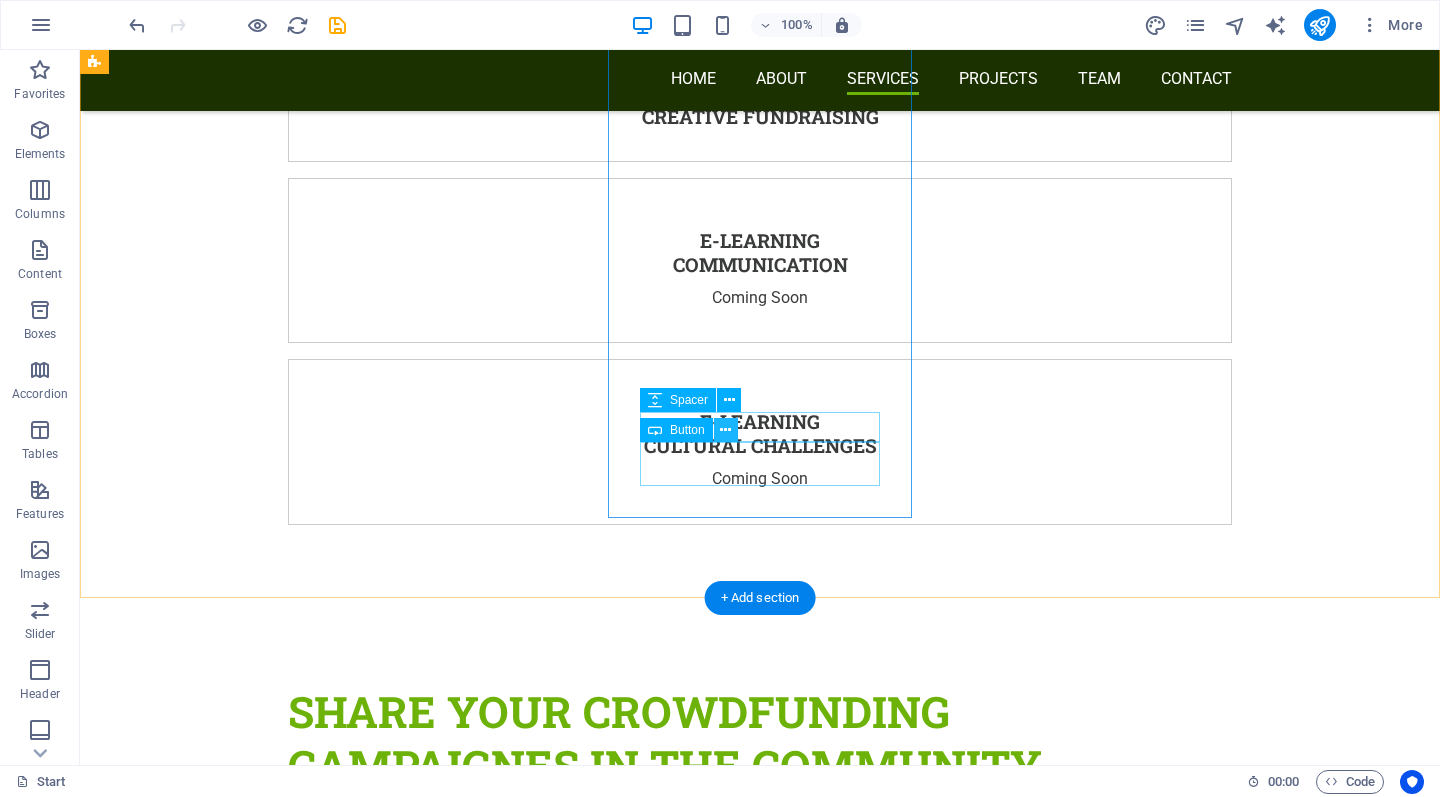 click at bounding box center (725, 430) 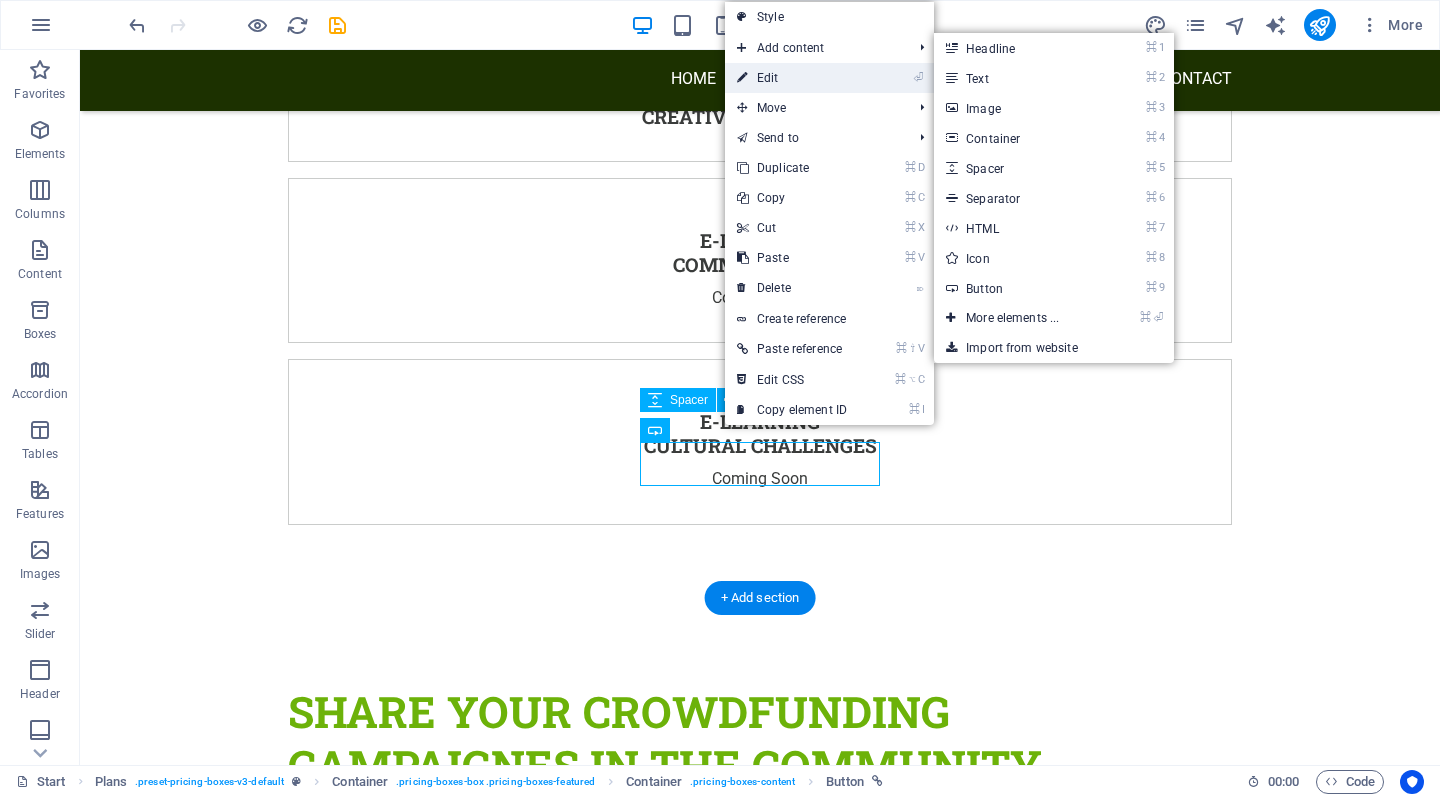 click on "⏎  Edit" at bounding box center (792, 78) 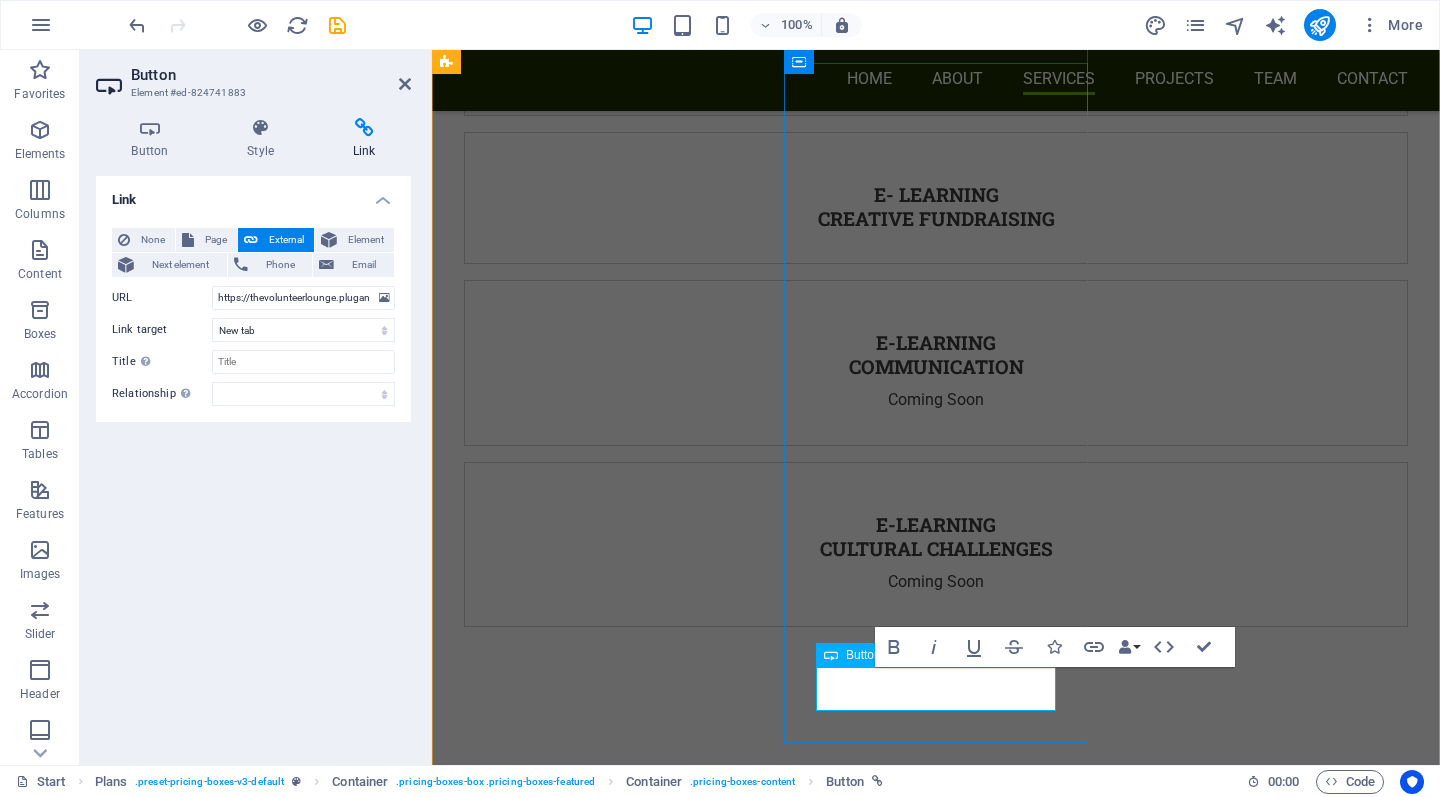 click on "Yes! Cool!" at bounding box center (920, 3496) 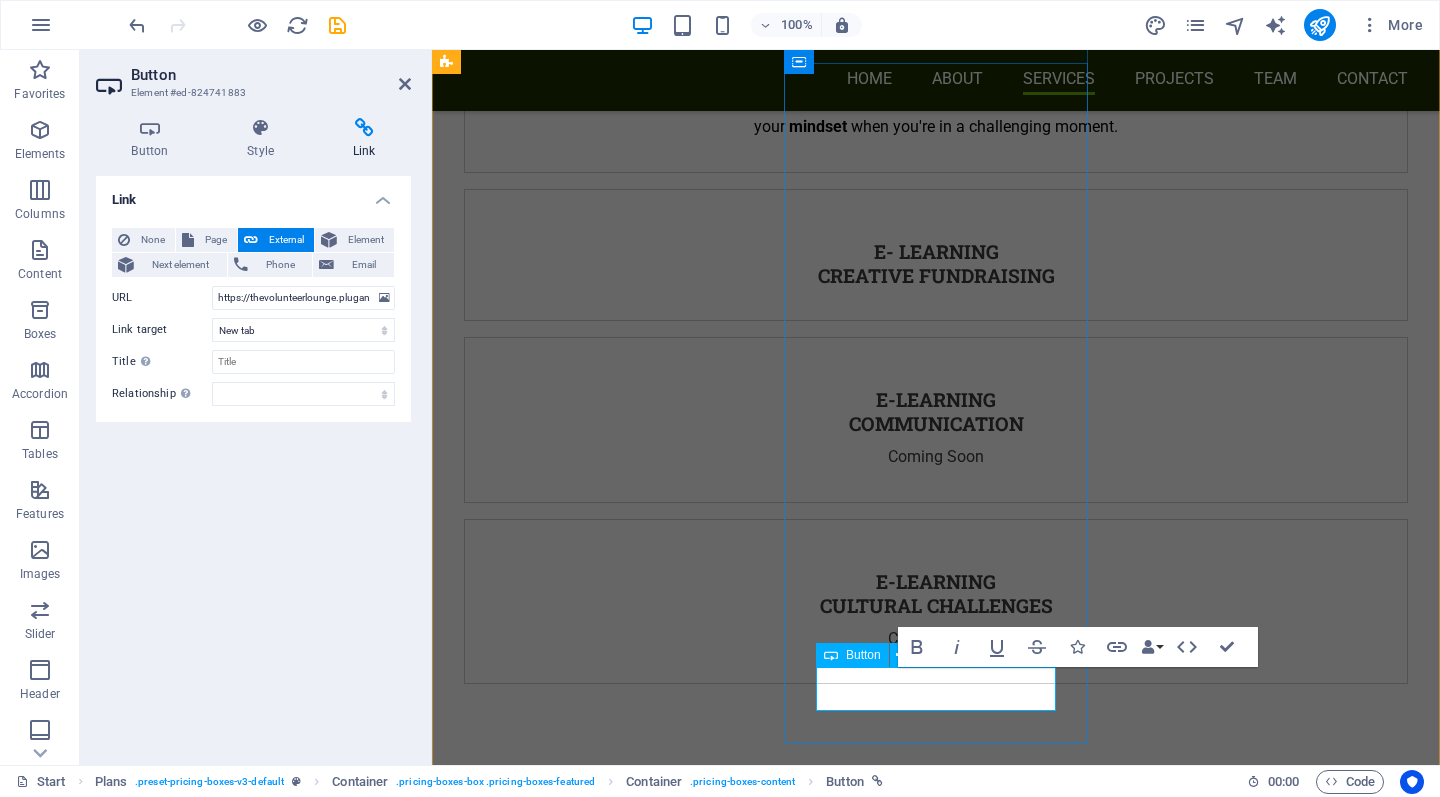 type 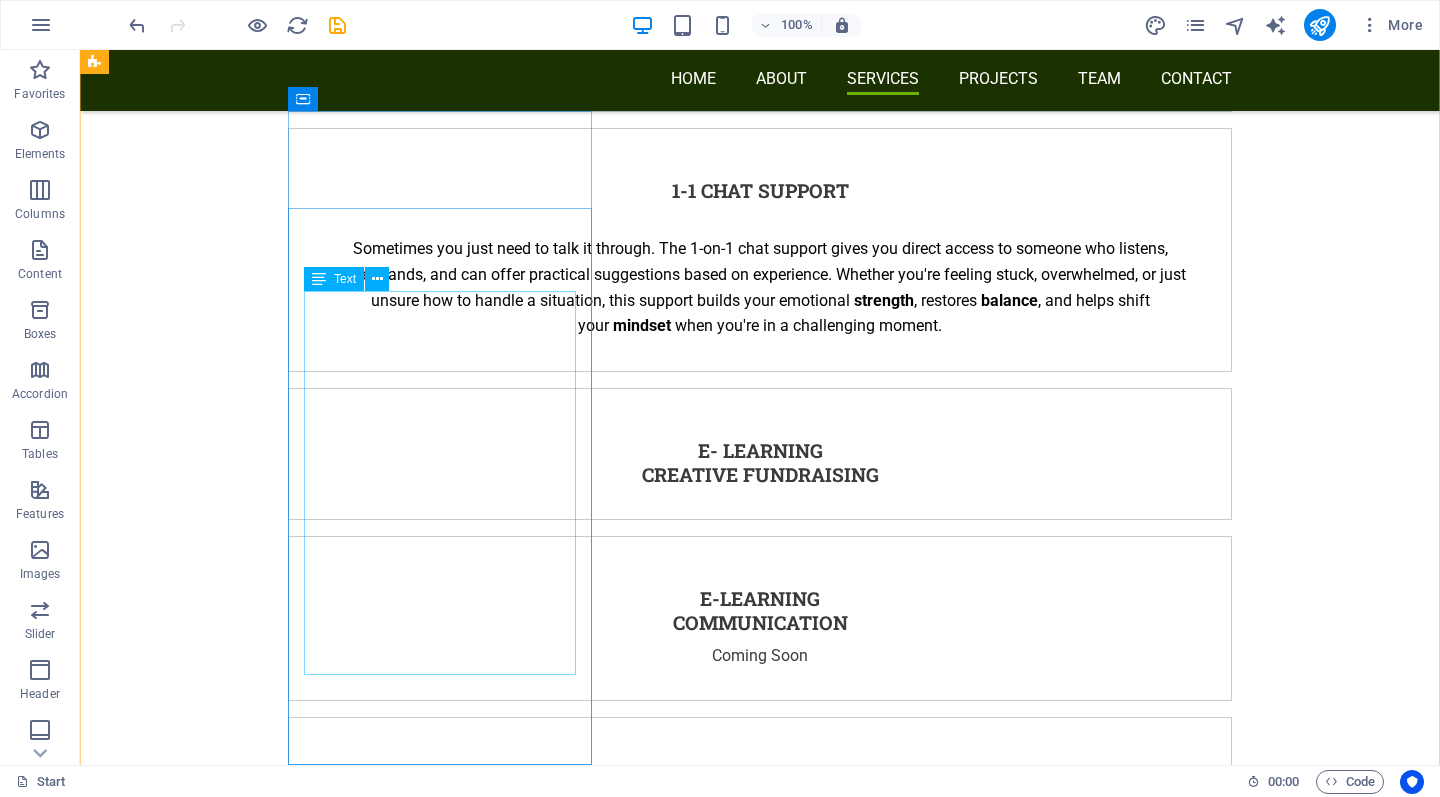 scroll, scrollTop: 4910, scrollLeft: 0, axis: vertical 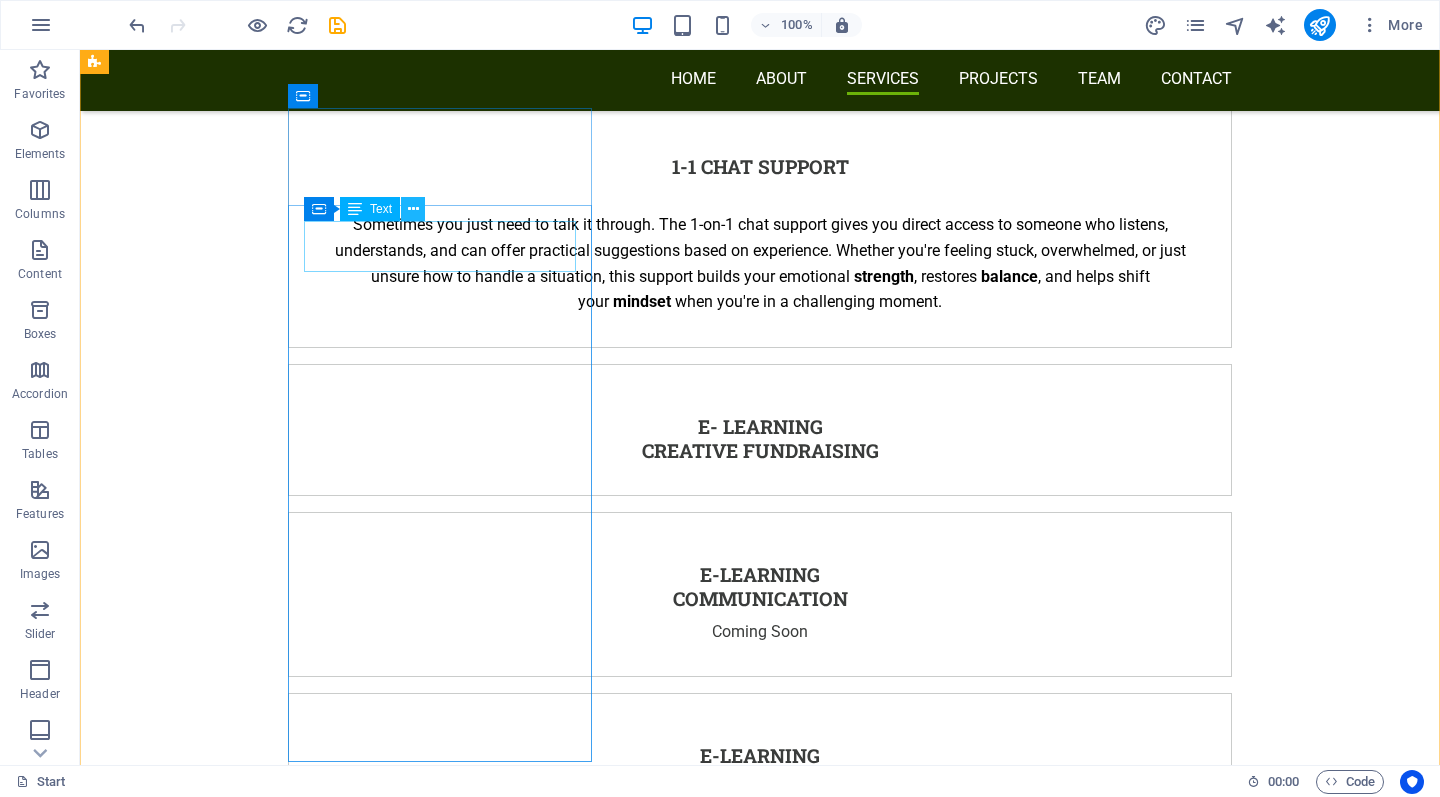 click at bounding box center (413, 209) 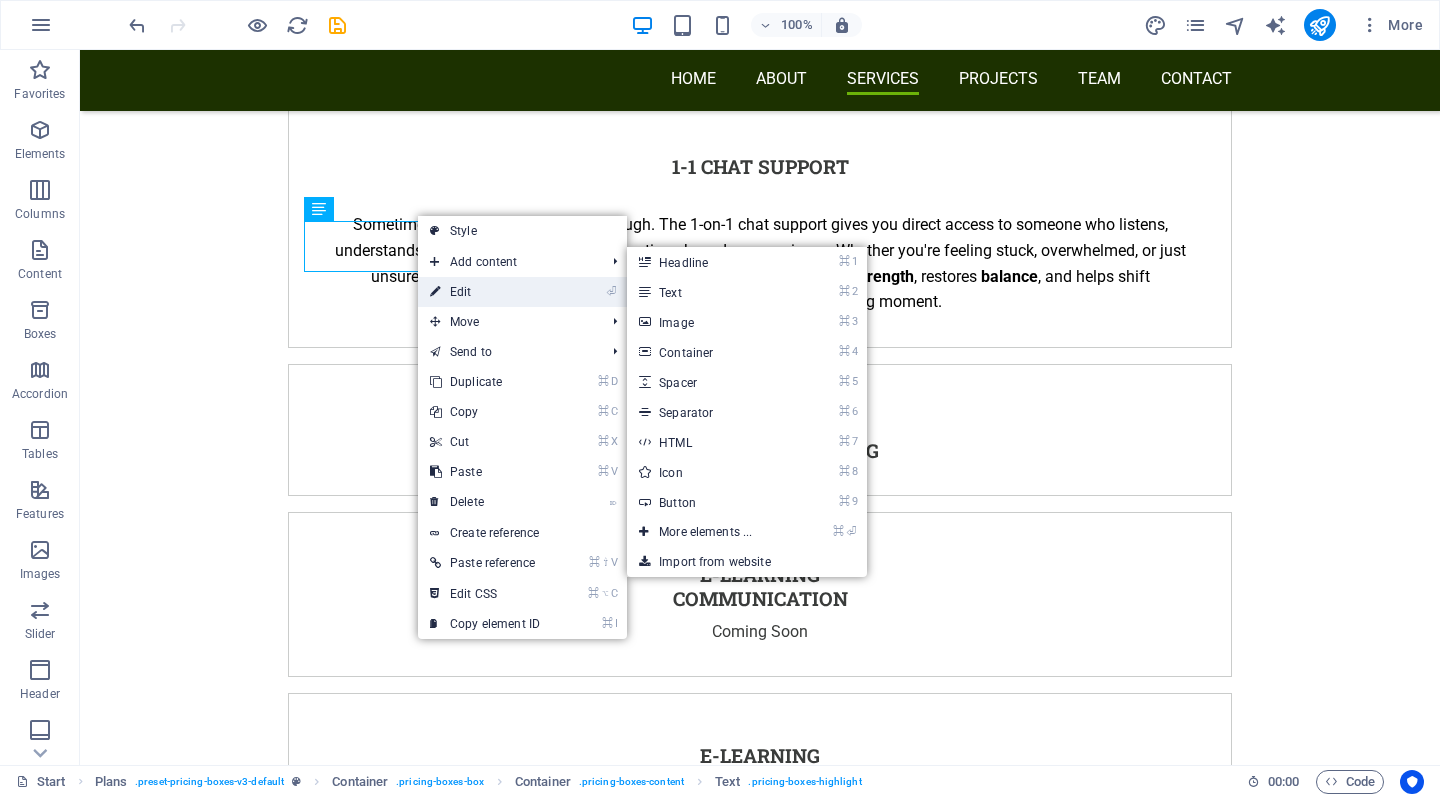 click on "⏎  Edit" at bounding box center [485, 292] 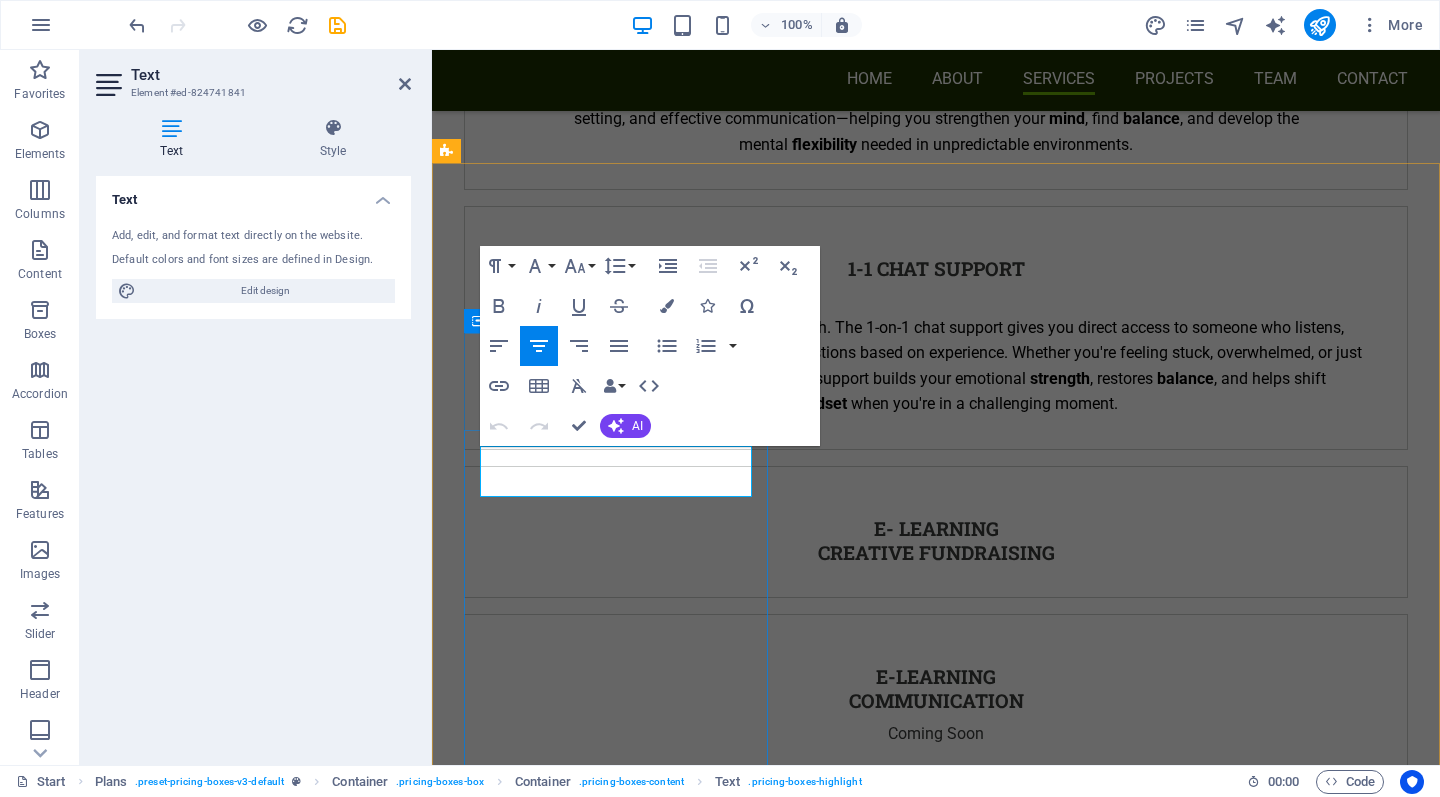 click on "[PRICE] euro / month" at bounding box center [920, 1786] 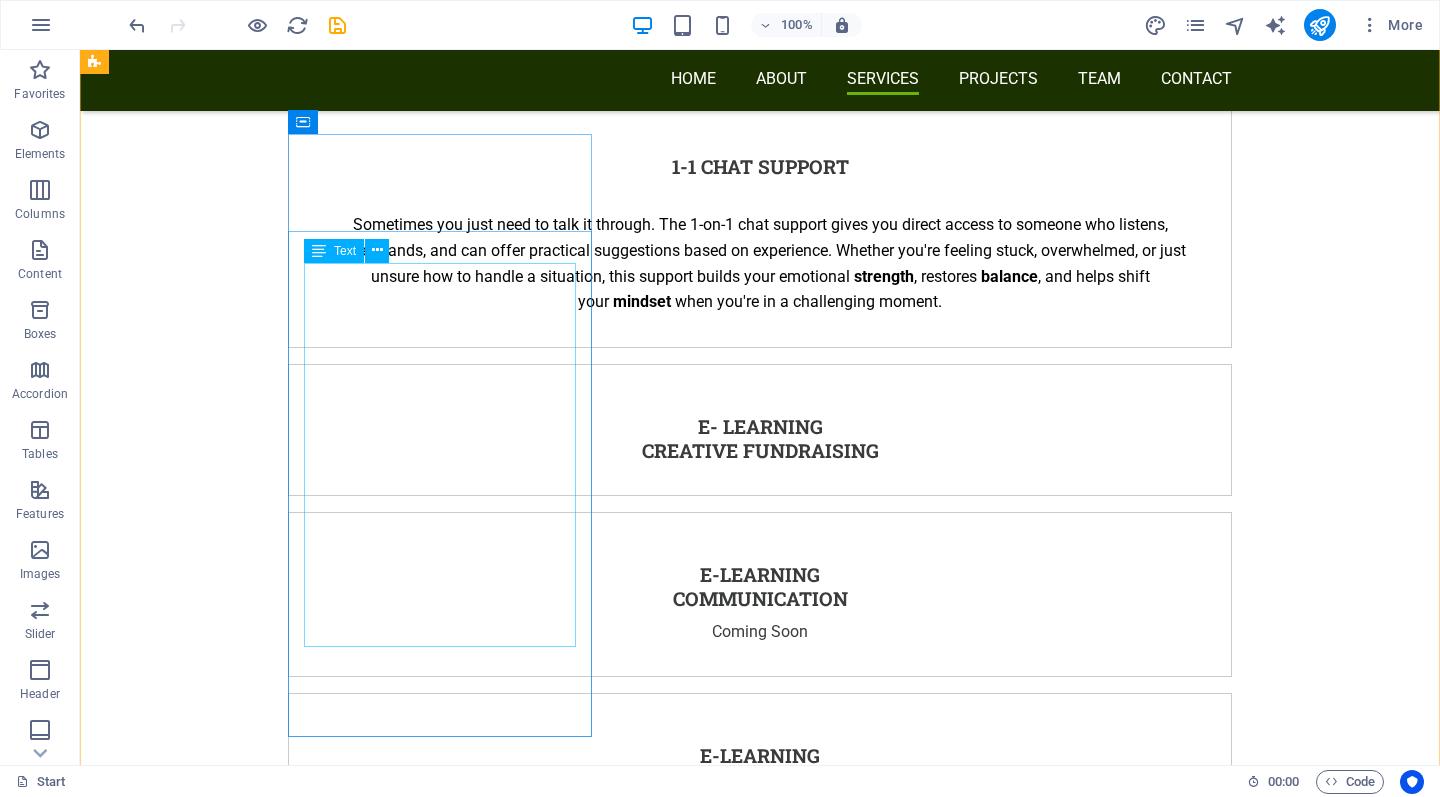 click on "Acces to the Online Community Great offer in August and September [YEAR]! 50 x Founding Members discount: The Volunteer Lounge is looking for volunteers currently abroad or recently returned to help shape the space Press the button below if you want to contribute your story as a founding member and get lifelong free access to the community" at bounding box center (568, 1793) 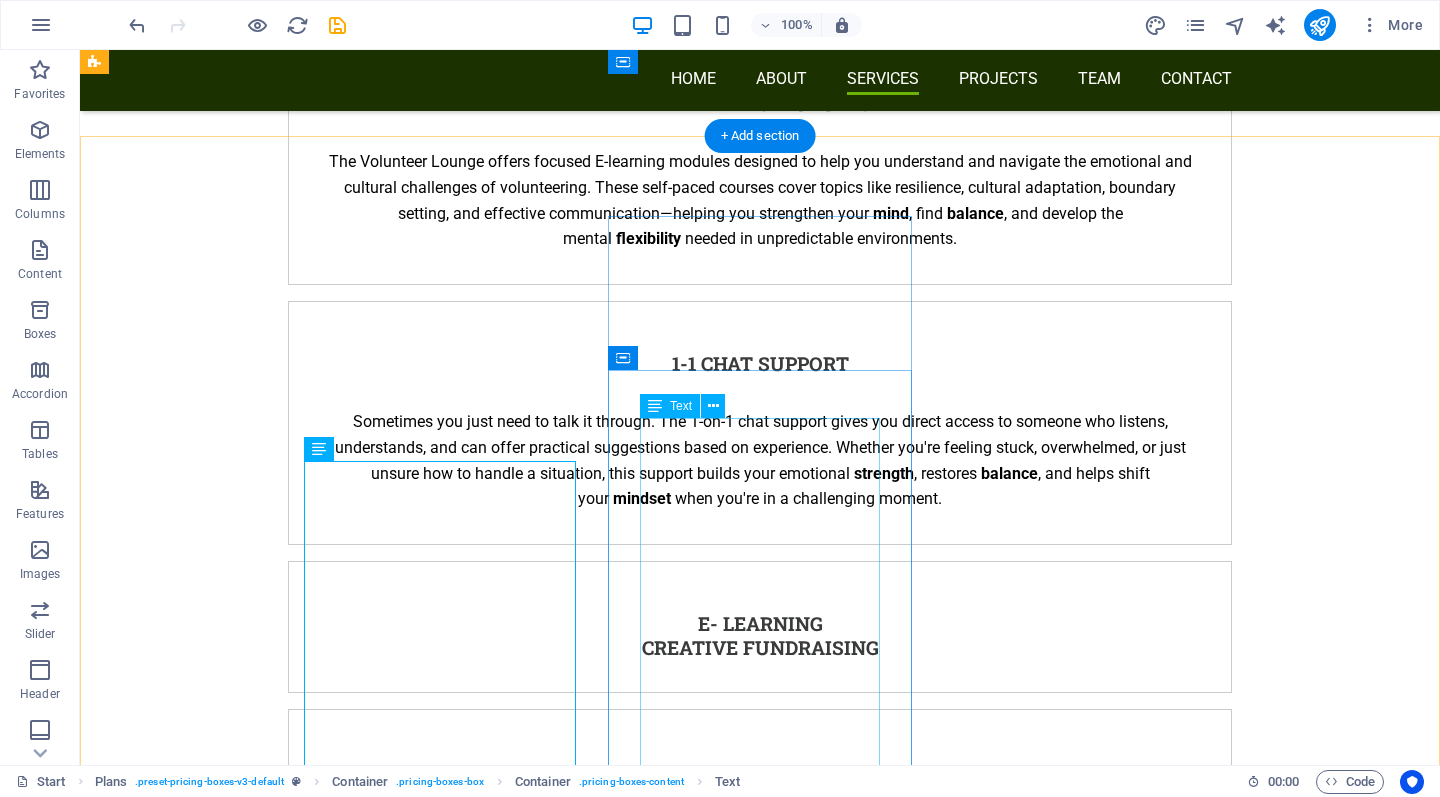 scroll, scrollTop: 4717, scrollLeft: 0, axis: vertical 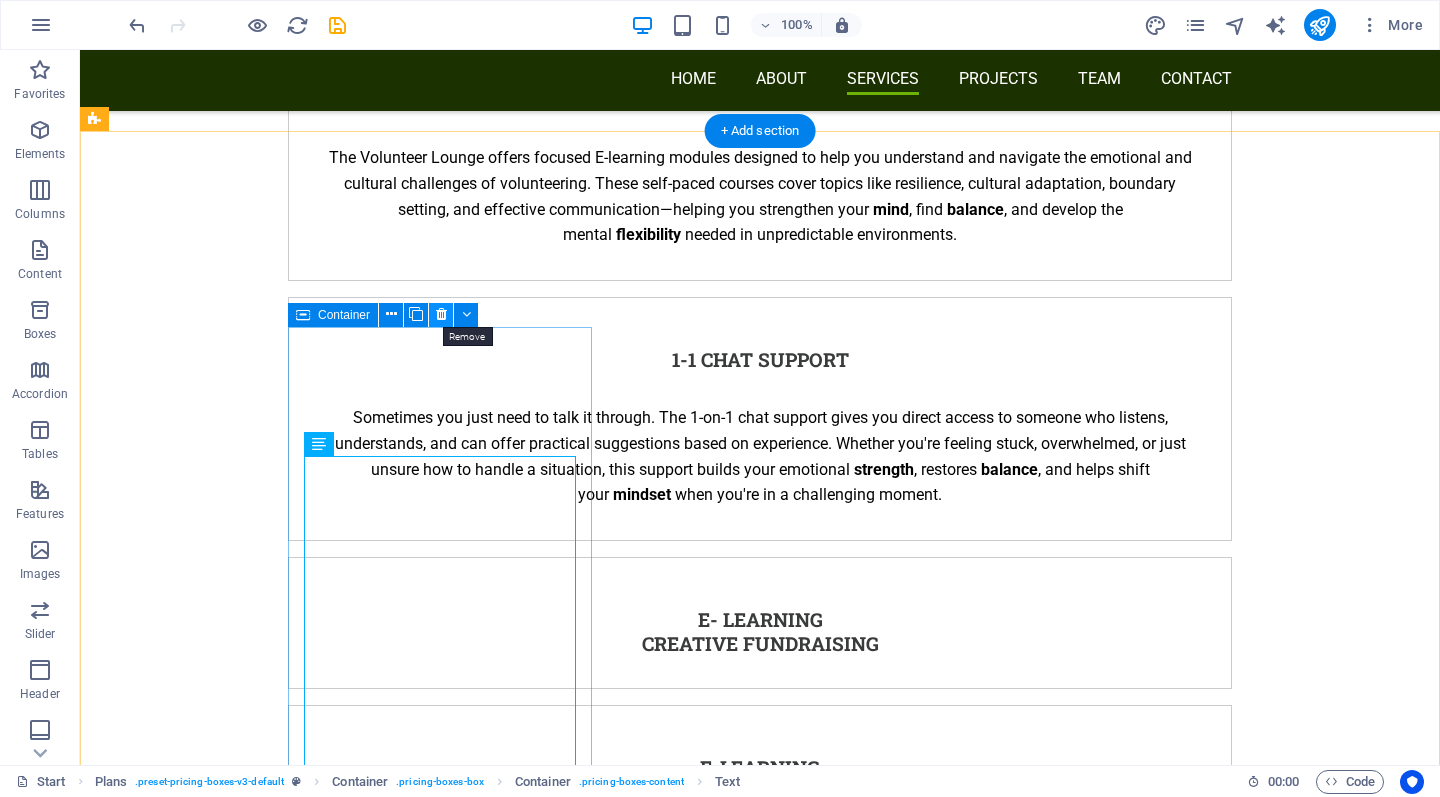 click at bounding box center (441, 314) 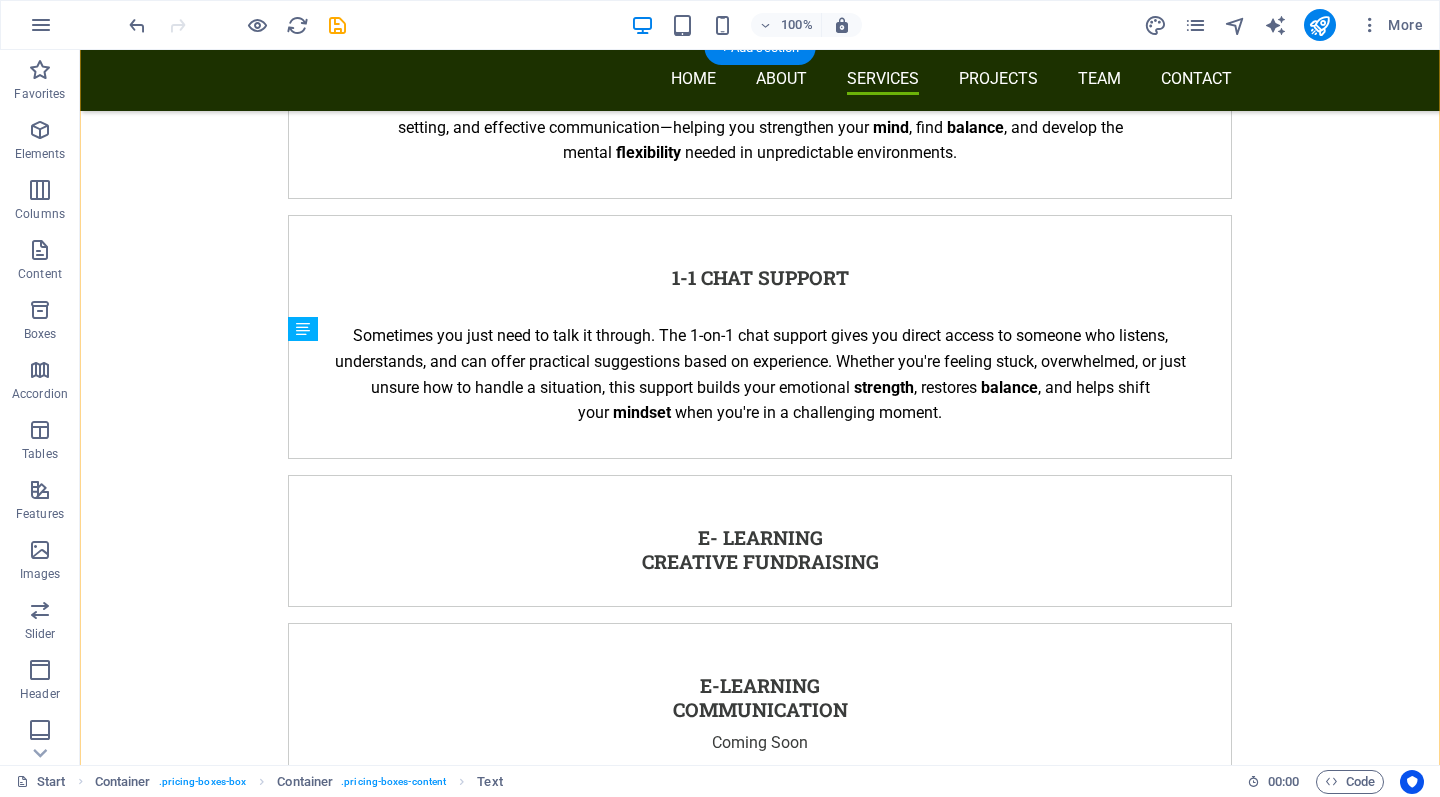scroll, scrollTop: 4802, scrollLeft: 0, axis: vertical 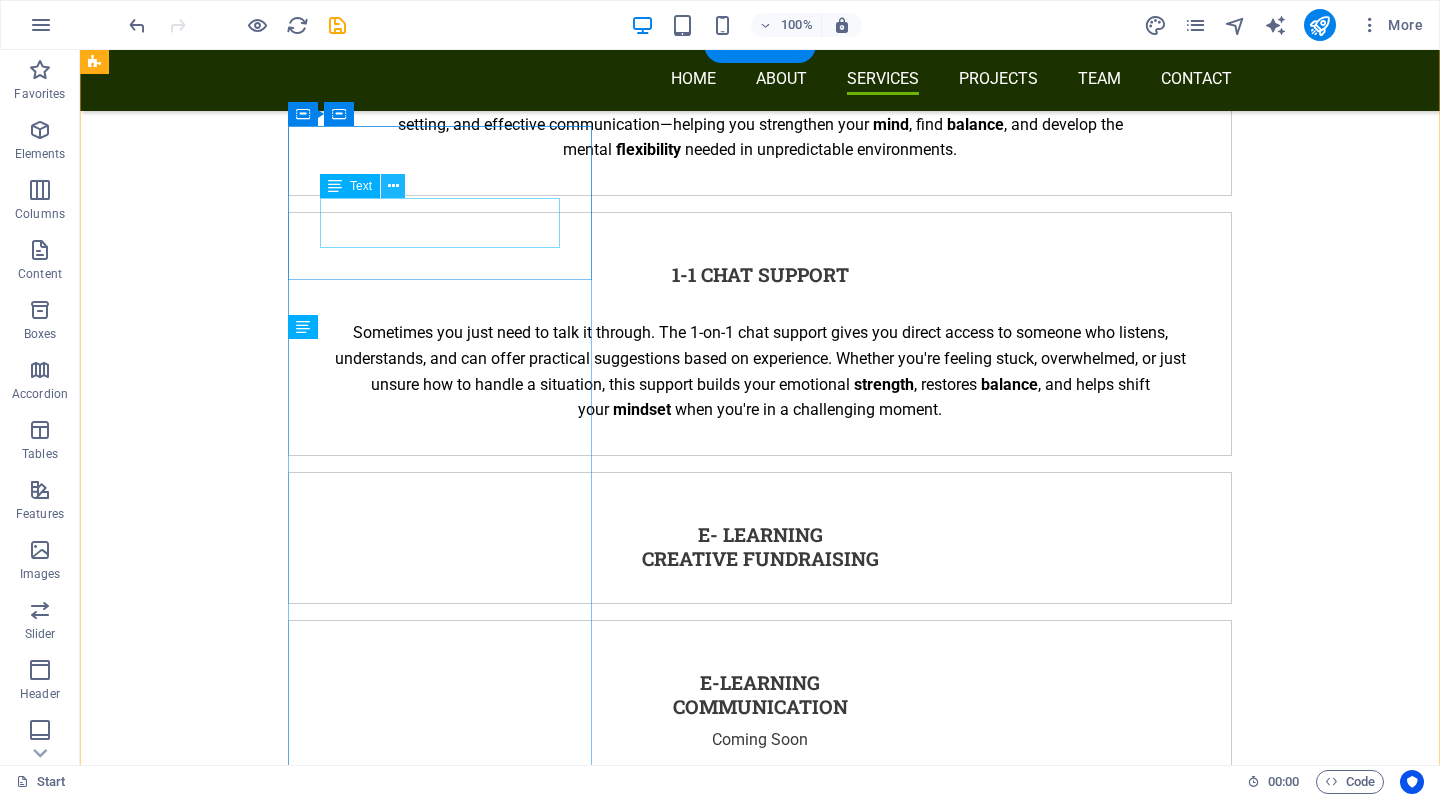 click at bounding box center [393, 186] 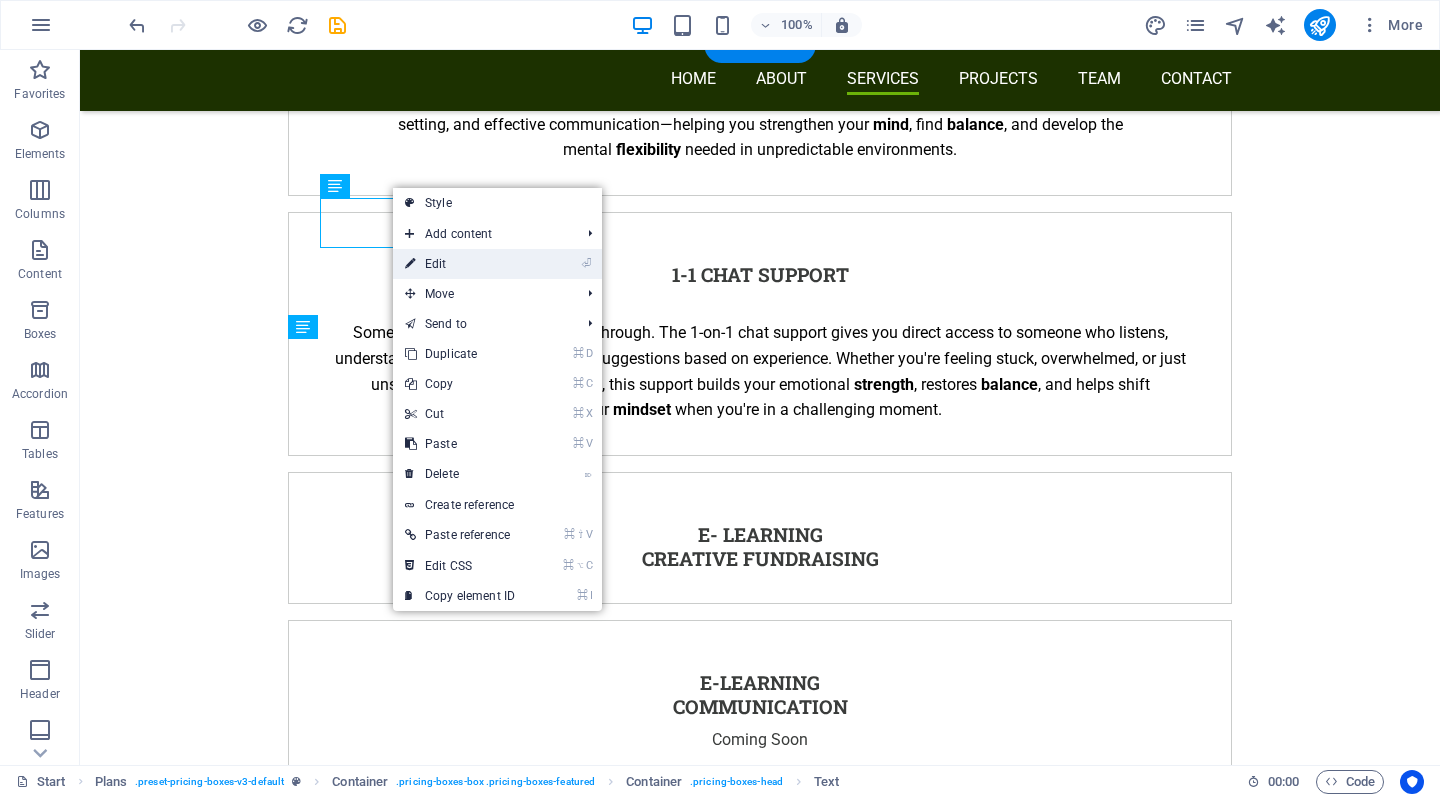 click on "⏎  Edit" at bounding box center (460, 264) 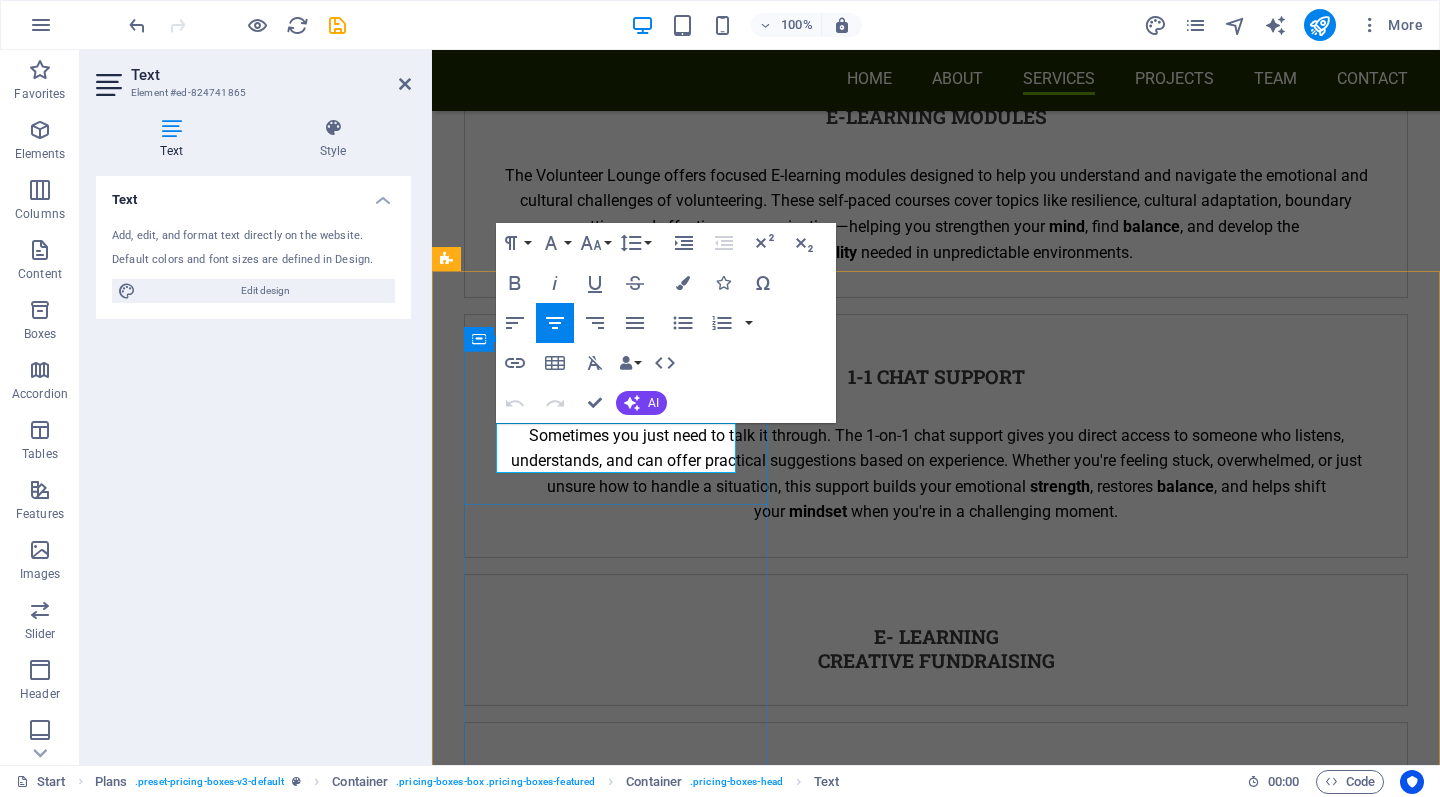 click on "level [NUMBER] community access and E - Learning Modules" at bounding box center (920, 1840) 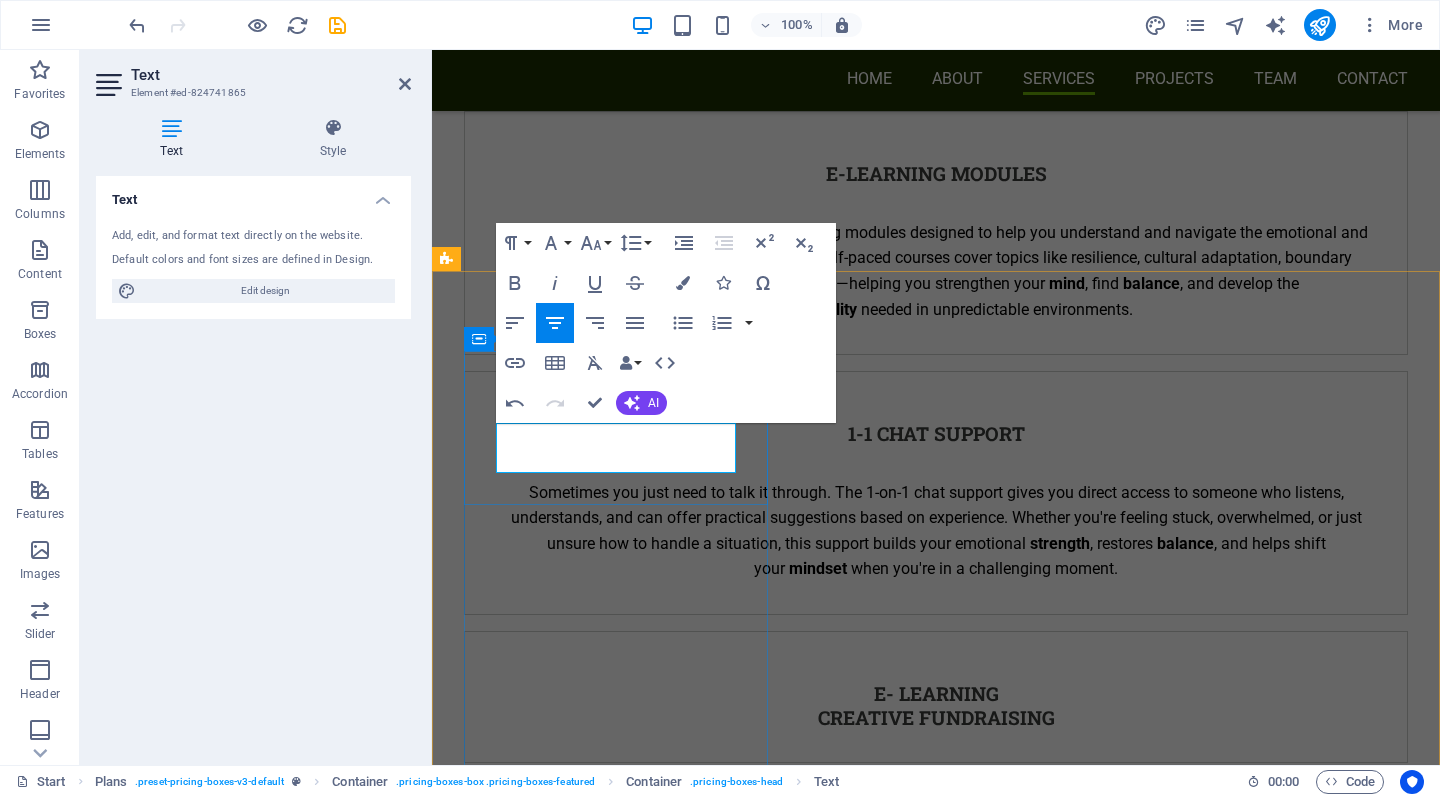 type 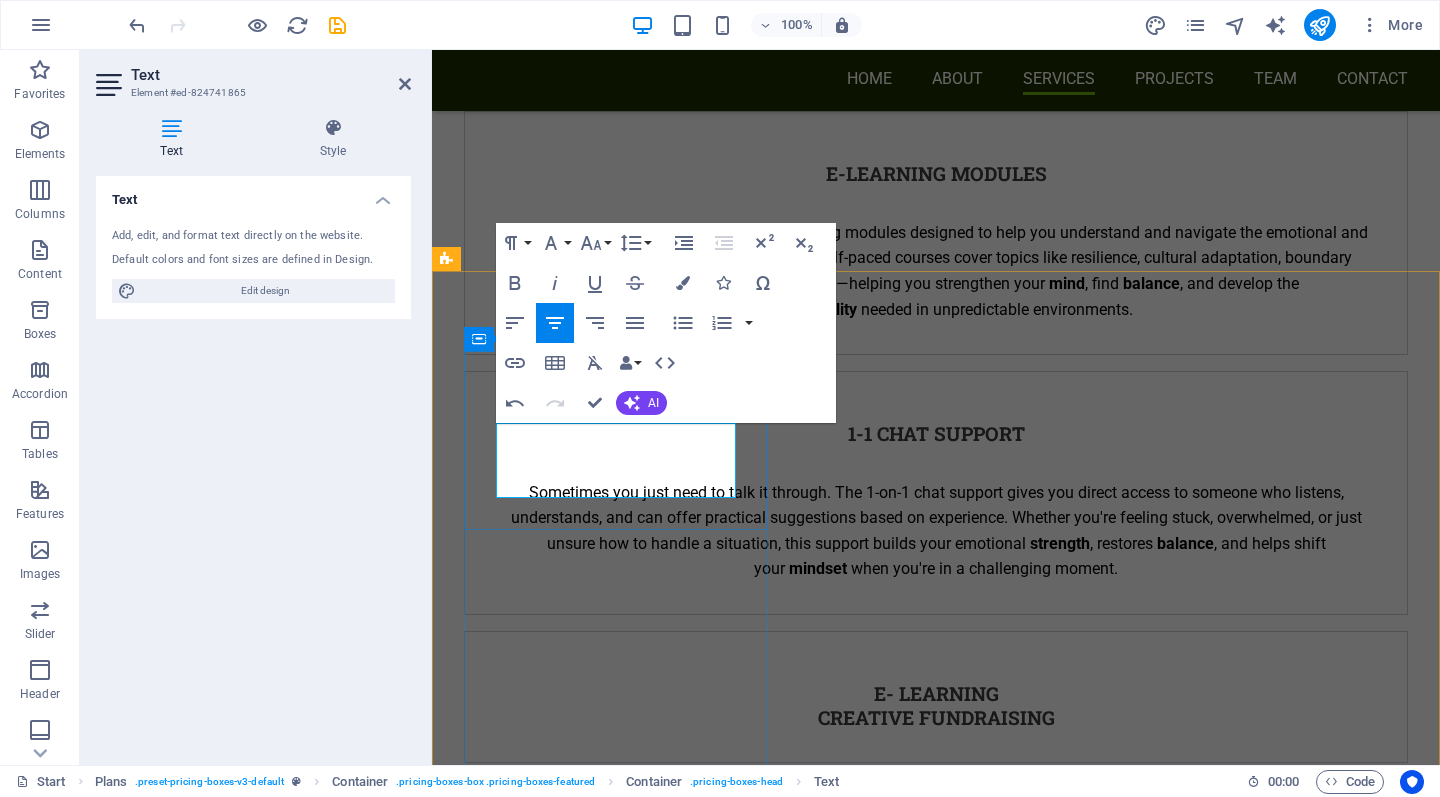 click on "community access and E - Learning Modules" at bounding box center [920, 1923] 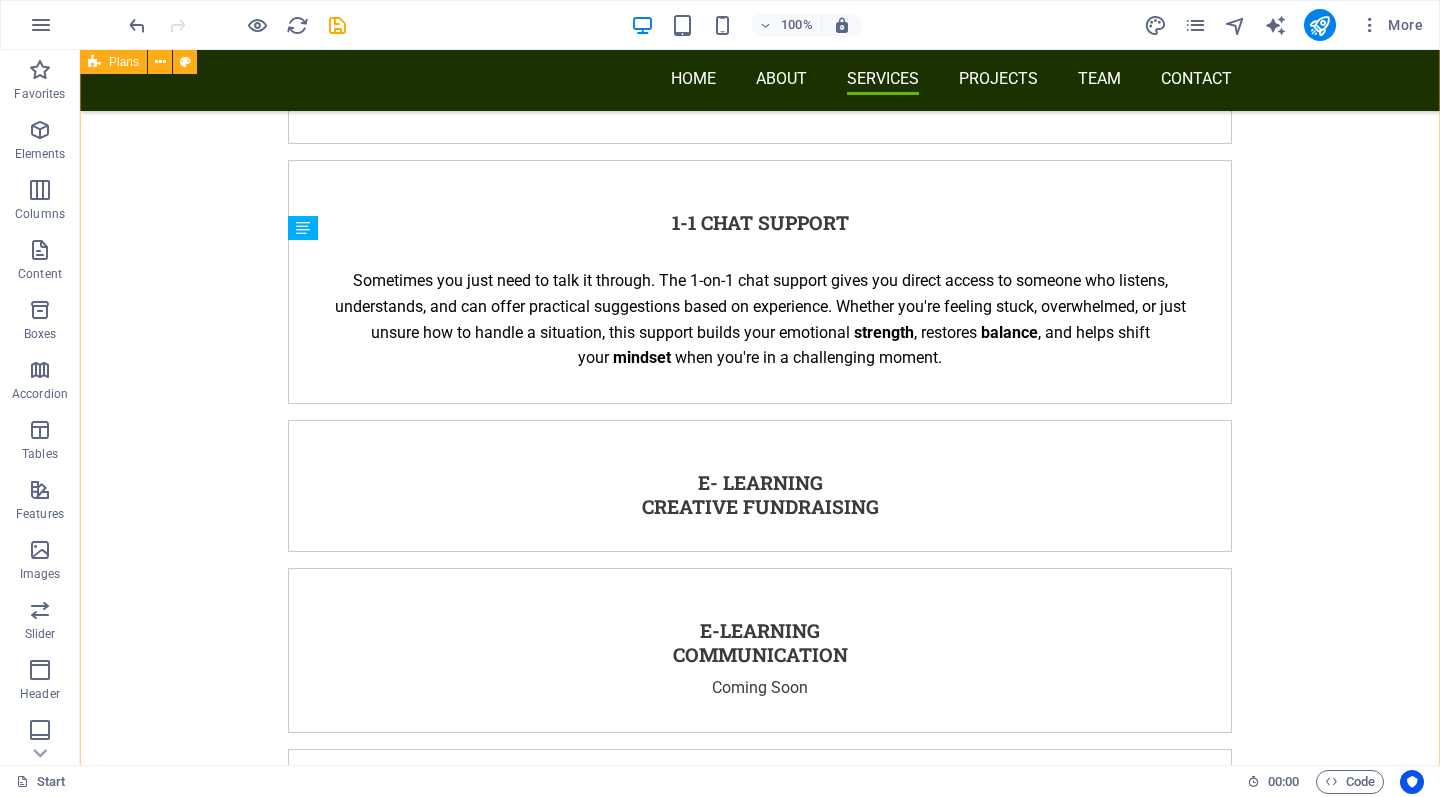 scroll, scrollTop: 4900, scrollLeft: 0, axis: vertical 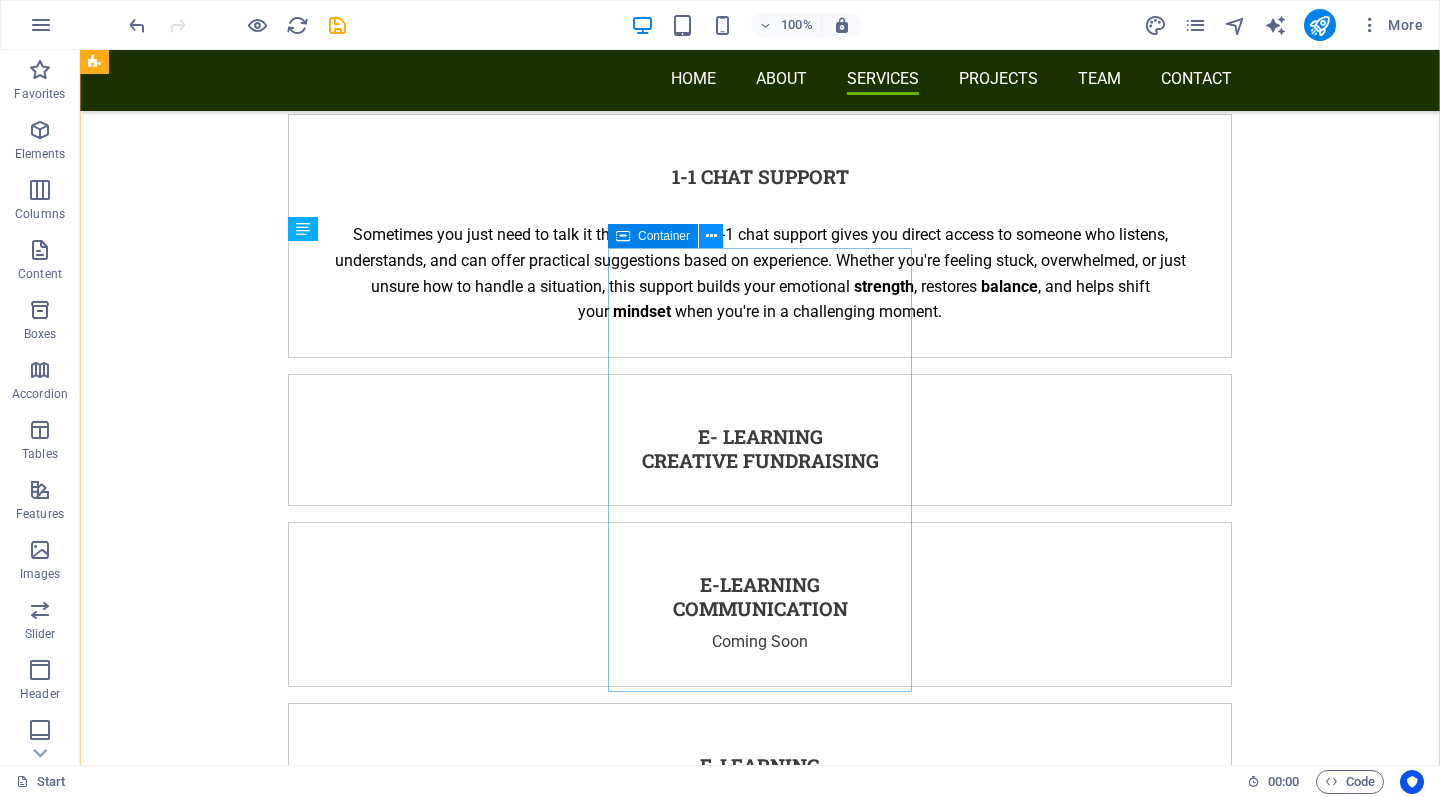 click at bounding box center (711, 236) 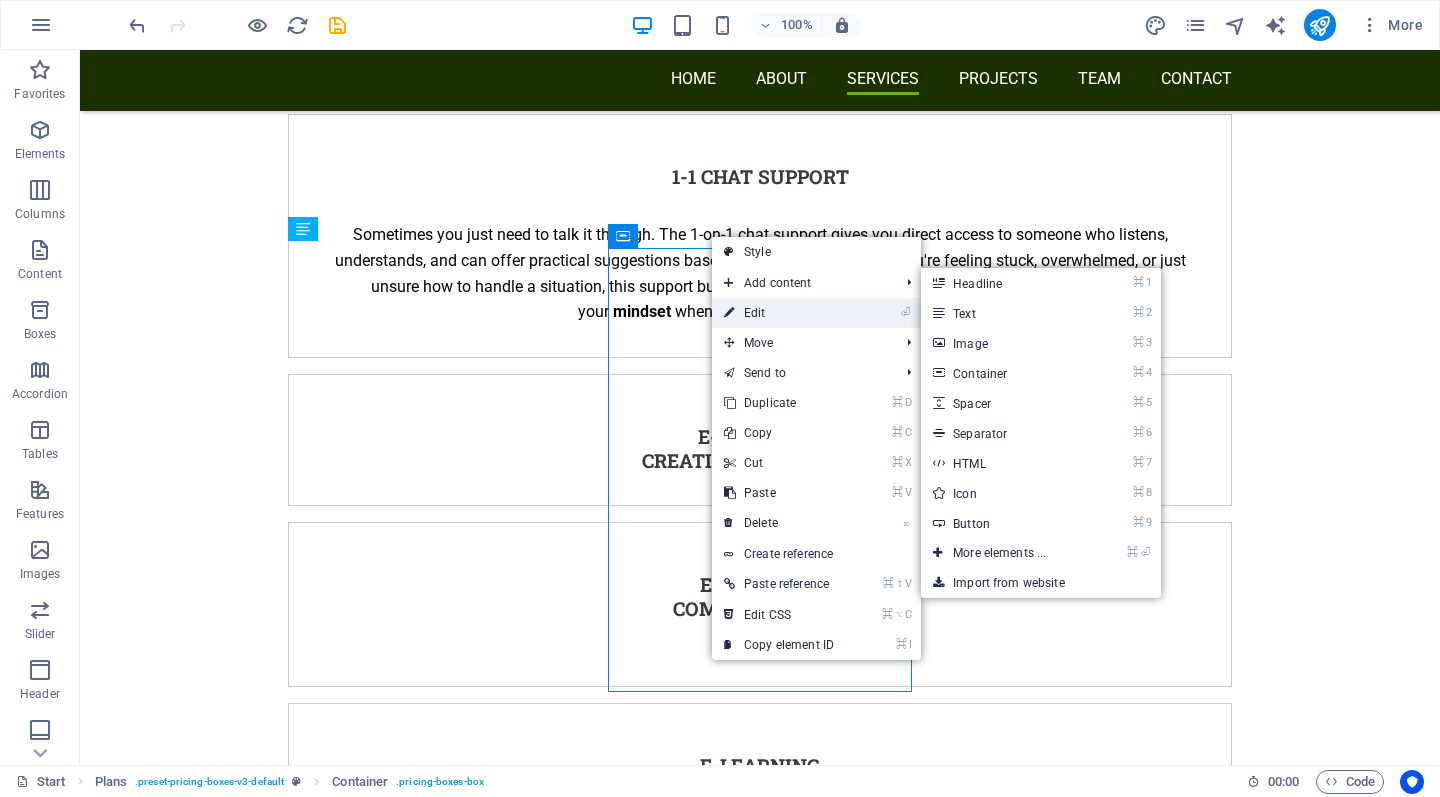 click on "⏎  Edit" at bounding box center (779, 313) 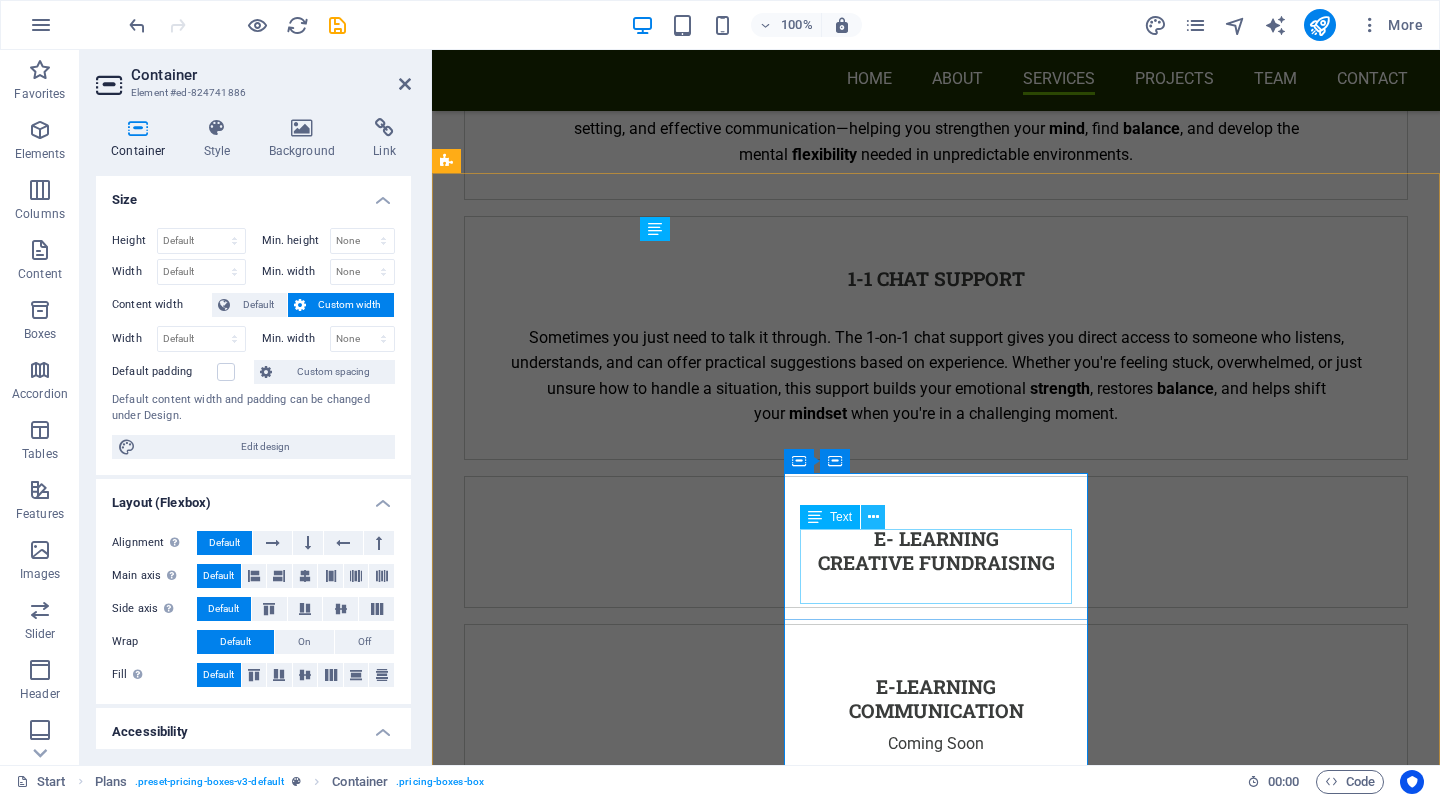 click at bounding box center (873, 517) 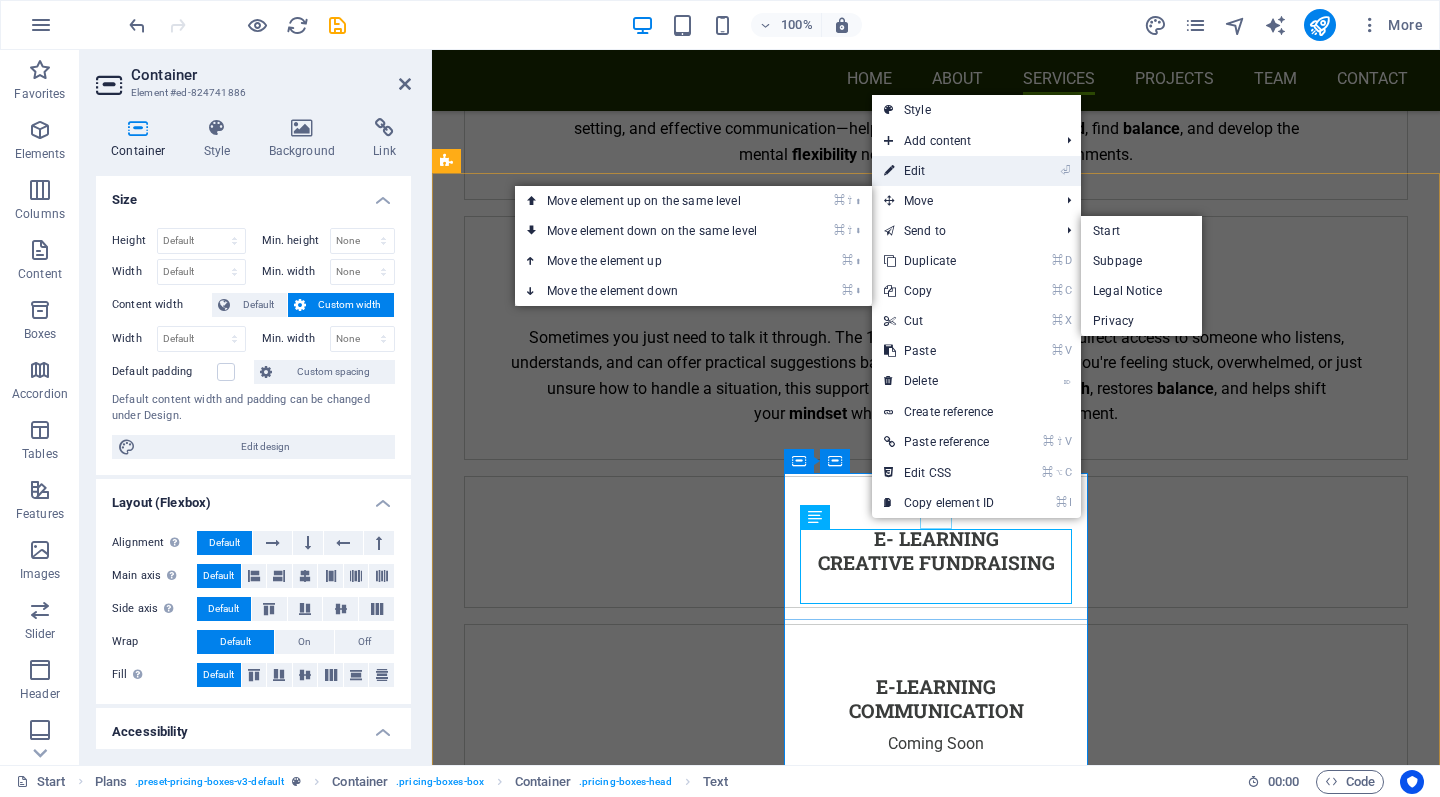 click on "⏎  Edit" at bounding box center (939, 171) 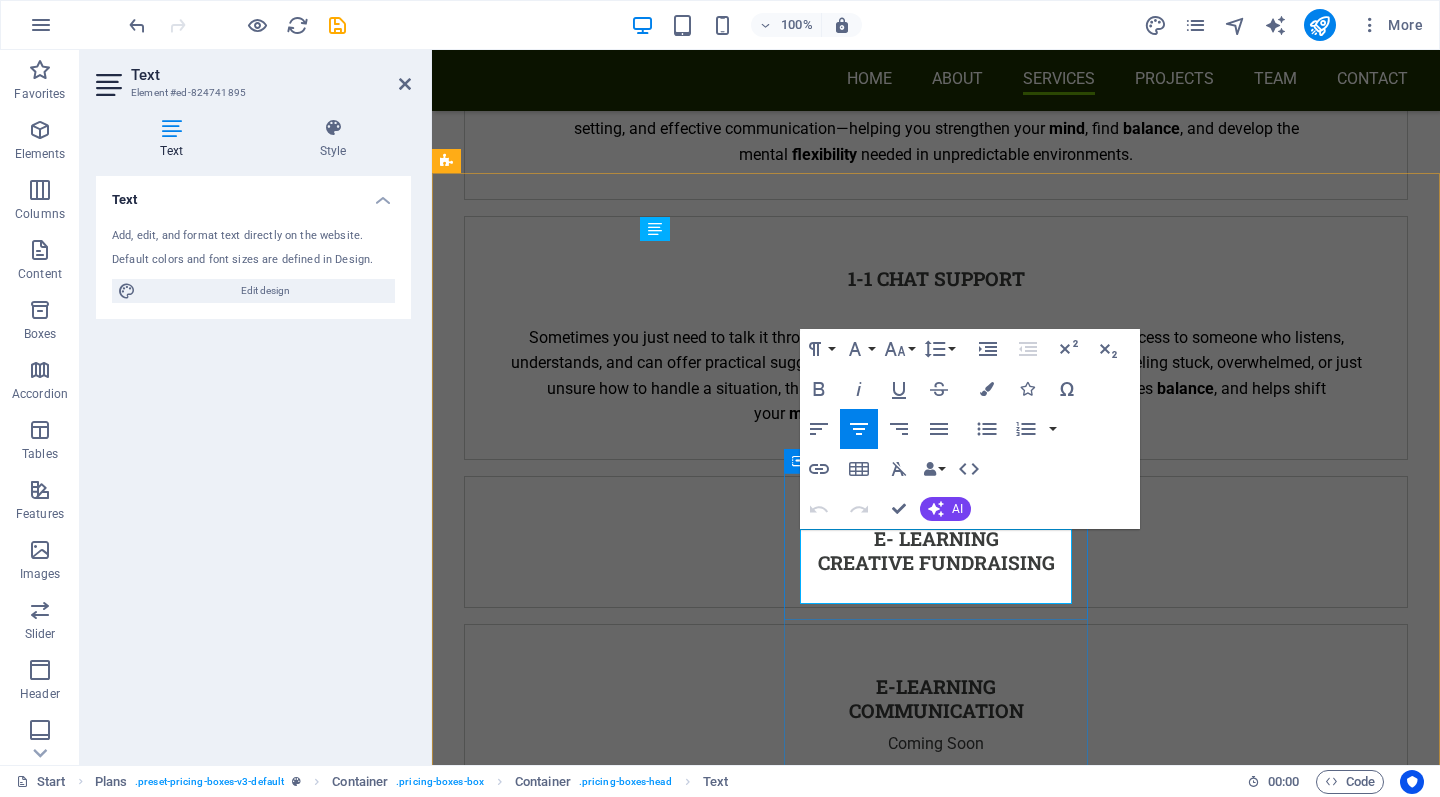 click on "level [NUMBER]" at bounding box center (920, 3531) 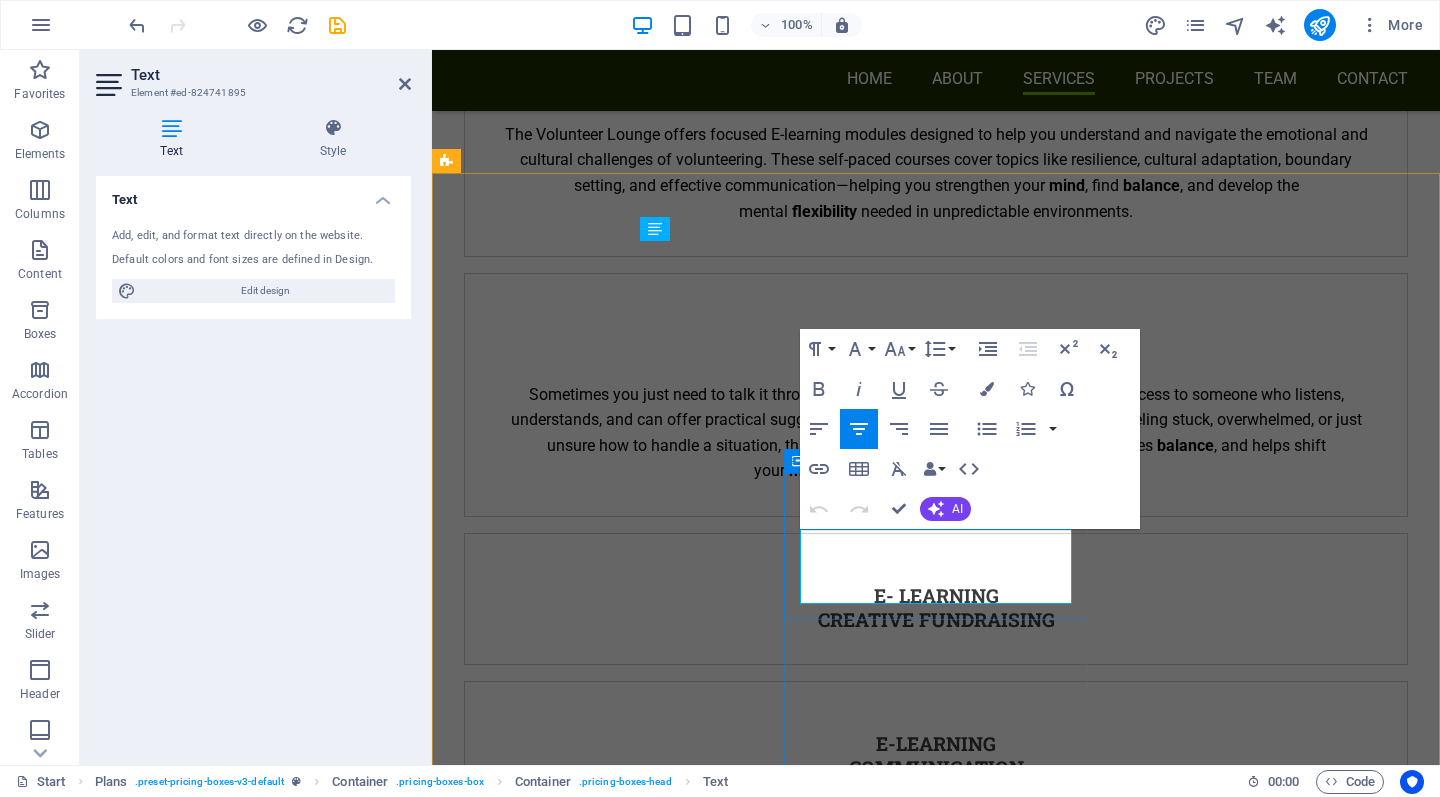 type 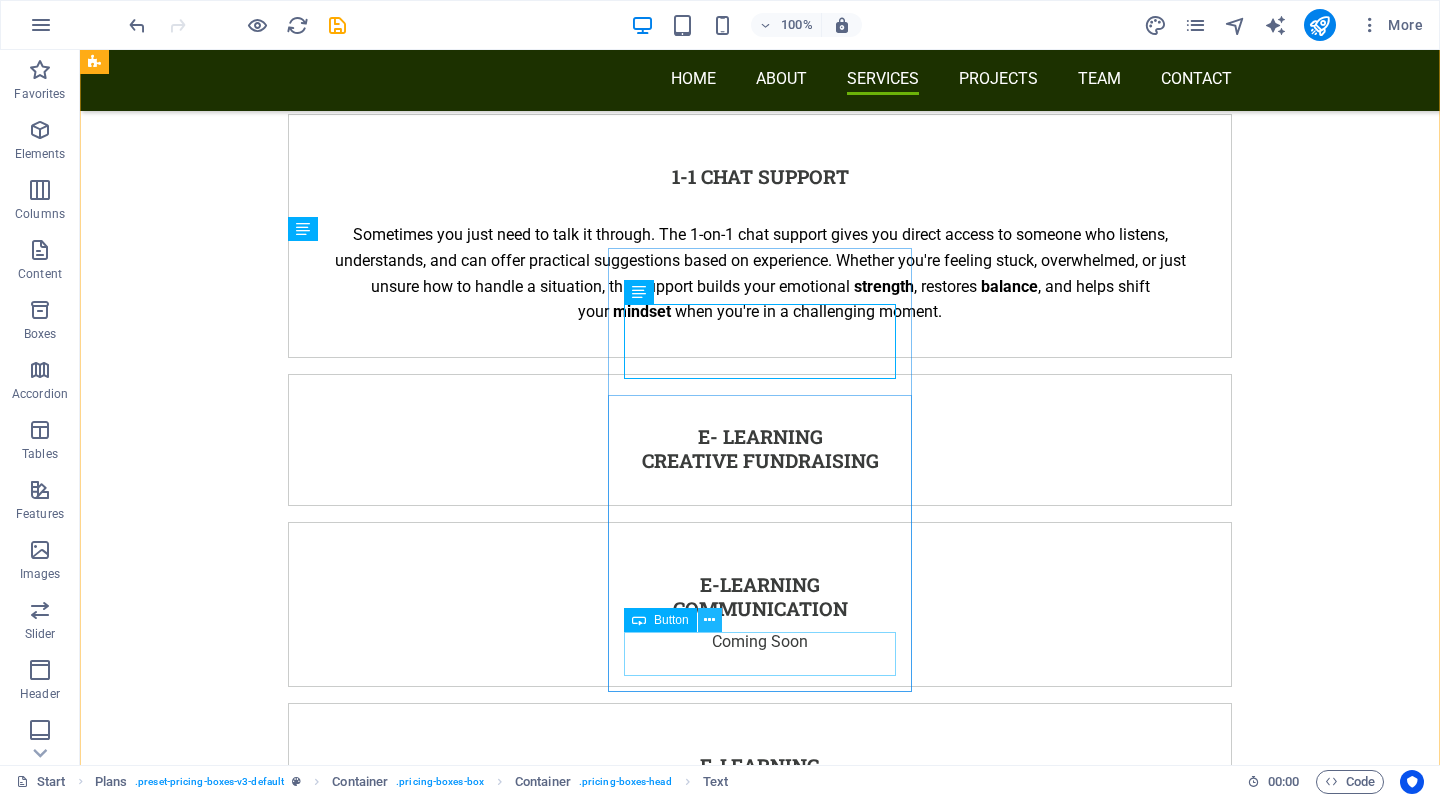click at bounding box center (709, 620) 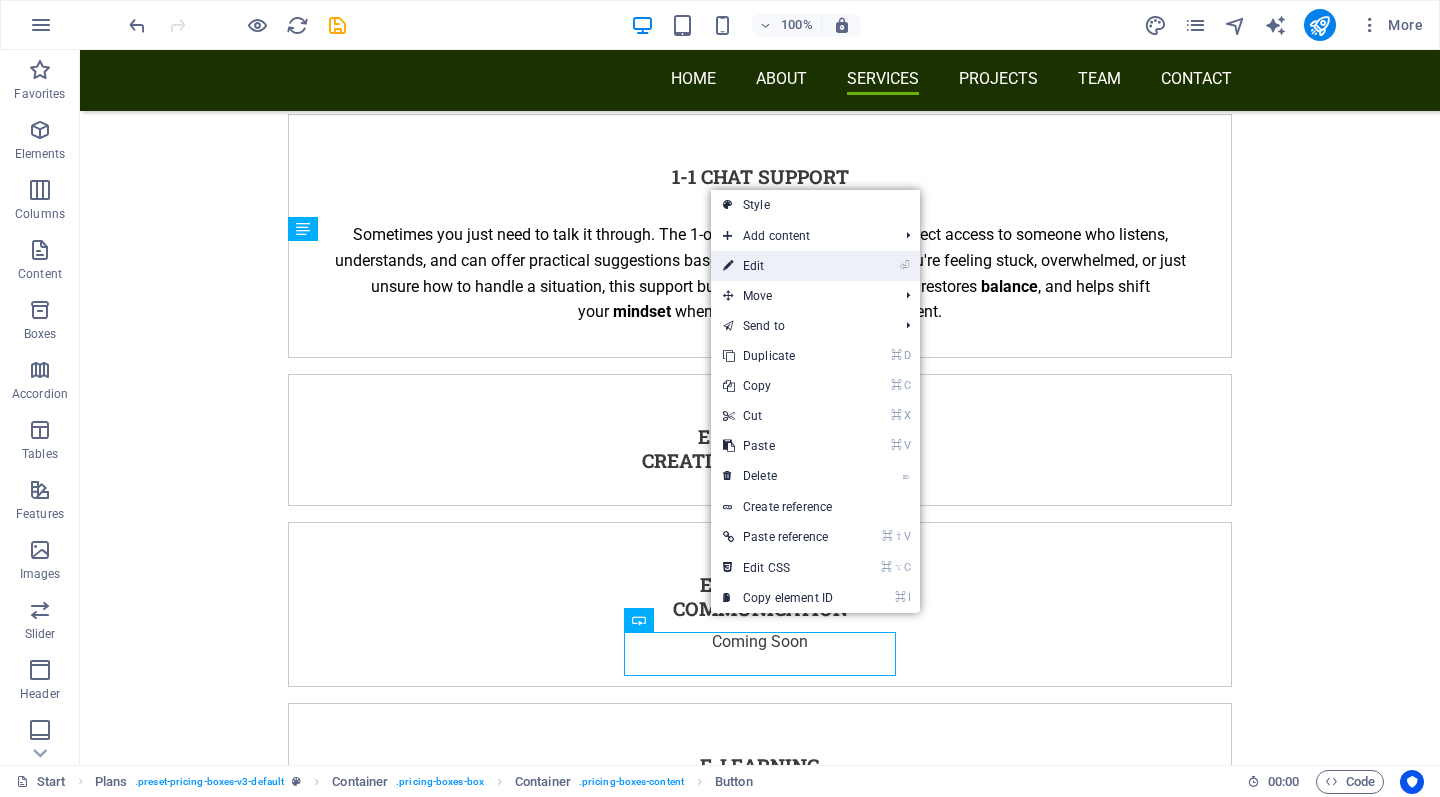 click on "⏎  Edit" at bounding box center [778, 266] 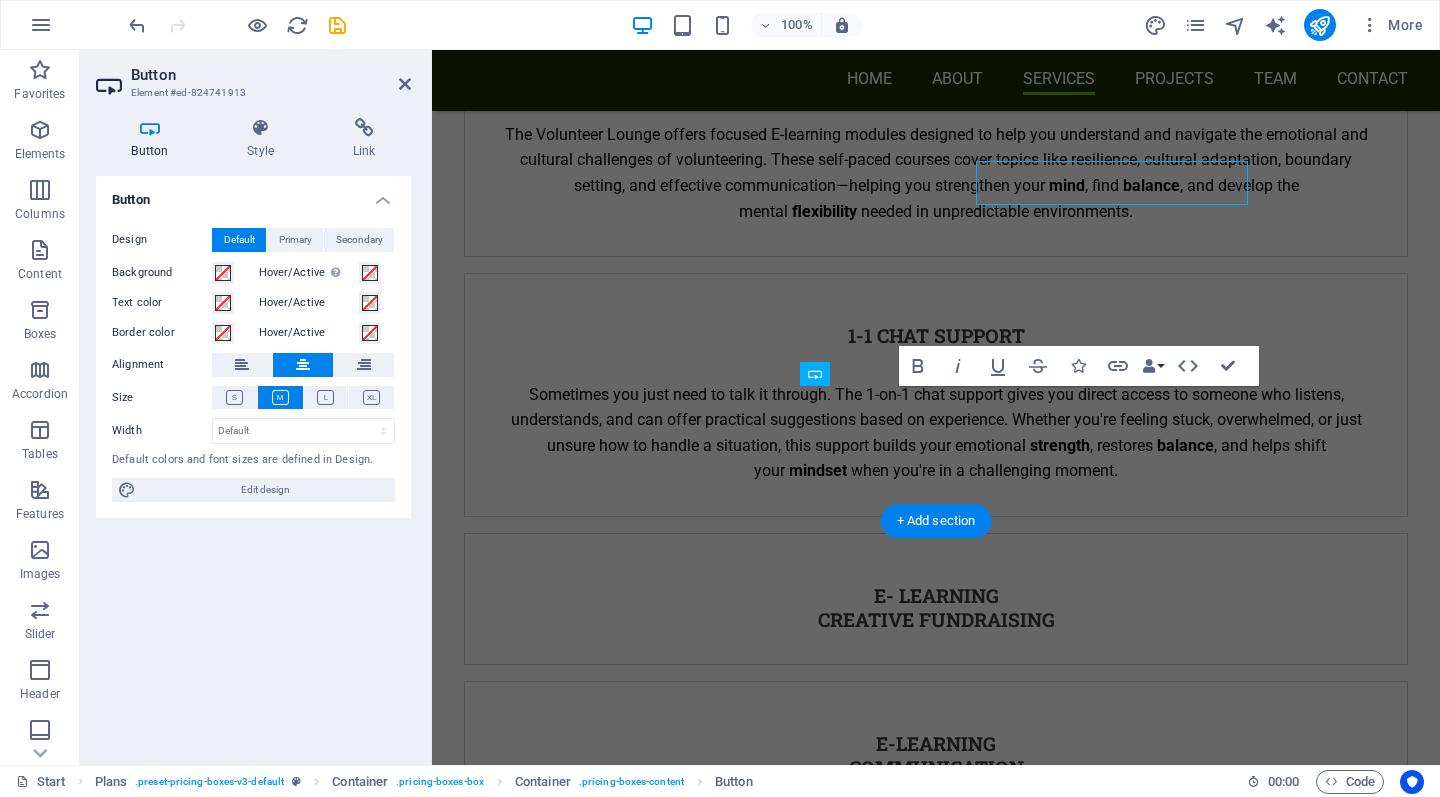 scroll, scrollTop: 5371, scrollLeft: 0, axis: vertical 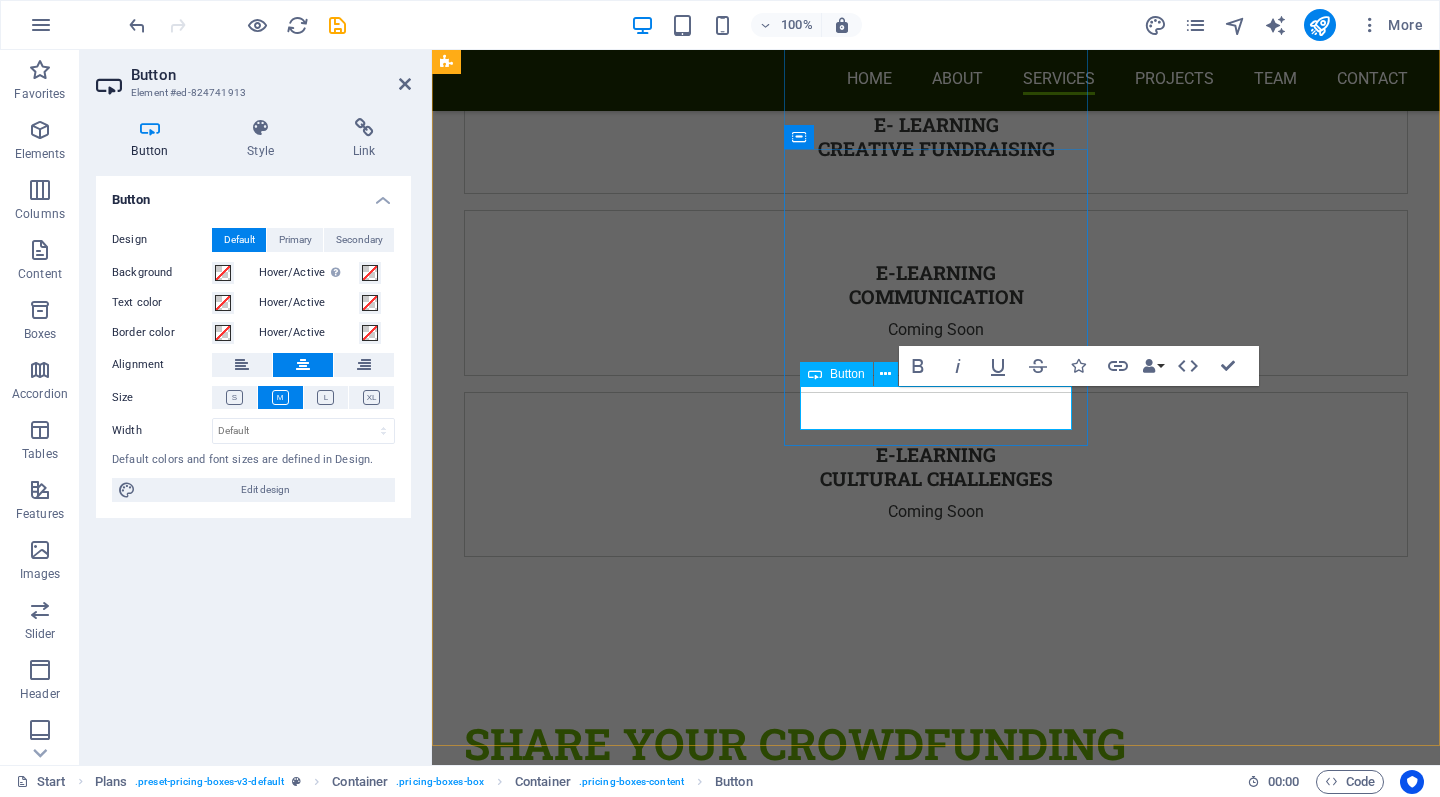 click on "join" at bounding box center (920, 3408) 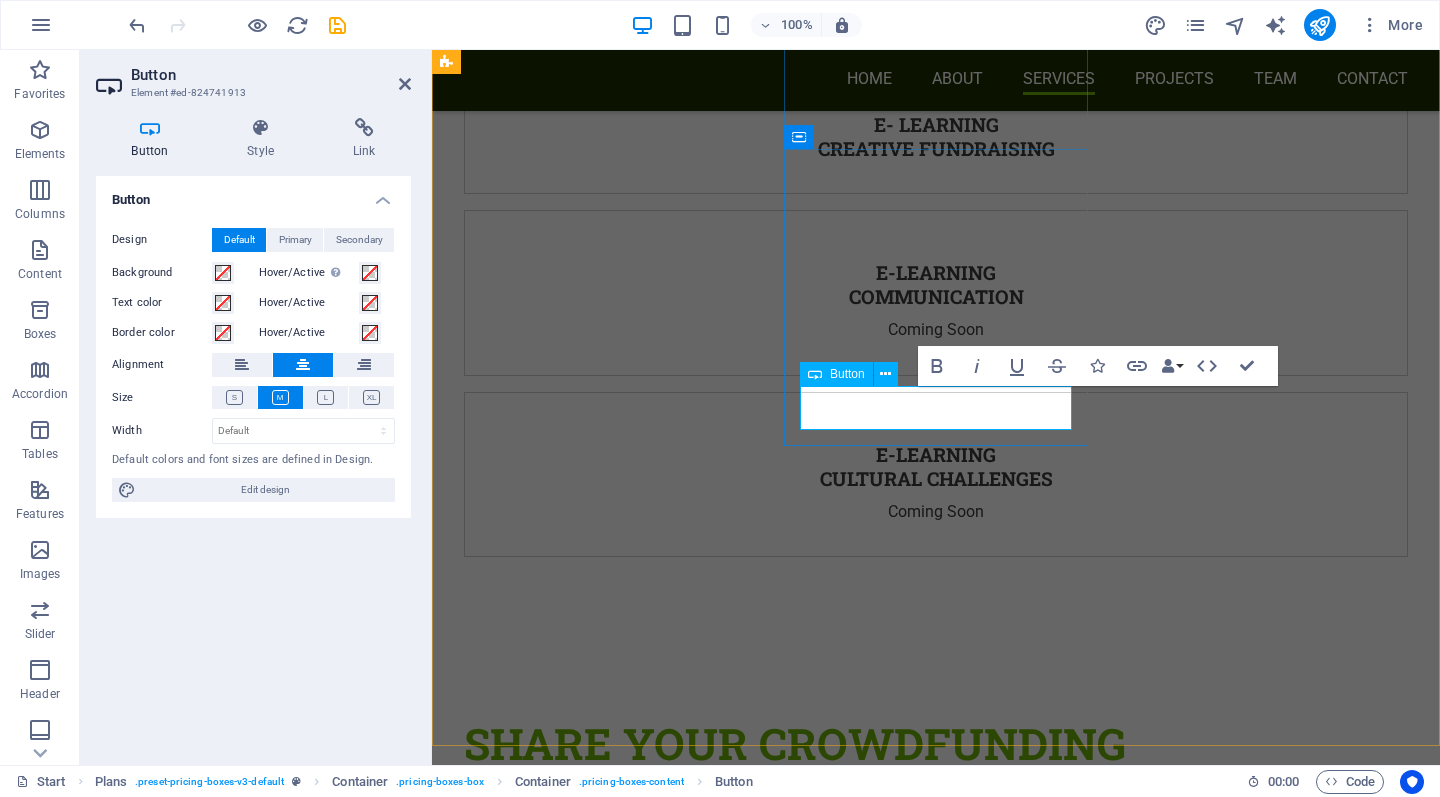 type 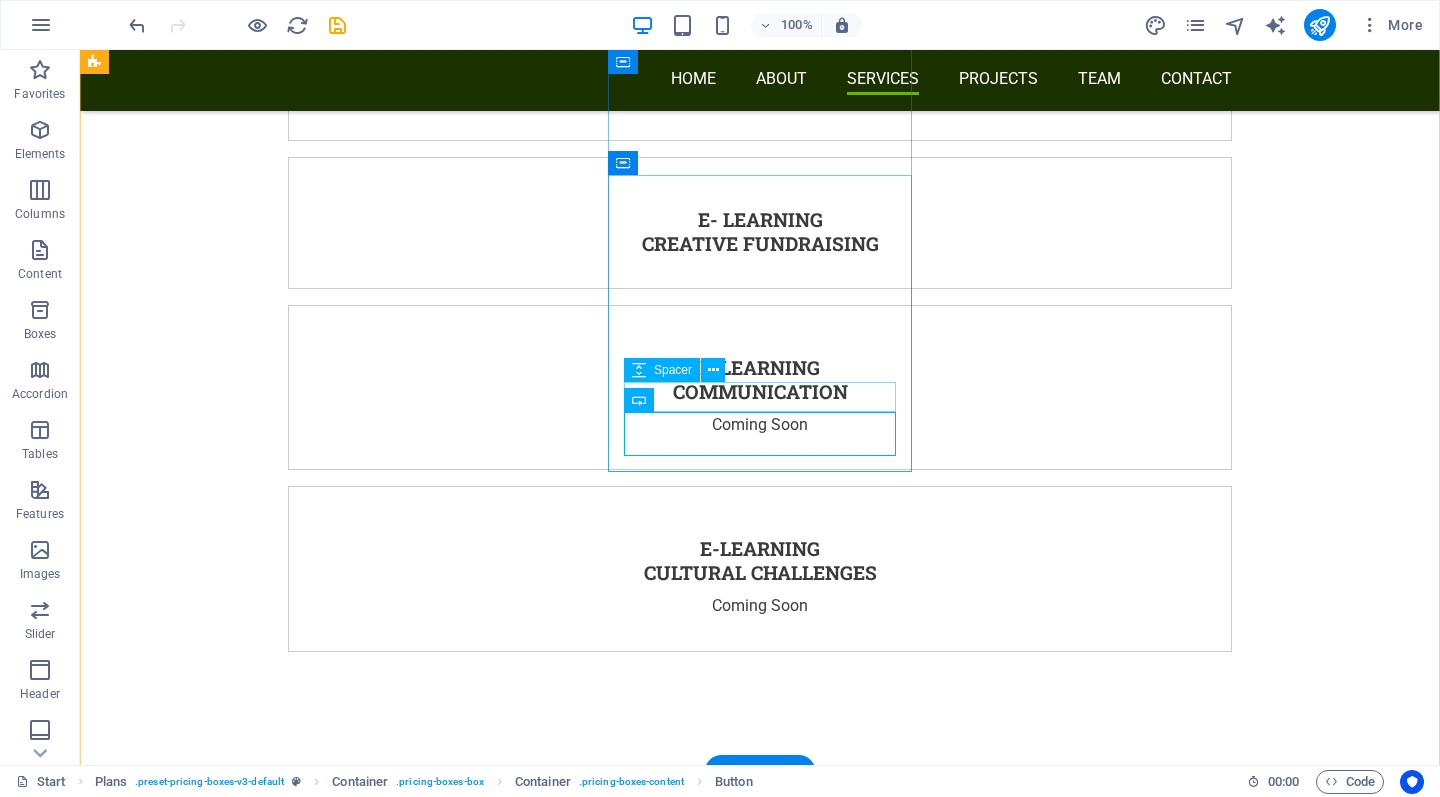 scroll, scrollTop: 5120, scrollLeft: 0, axis: vertical 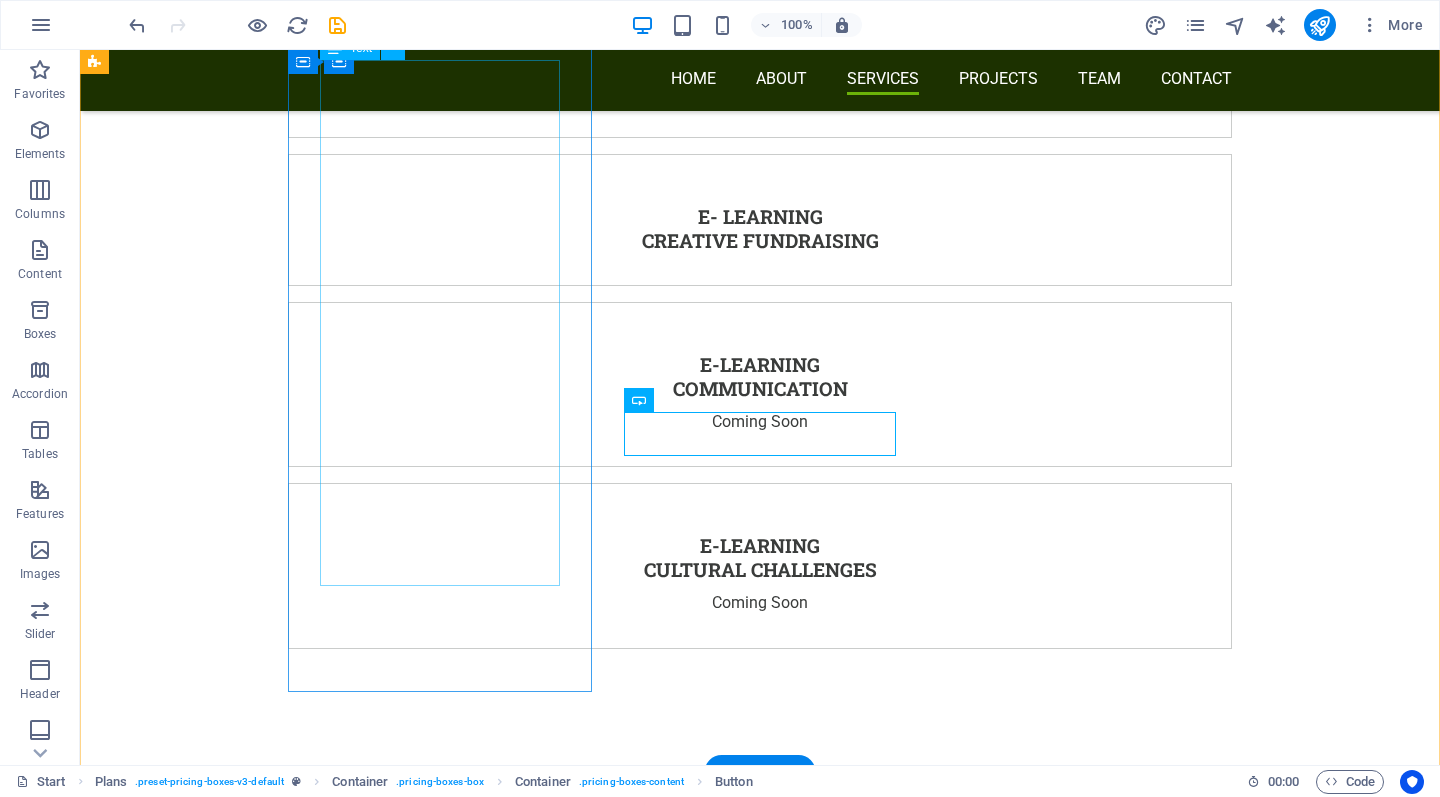 click on "Online community access & Access to the E-Learning Module Creative Fundraising 50 x Founding Members Discount: The Volunteer Lounge is looking for volunteers currently abroad or recently returned who are looking for ways to fund their cause or volunteer project. Get direct access to the E Learning Creative Fundraising AND the community for only     [PRICE] !" at bounding box center [568, 2307] 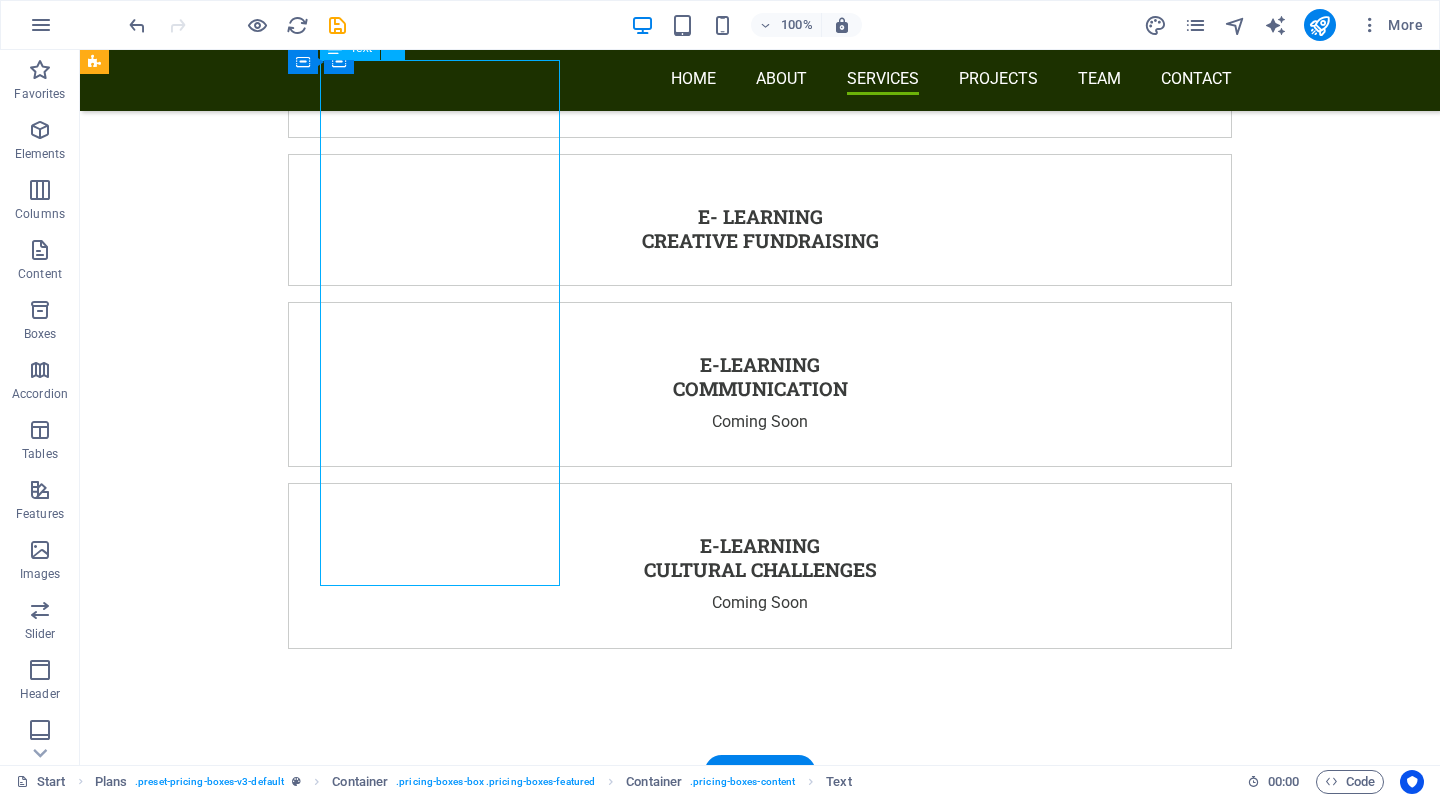 click on "Online community access & Access to the E-Learning Module Creative Fundraising 50 x Founding Members Discount: The Volunteer Lounge is looking for volunteers currently abroad or recently returned who are looking for ways to fund their cause or volunteer project. Get direct access to the E Learning Creative Fundraising AND the community for only     [PRICE] !" at bounding box center (568, 2307) 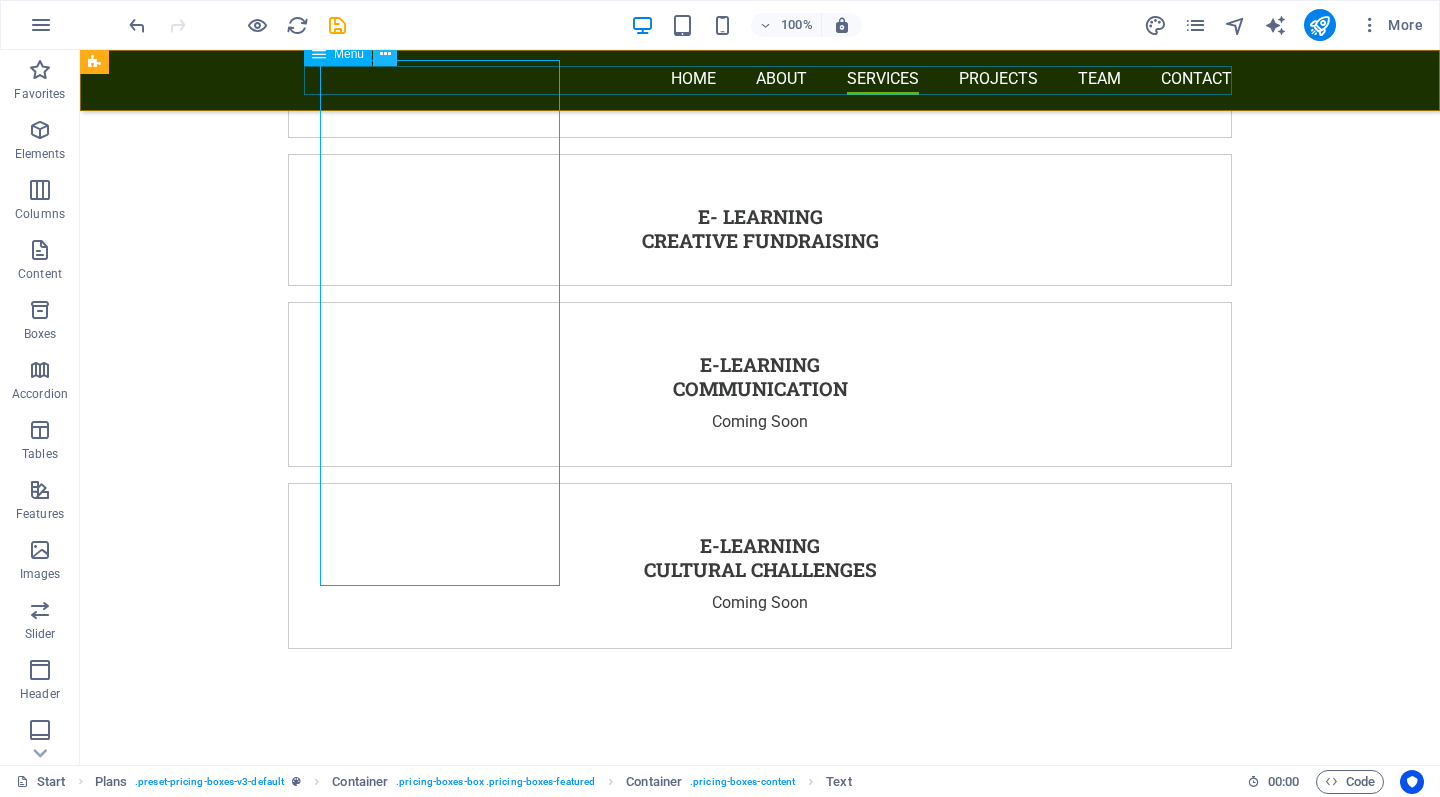 click at bounding box center [385, 54] 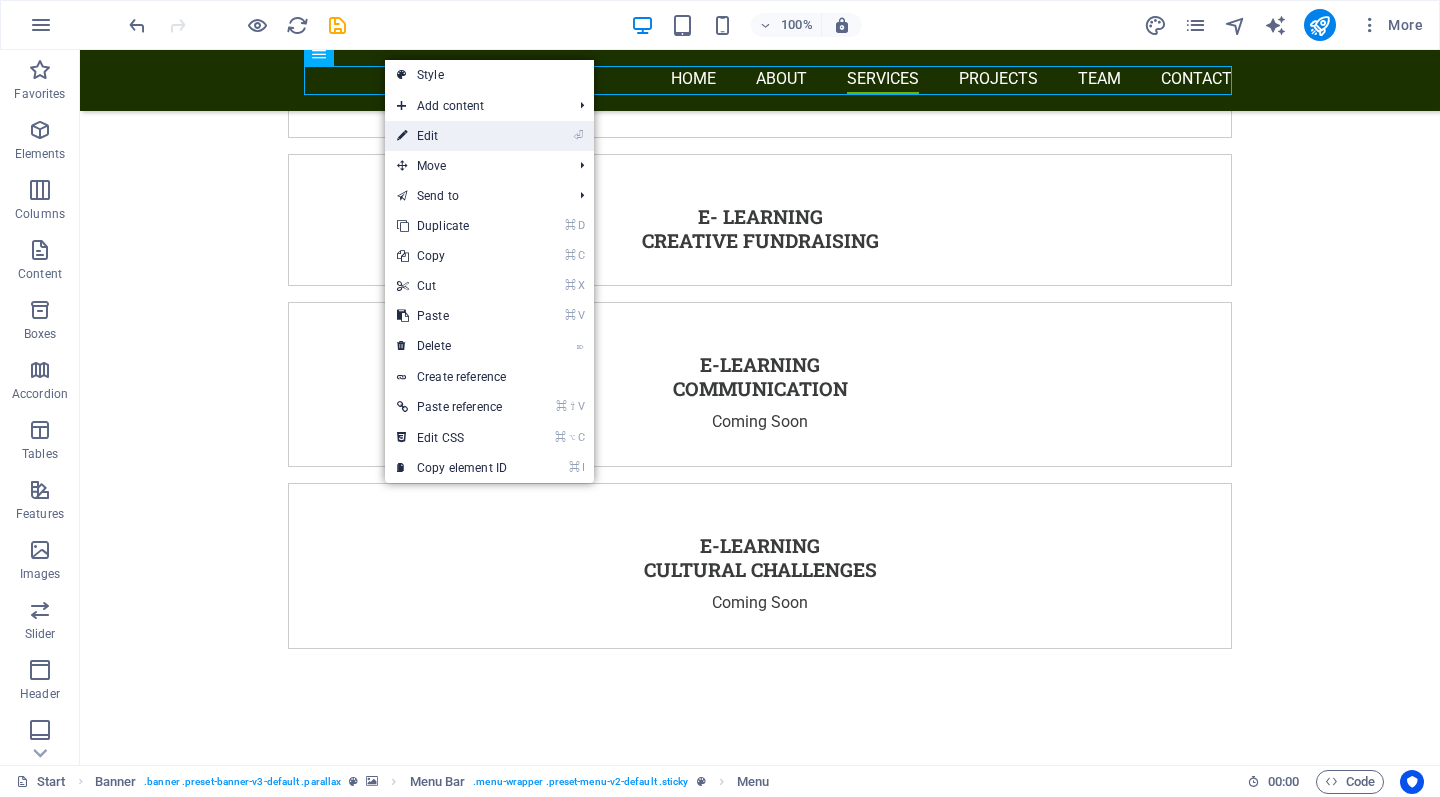 click on "⏎  Edit" at bounding box center (452, 136) 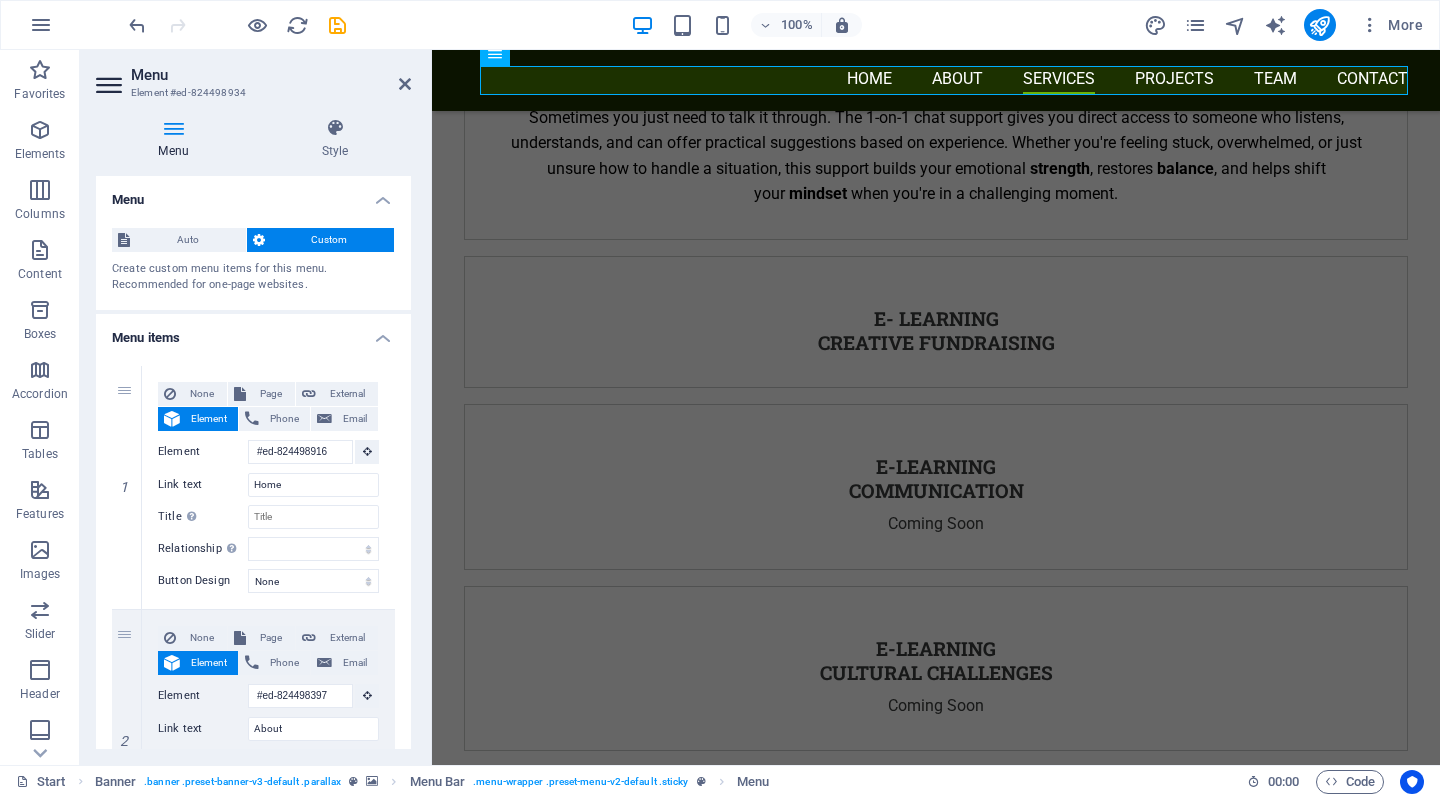 click on "Menu Element #[ID] Menu Style Menu Auto Custom Create custom menu items for this menu. Recommended for one-page websites. Manage pages Menu items 1 None Page External Element Phone Email Page Start Subpage Legal Notice Privacy Element #[ID]
URL Phone Email Link text Home Link target New tab Same tab Overlay Title Additional link description, should not be the same as the link text. The title is most often shown as a tooltip text when the mouse moves over the element. Leave empty if uncertain. Relationship Sets the  relationship of this link to the link target . For example, the value "nofollow" instructs search engines not to follow the link. Can be left empty. alternate author bookmark external help license next nofollow noreferrer noopener prev search tag Button Design None Default Primary Secondary 2 None Page External Element Phone Email Page Start Subpage Legal Notice Privacy Element #[ID]
URL Phone Email Link text About Link target" at bounding box center (256, 407) 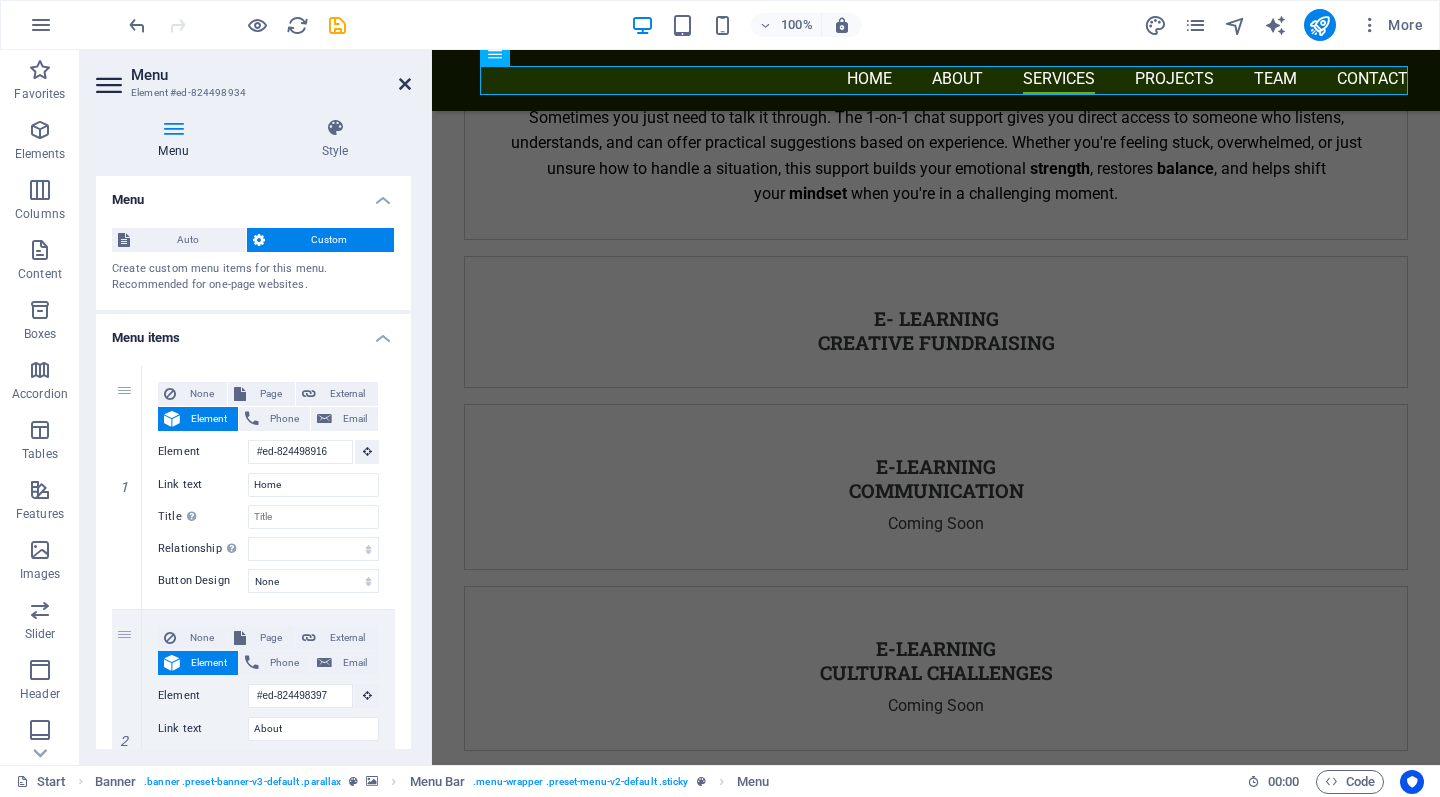 click at bounding box center (405, 84) 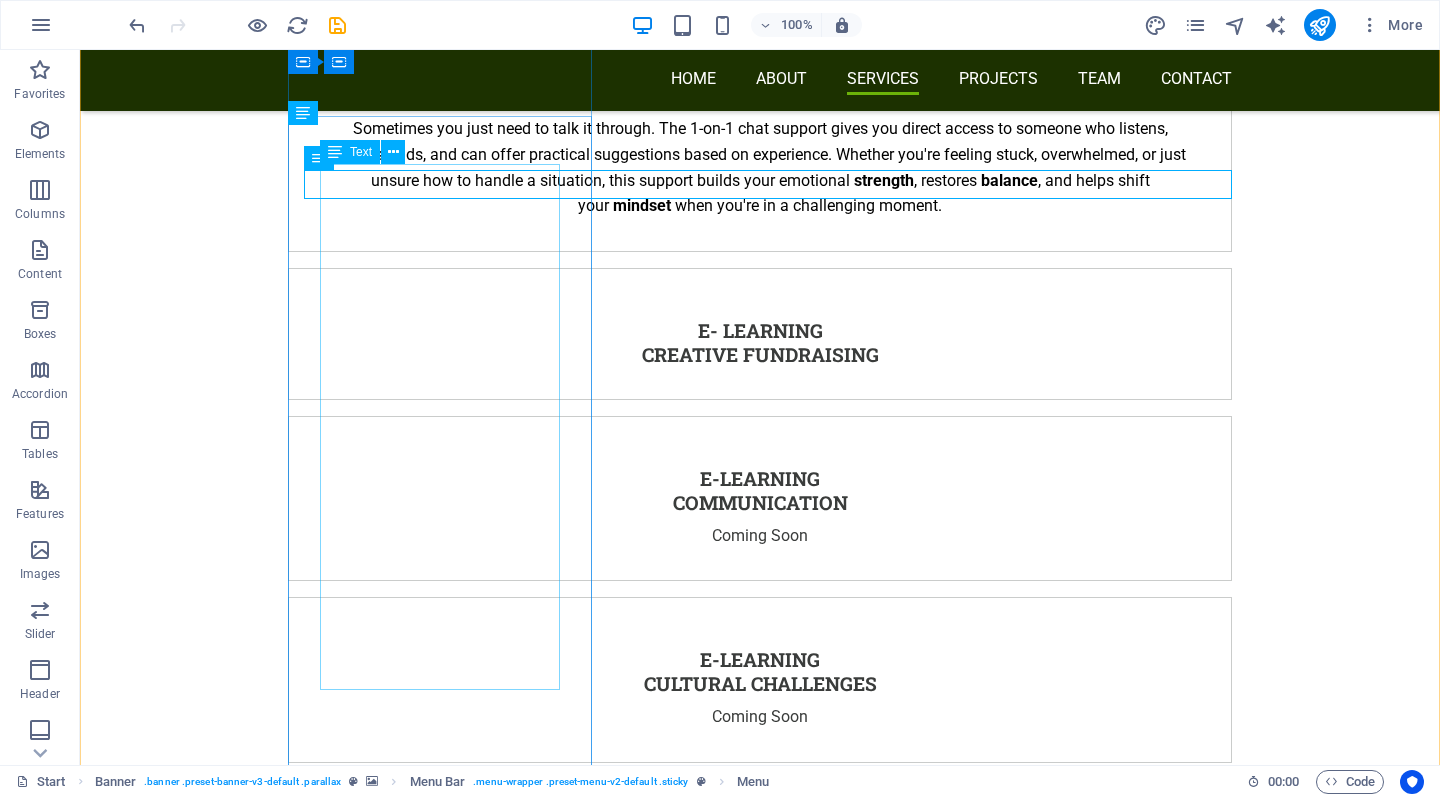 scroll, scrollTop: 5004, scrollLeft: 0, axis: vertical 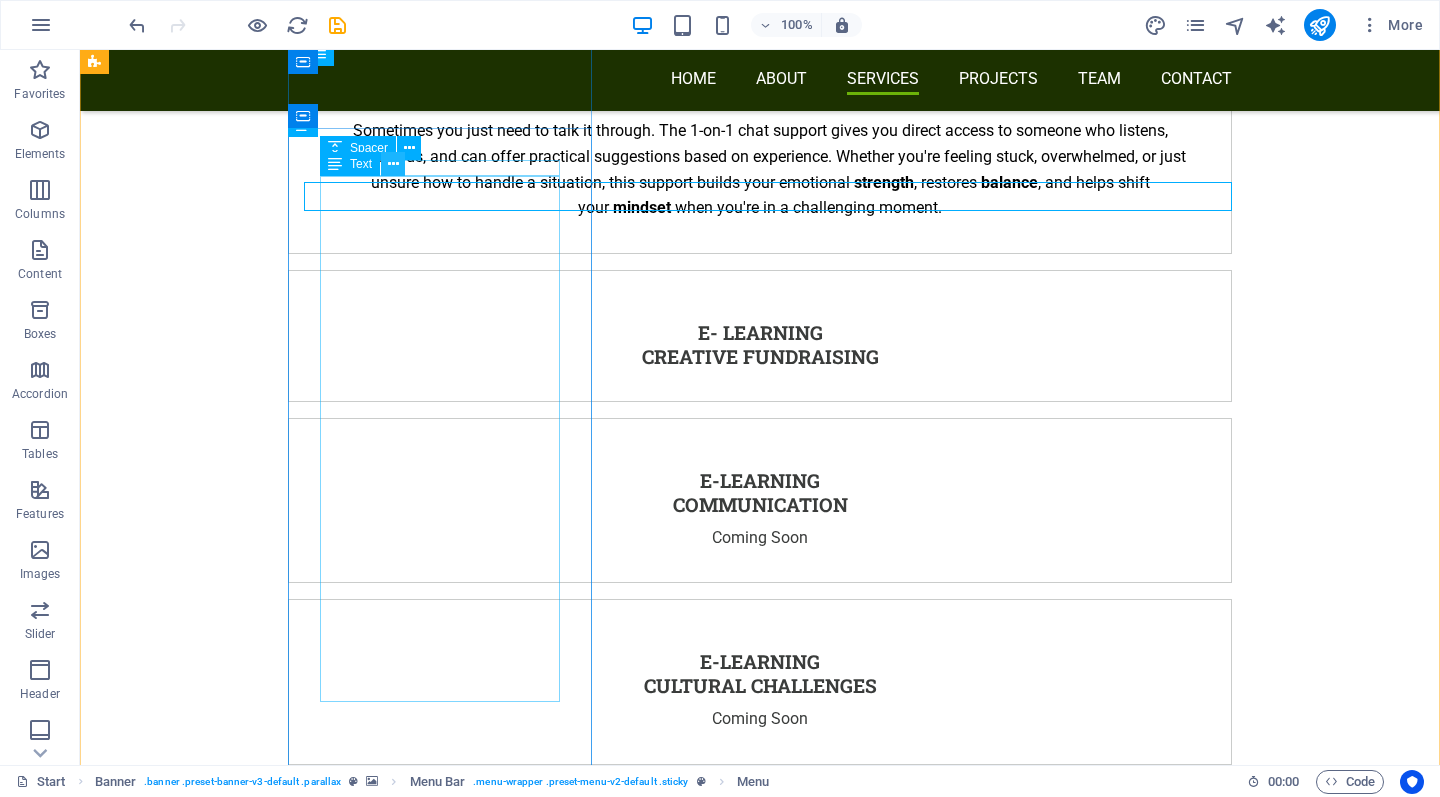 click at bounding box center [393, 164] 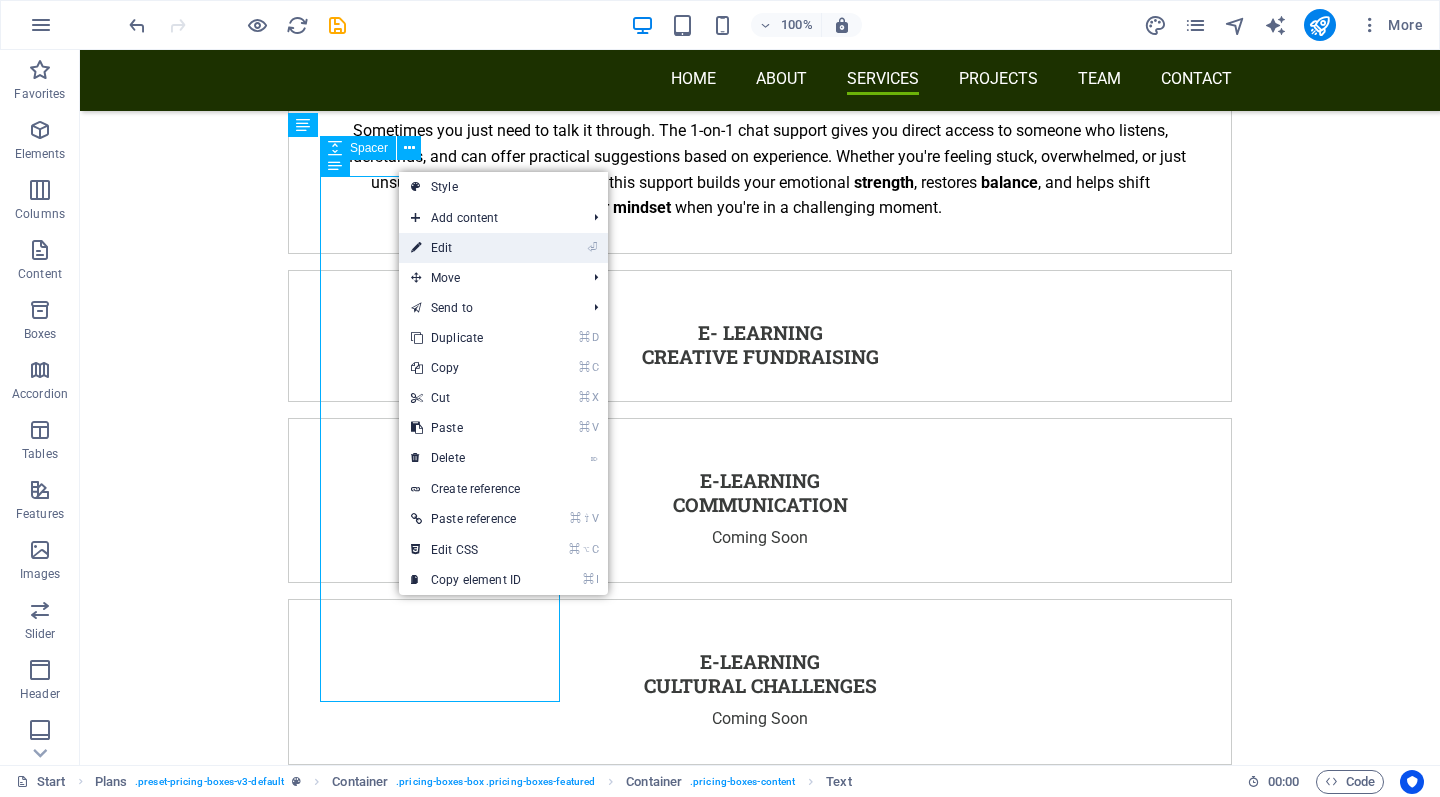 click on "⏎  Edit" at bounding box center [466, 248] 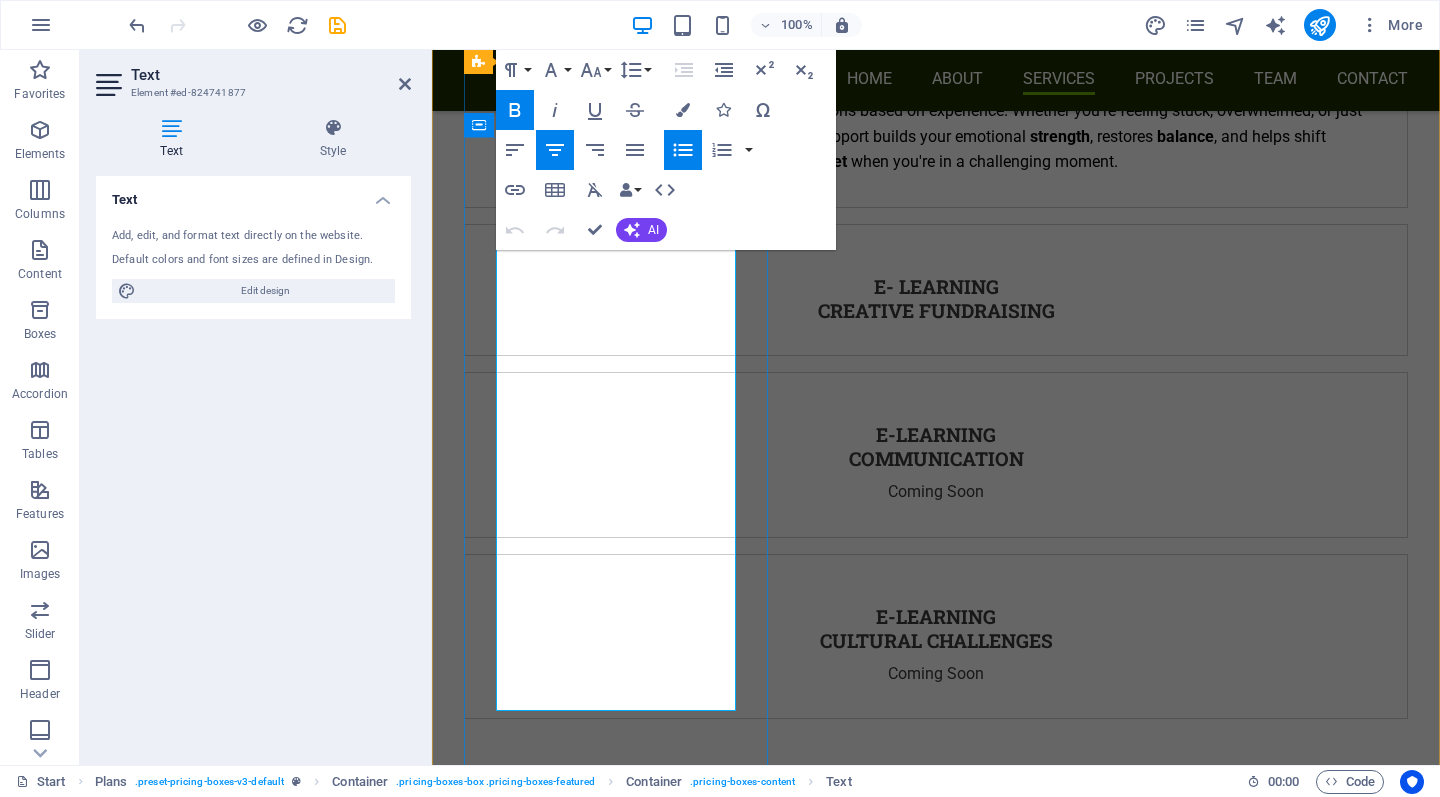 scroll, scrollTop: 5257, scrollLeft: 0, axis: vertical 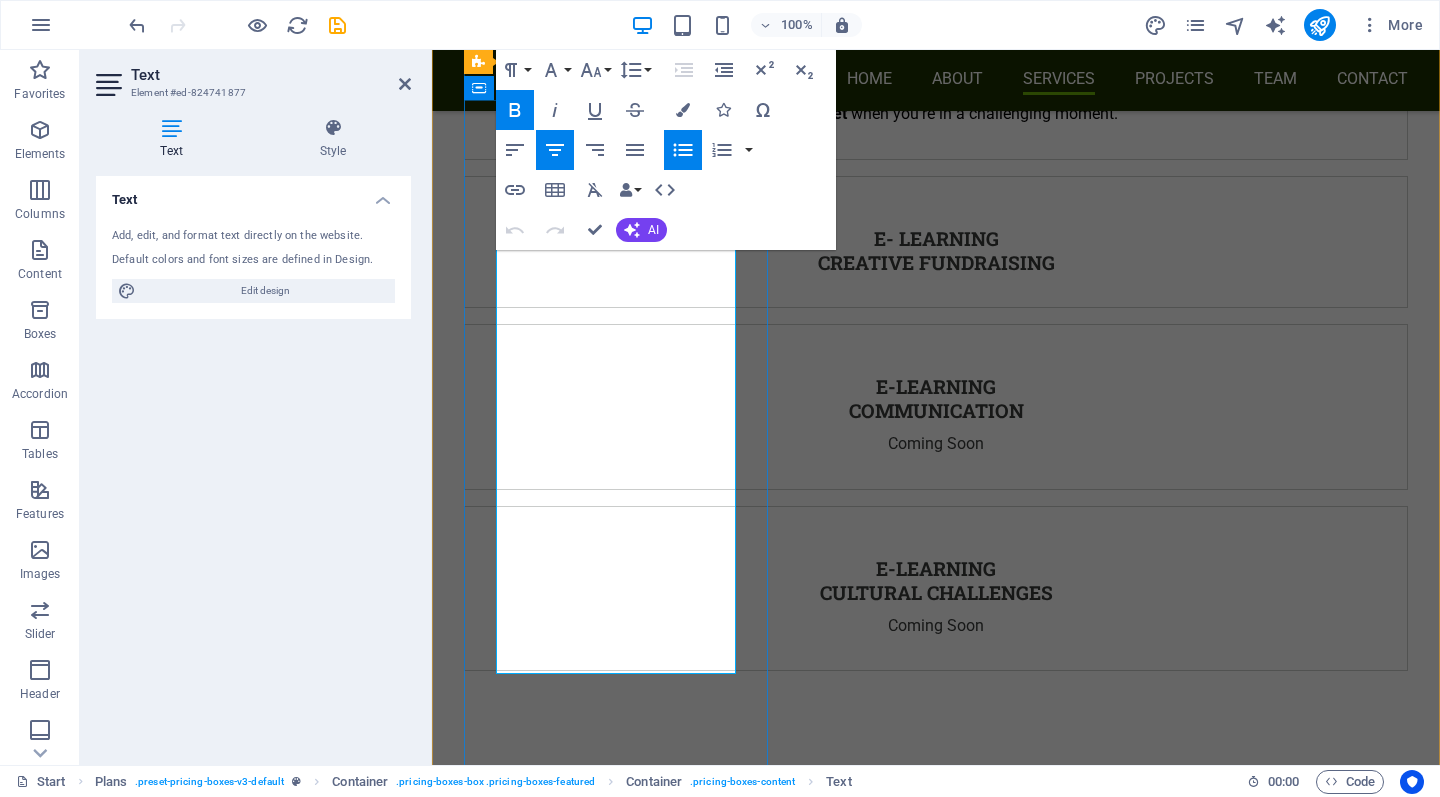 click at bounding box center [920, 3028] 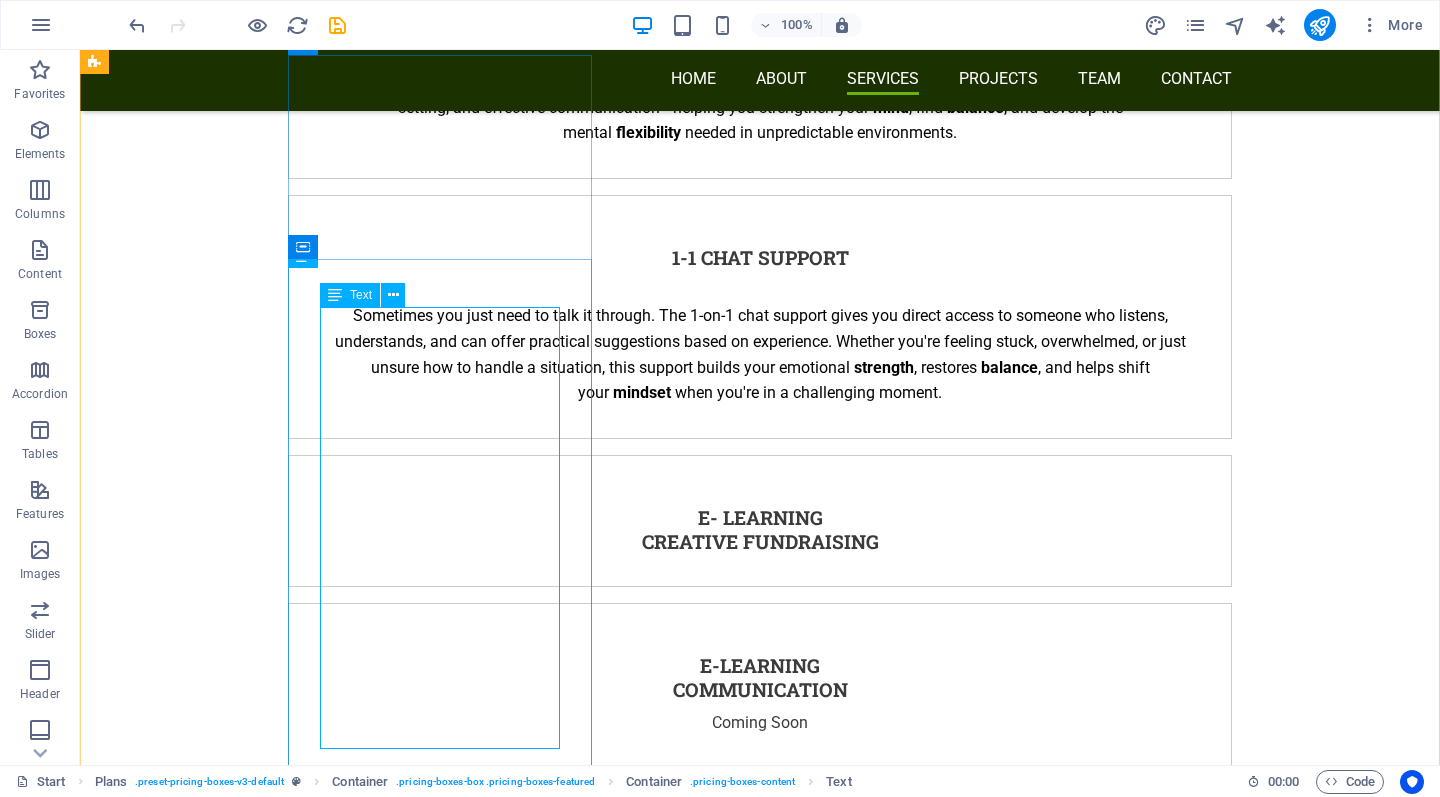 scroll, scrollTop: 4883, scrollLeft: 0, axis: vertical 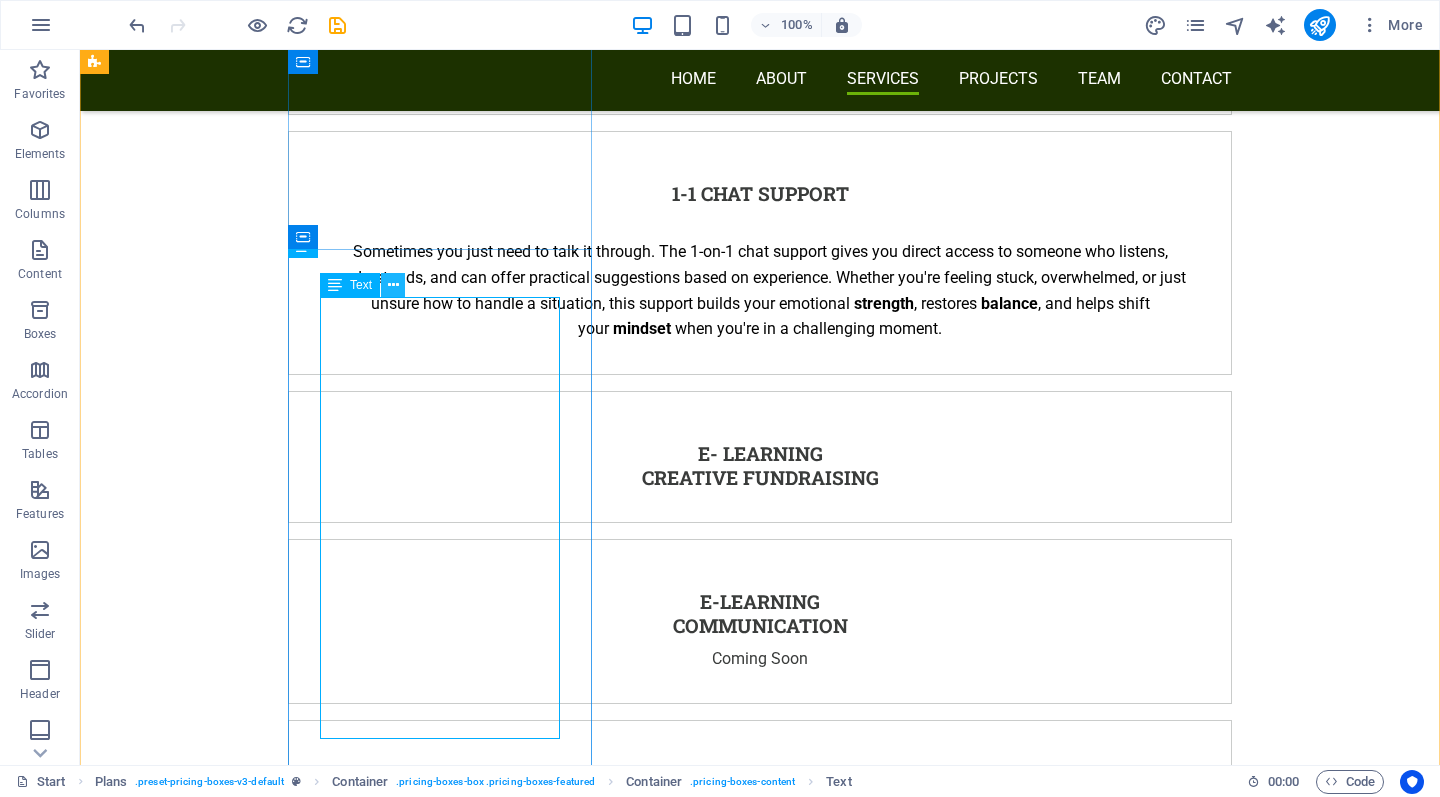 click at bounding box center (393, 285) 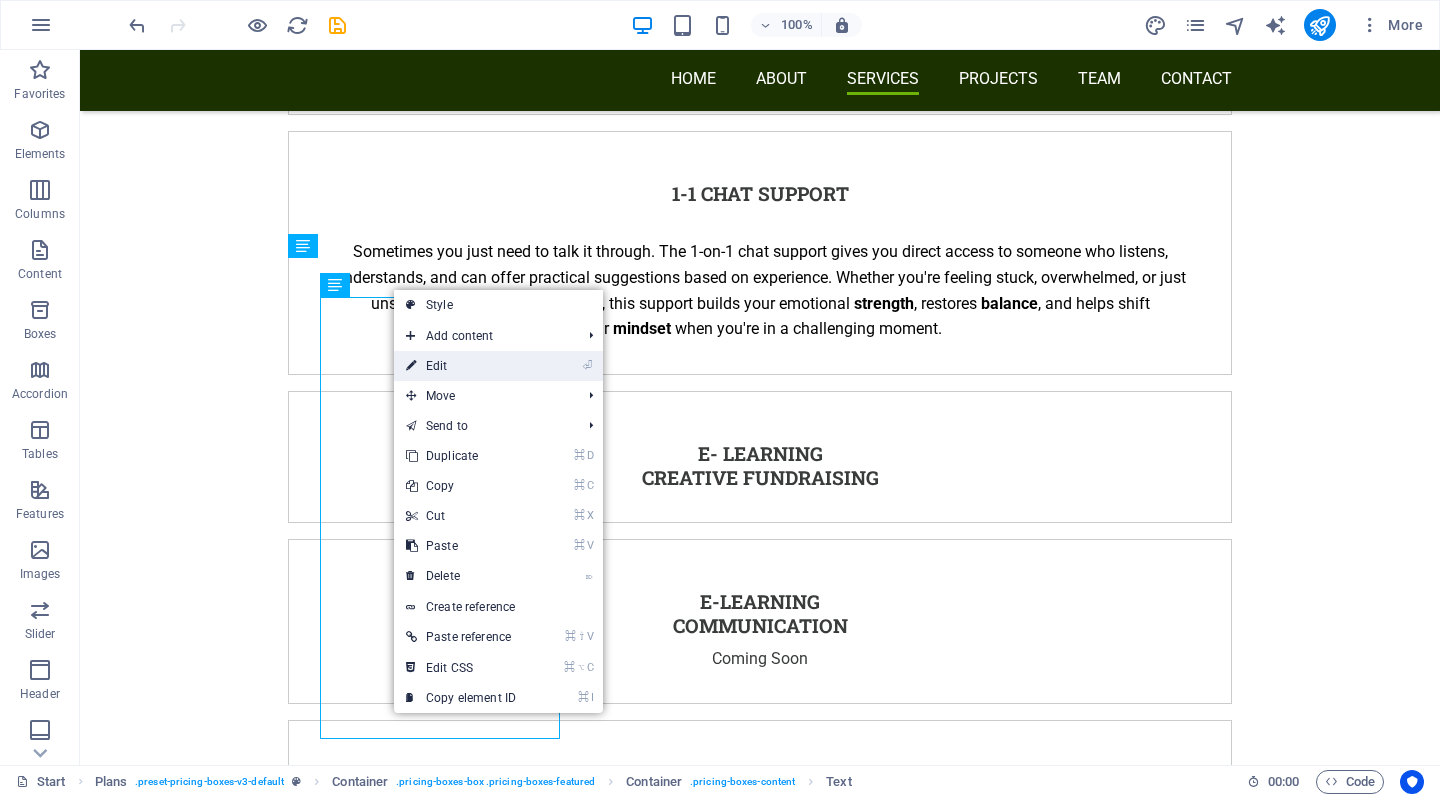click on "⏎  Edit" at bounding box center (461, 366) 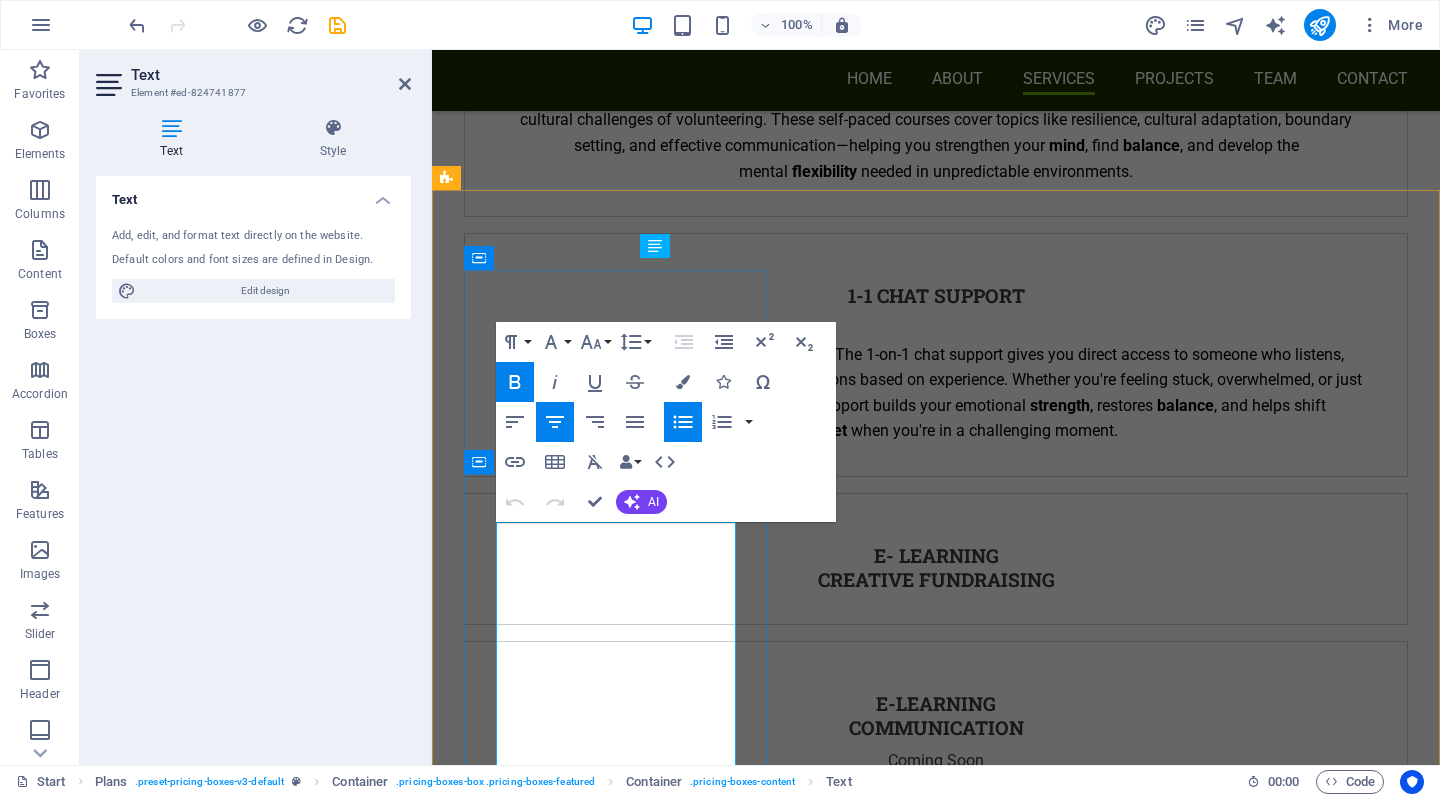 click on "50 x Founding Members Discount:" at bounding box center (920, 1991) 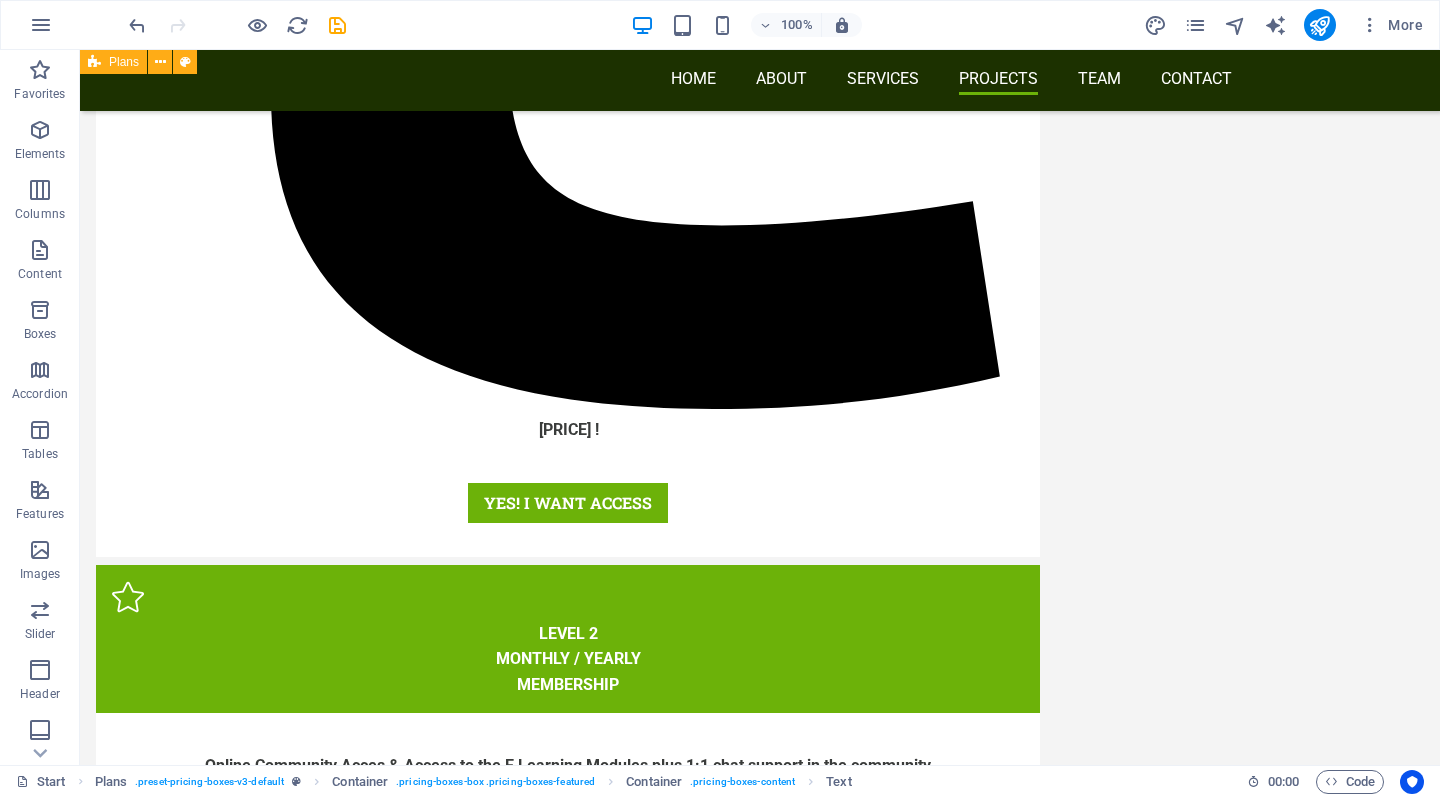 scroll, scrollTop: 7653, scrollLeft: 0, axis: vertical 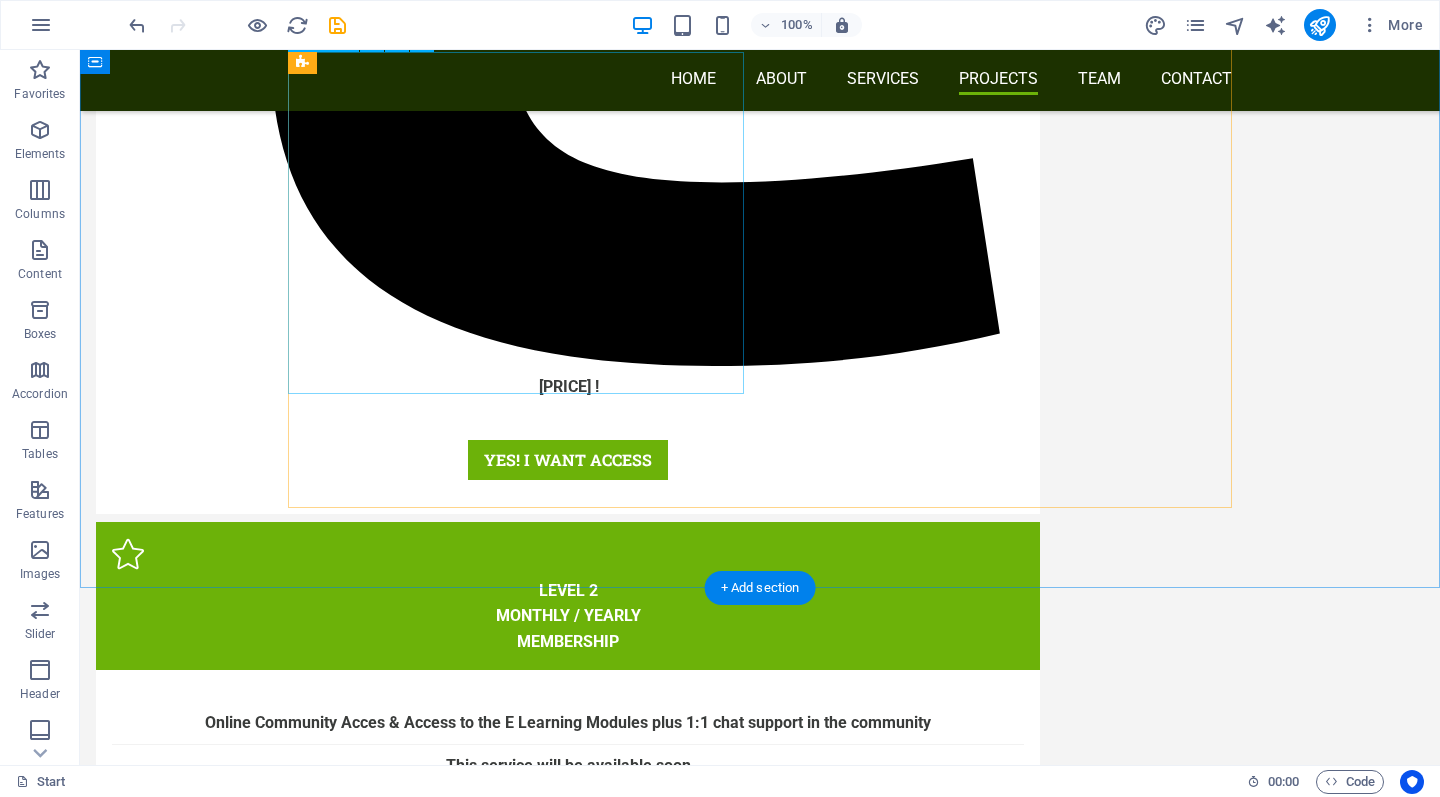 click on "Project 4 Lorem ipsum dolor amet" at bounding box center [516, 3592] 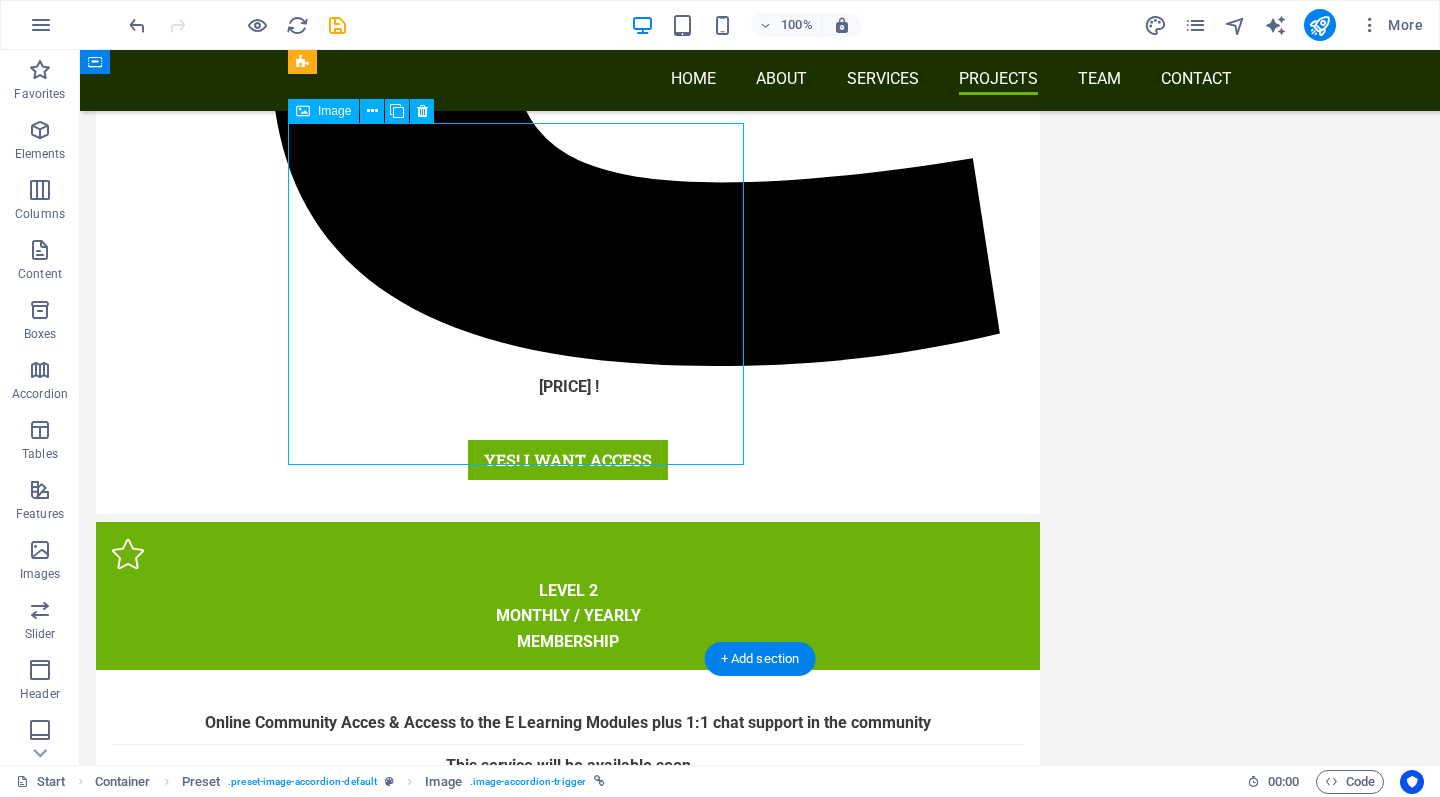 scroll, scrollTop: 7548, scrollLeft: 0, axis: vertical 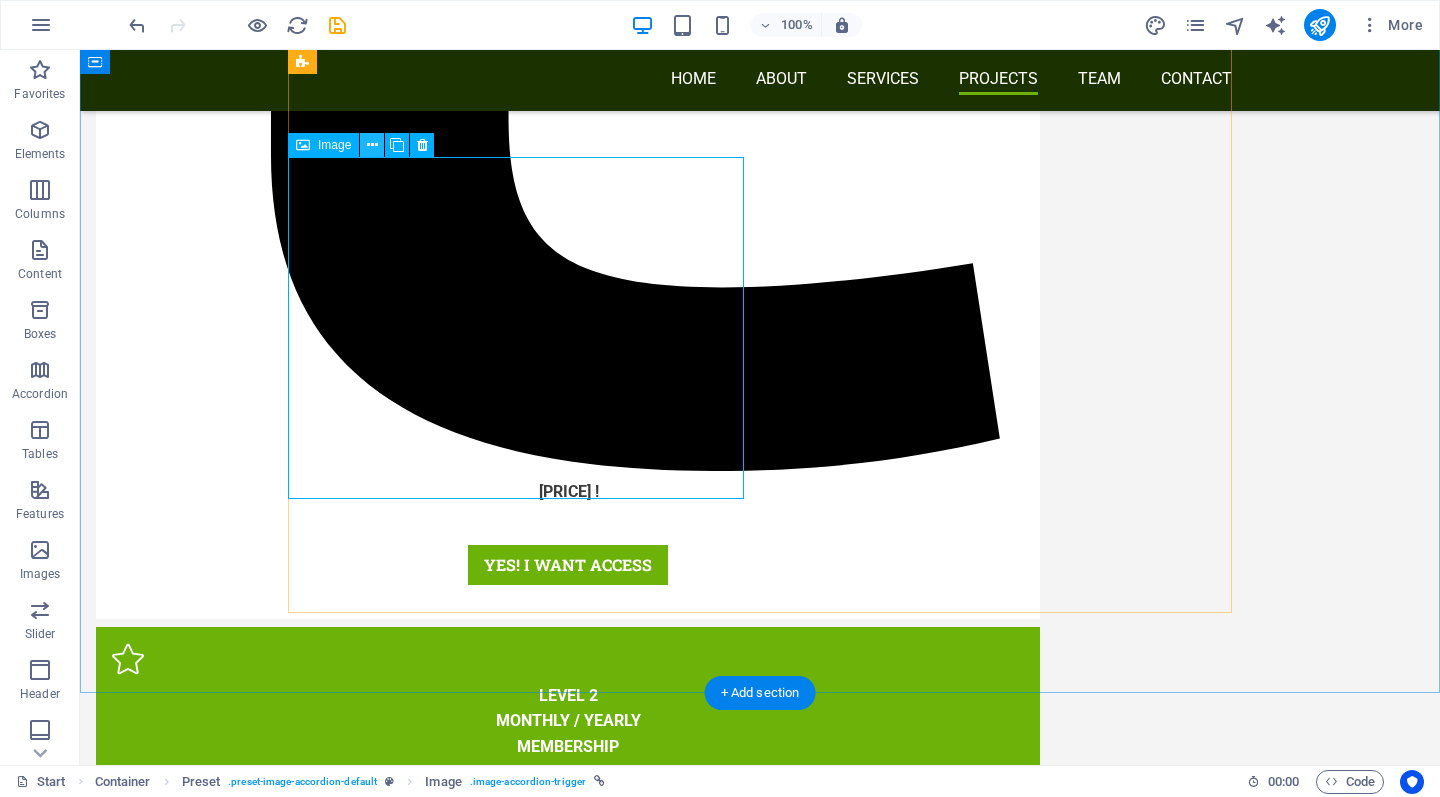 click at bounding box center [372, 145] 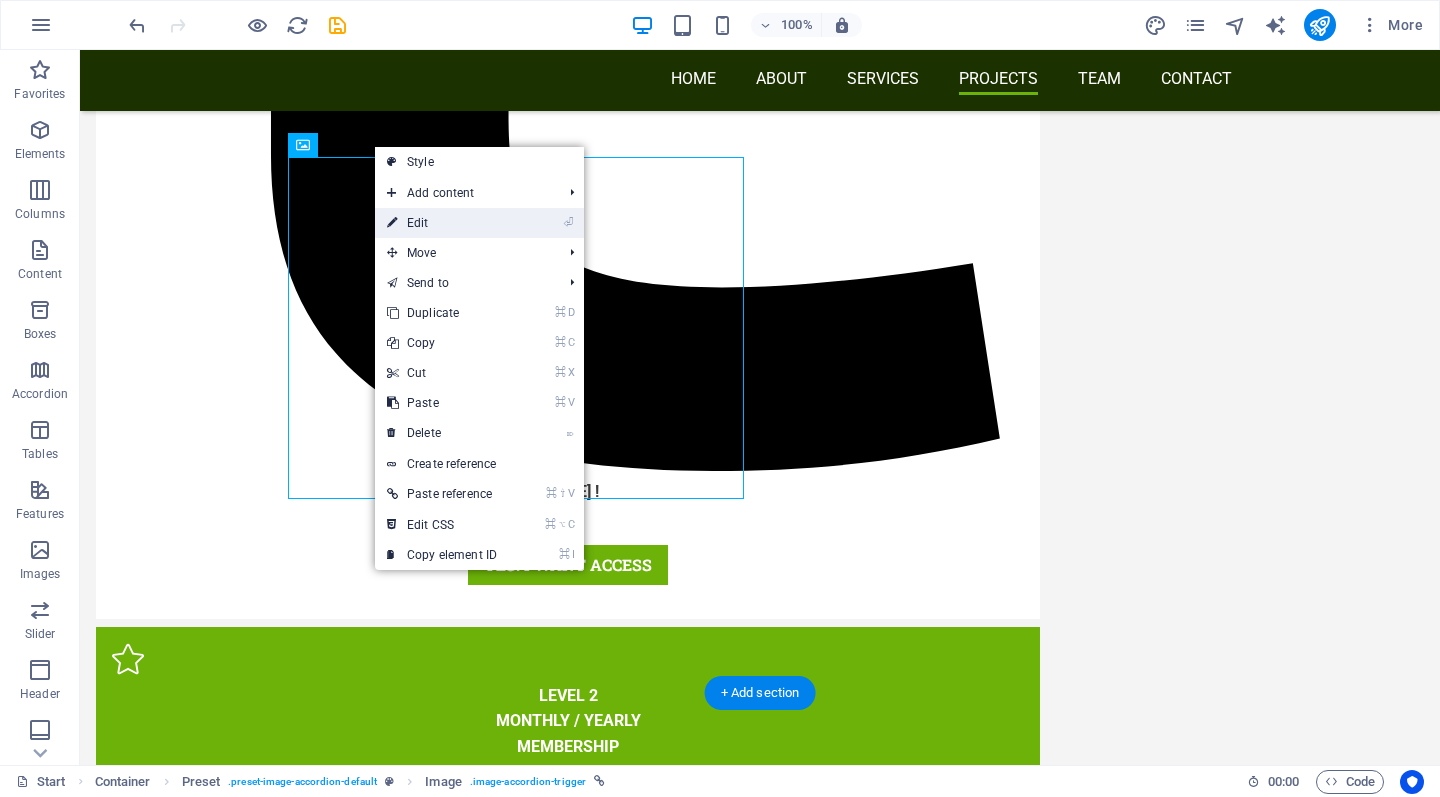 click on "⏎  Edit" at bounding box center (442, 223) 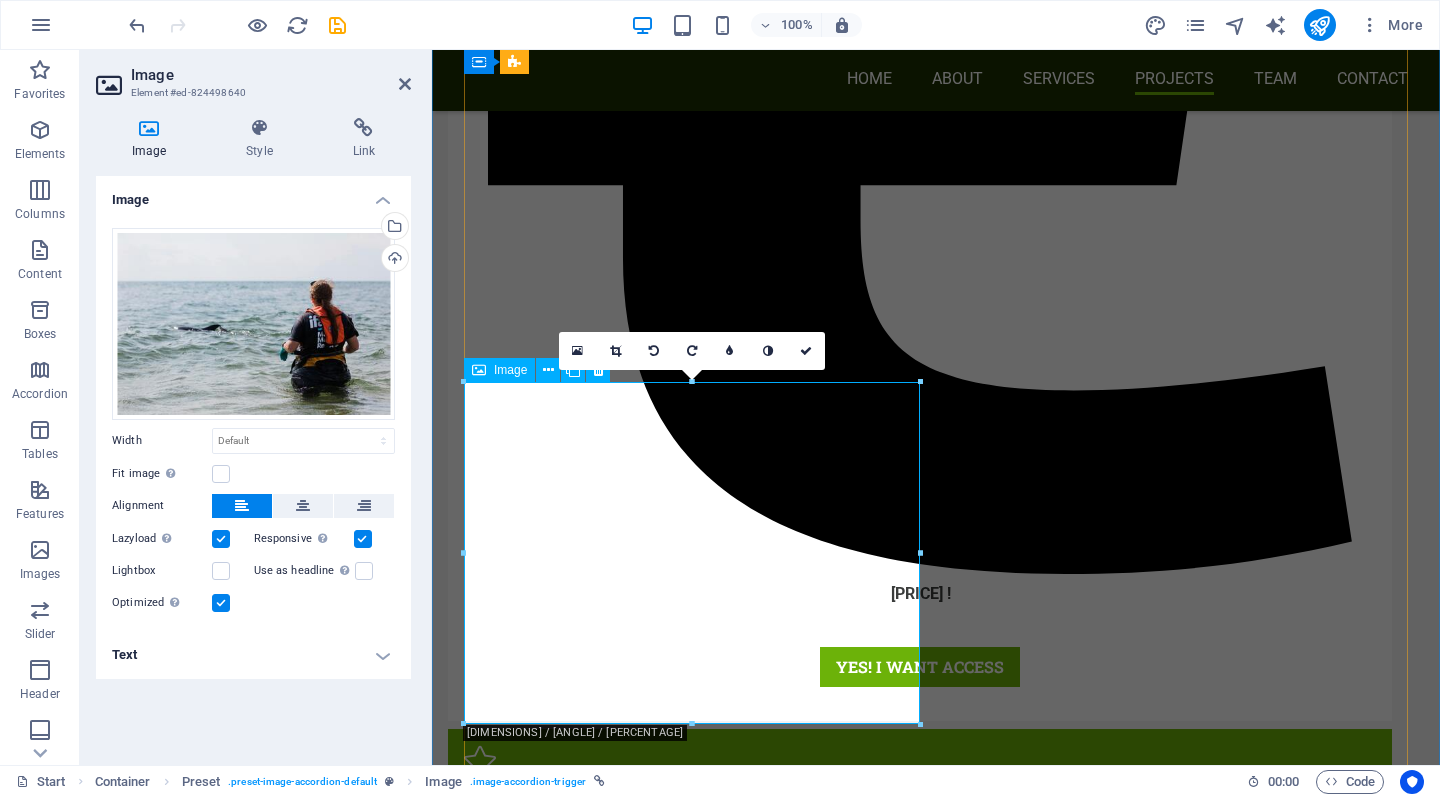 click on "Project 4 Lorem ipsum dolor amet" at bounding box center (692, 3799) 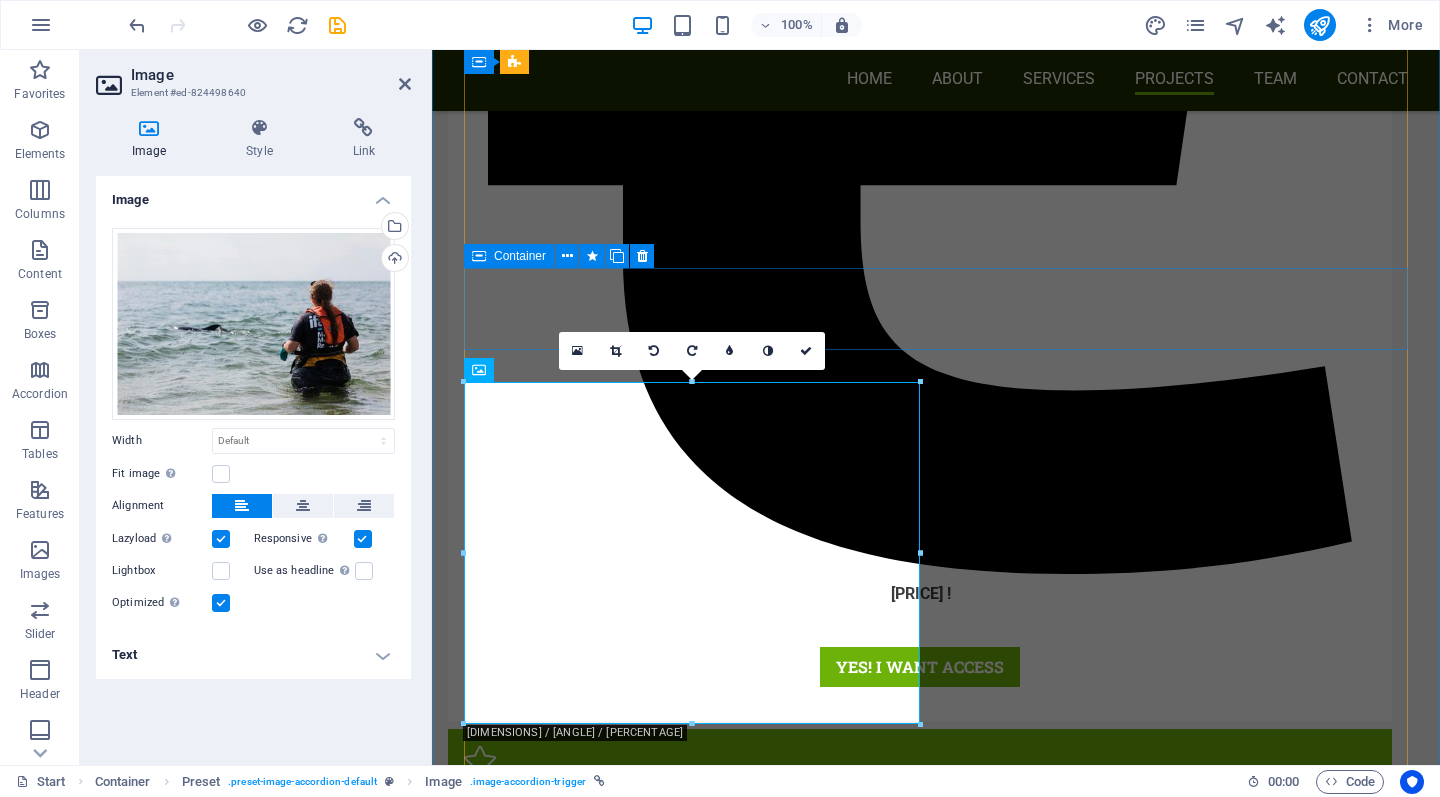 click on "Project 3 Information yet to be uploaded" at bounding box center [936, 3571] 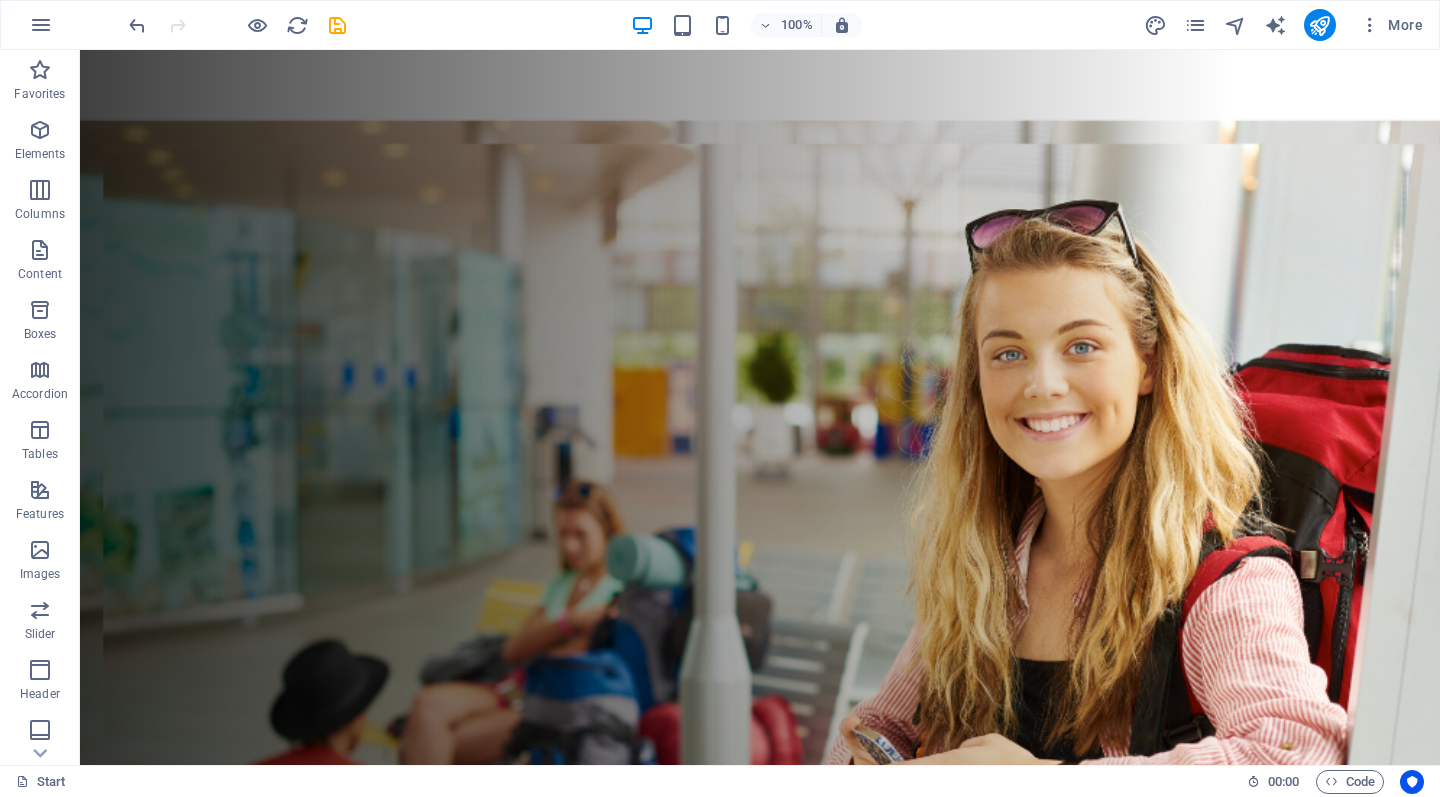 scroll, scrollTop: 0, scrollLeft: 0, axis: both 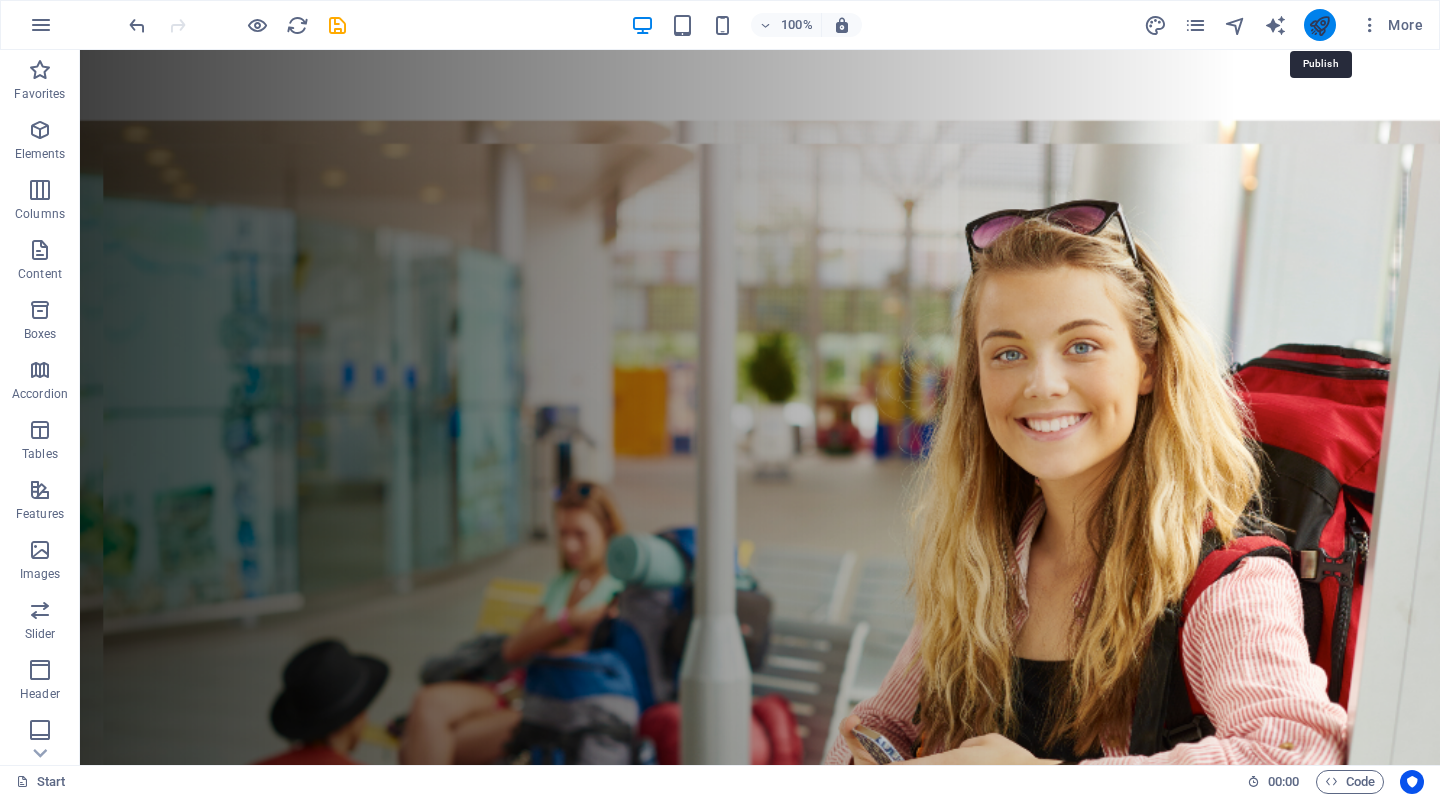 click at bounding box center [1319, 25] 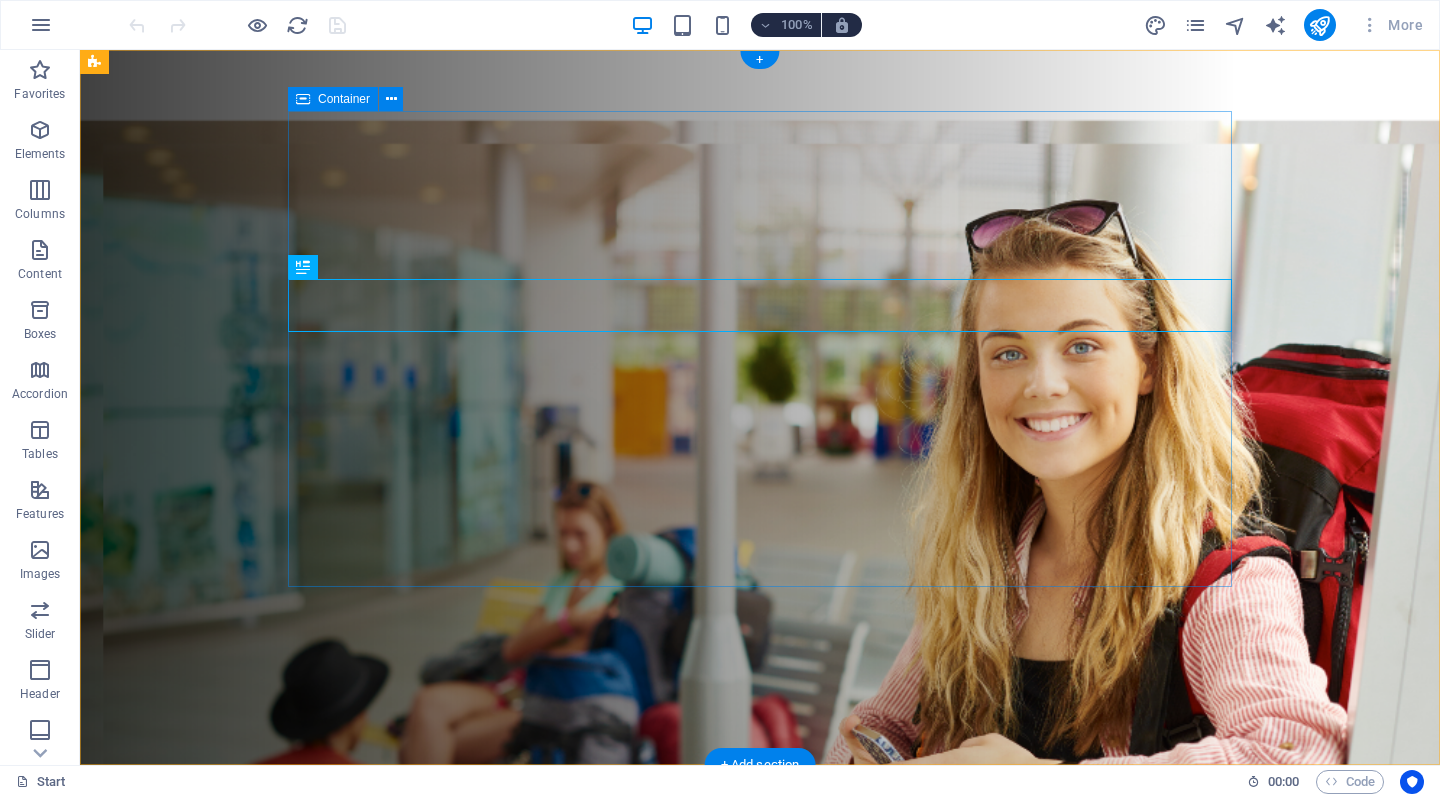 scroll, scrollTop: 0, scrollLeft: 0, axis: both 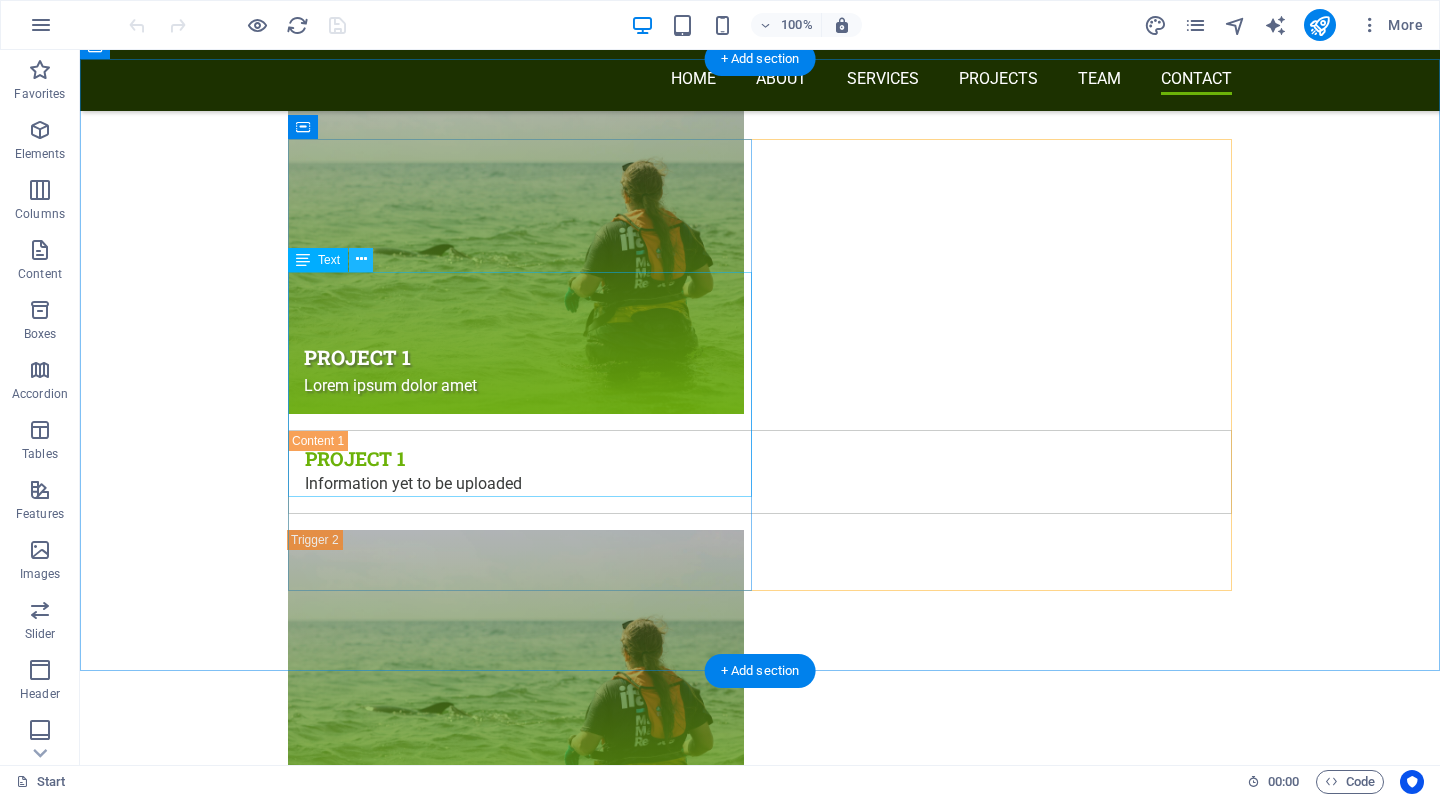 click at bounding box center (361, 259) 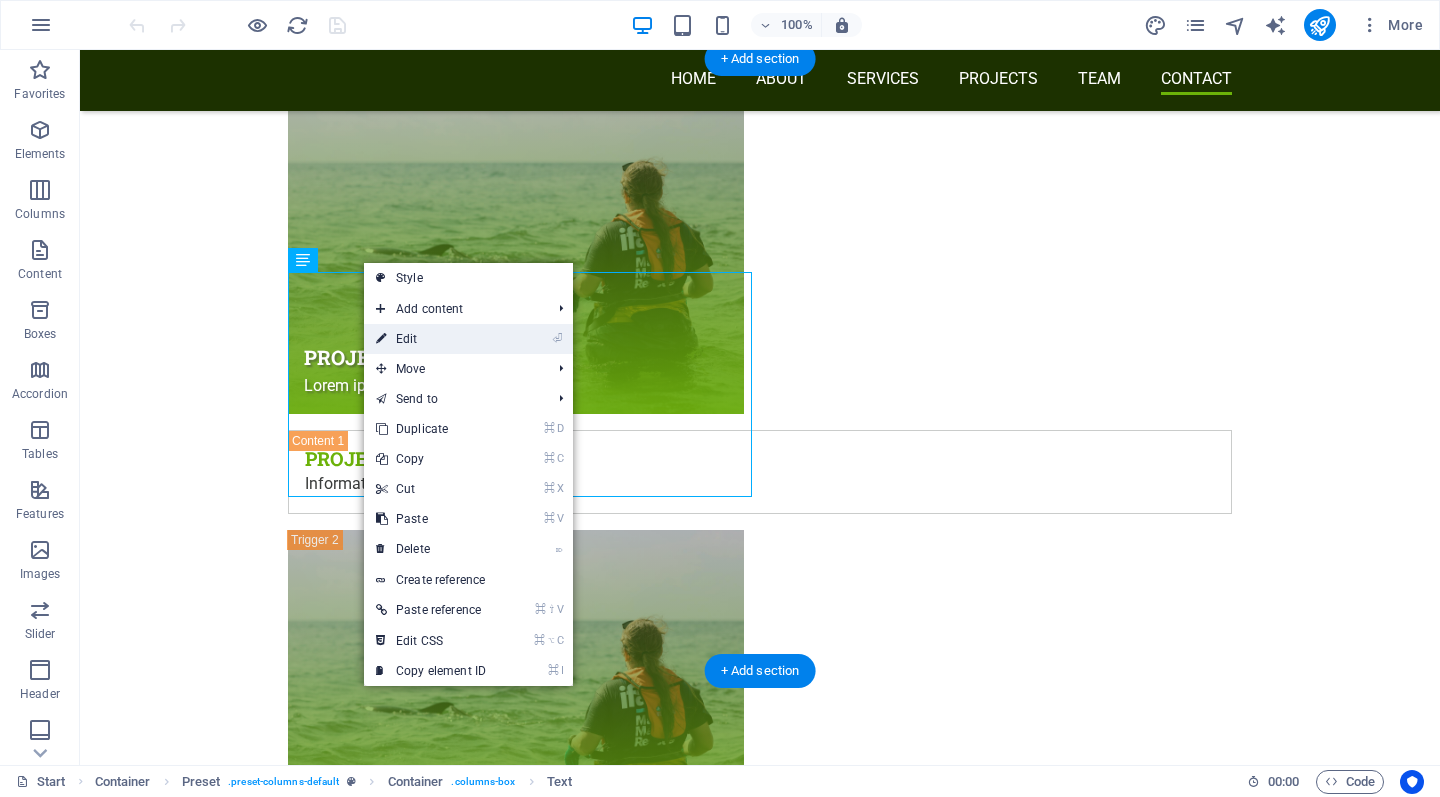 click on "⏎  Edit" at bounding box center [431, 339] 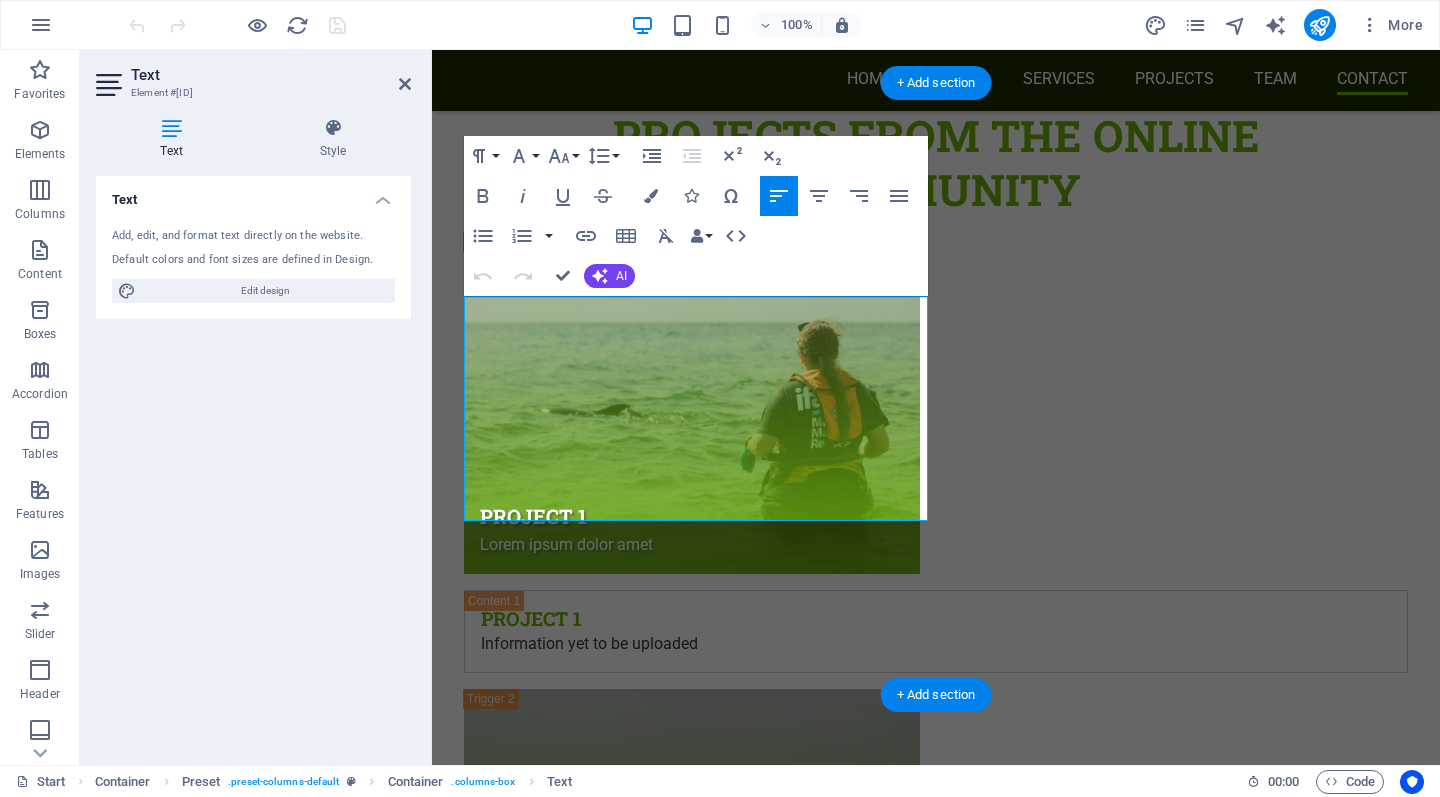 scroll, scrollTop: 10058, scrollLeft: 0, axis: vertical 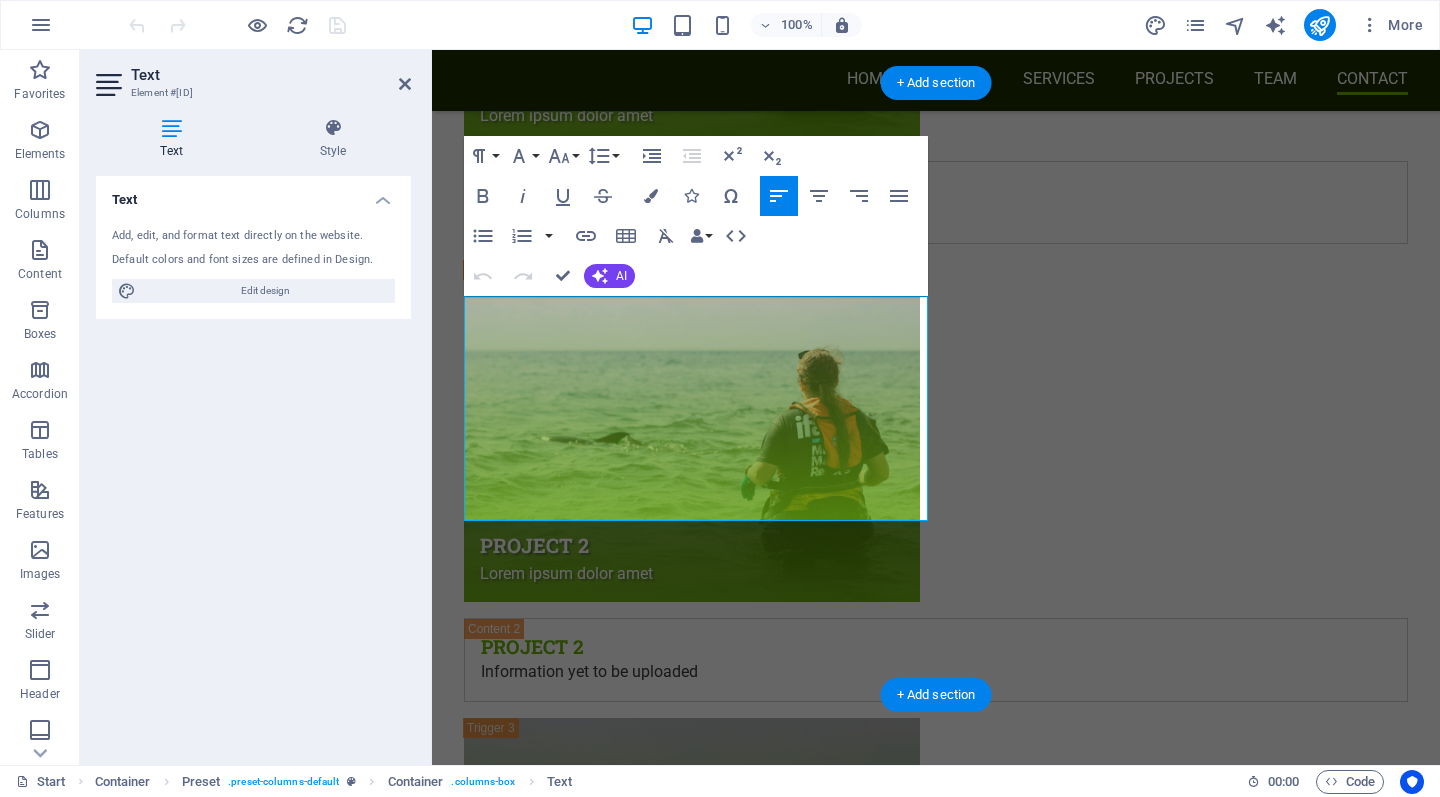 click on "Membership Levels:" at bounding box center [537, 5352] 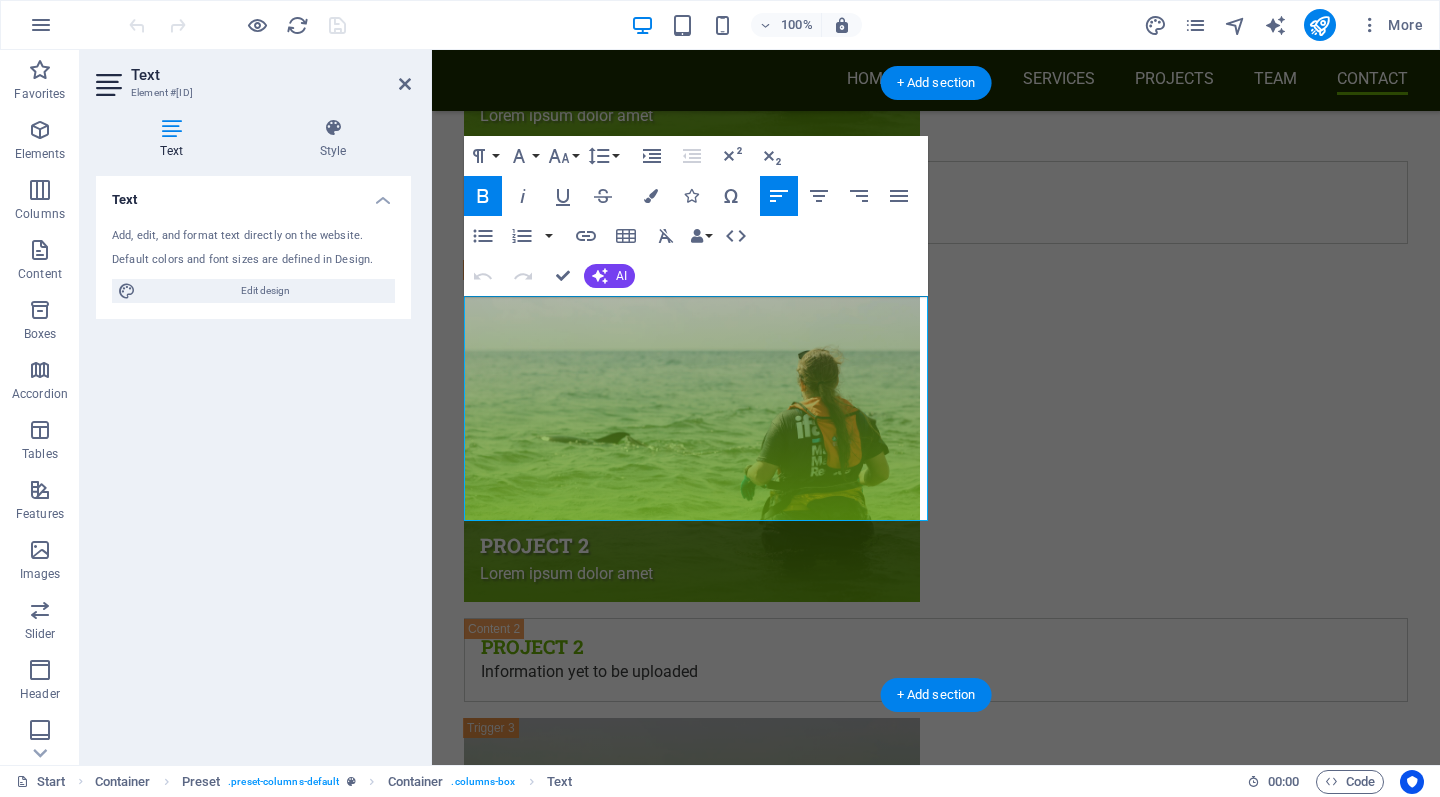 click on "Membership Levels:" at bounding box center [537, 5352] 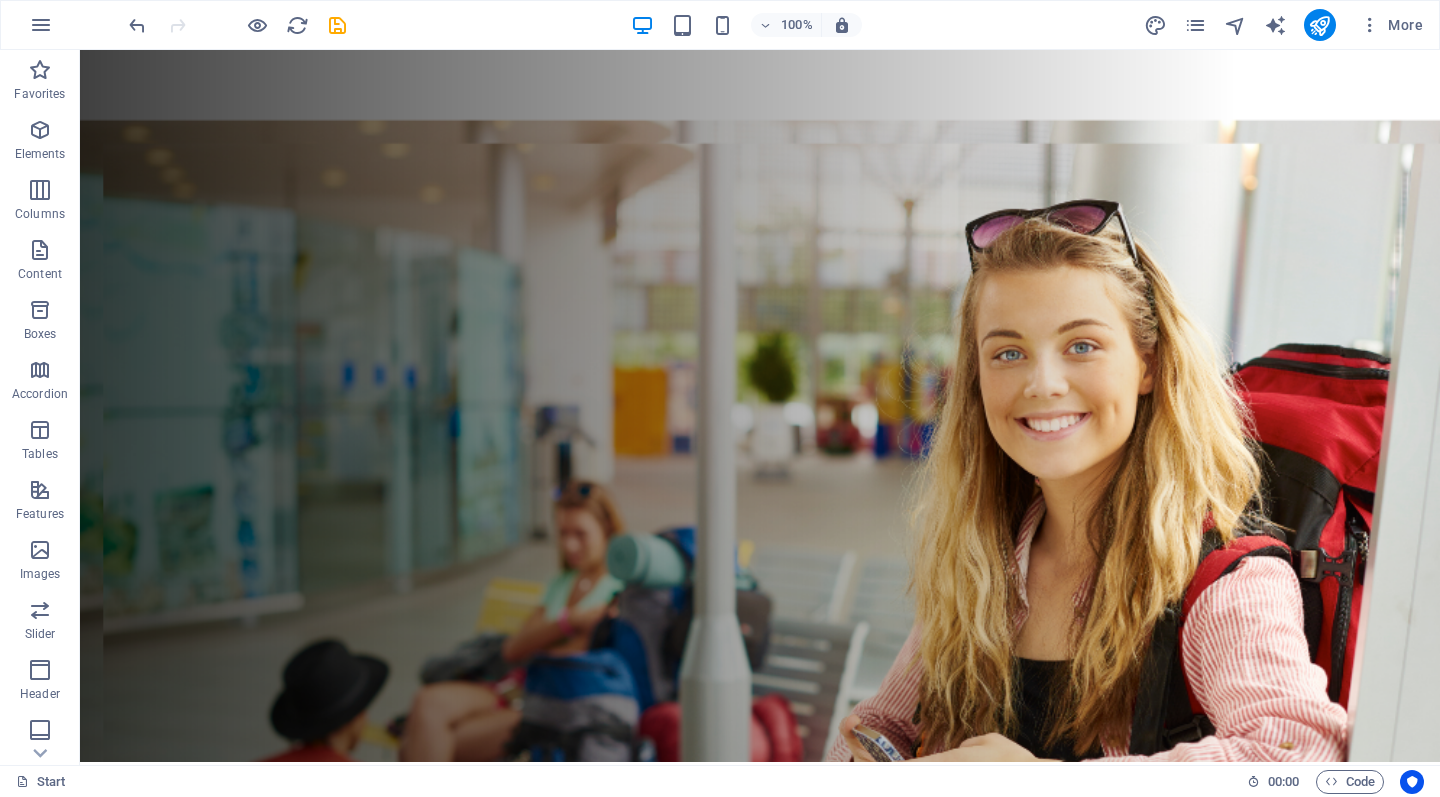scroll, scrollTop: 0, scrollLeft: 0, axis: both 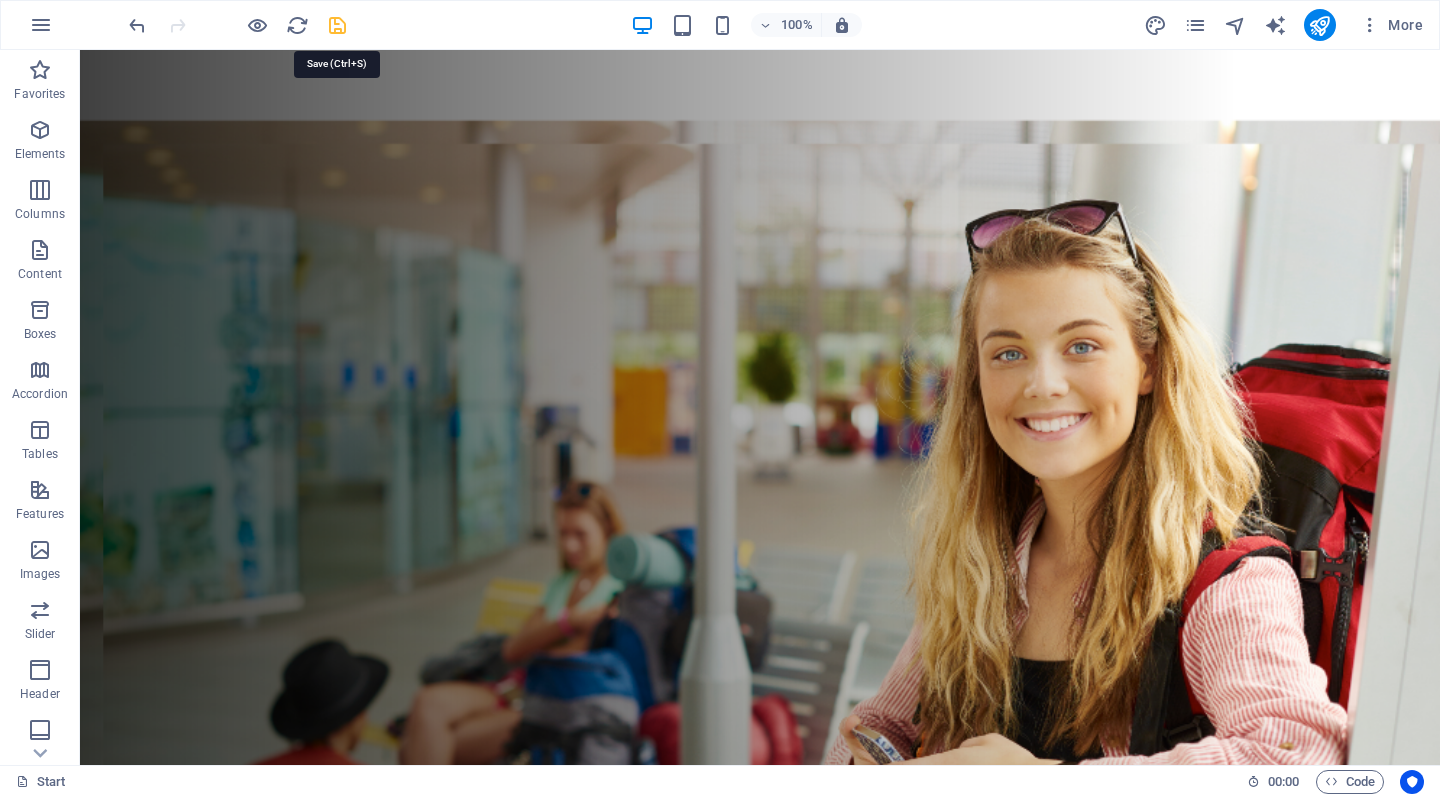 click at bounding box center (337, 25) 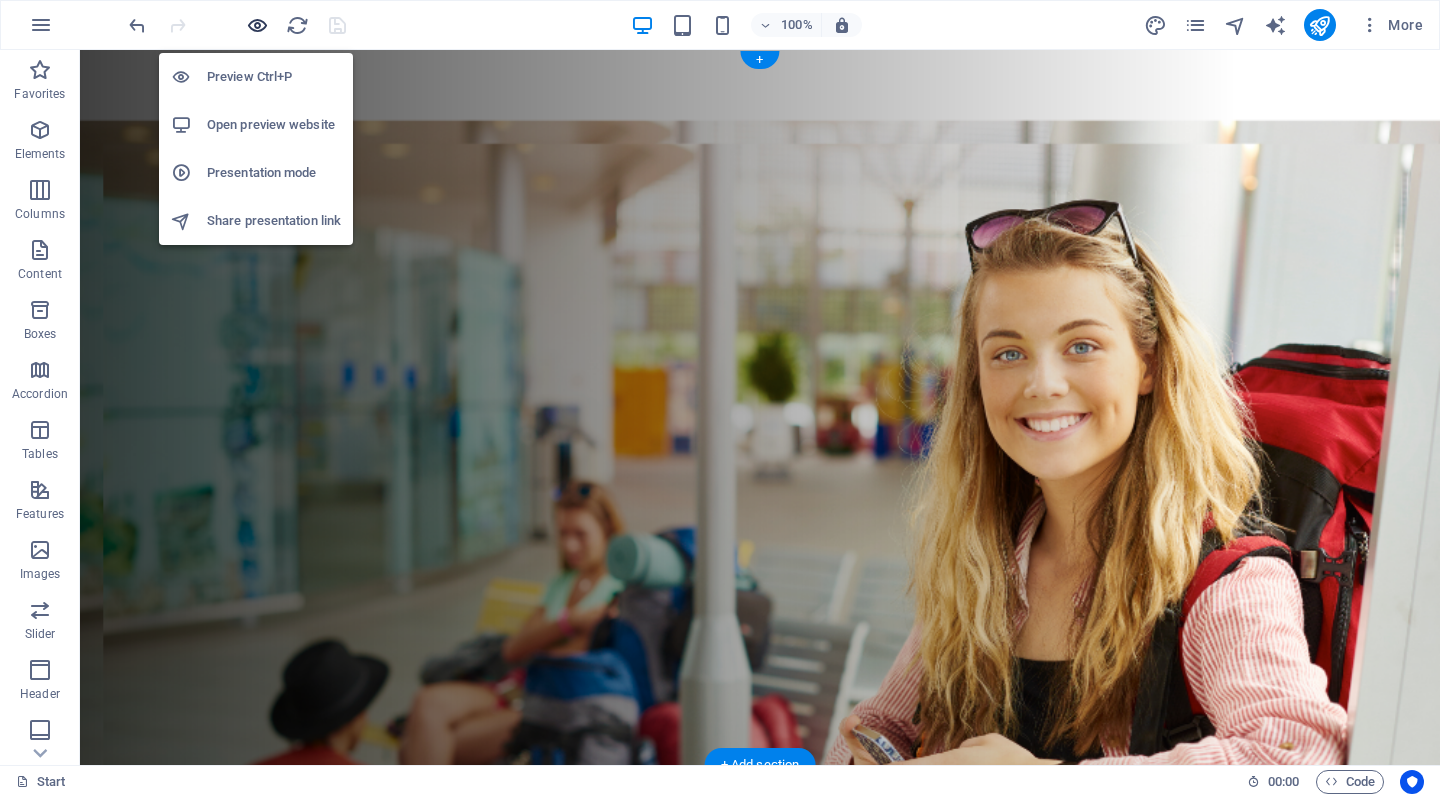 click at bounding box center (257, 25) 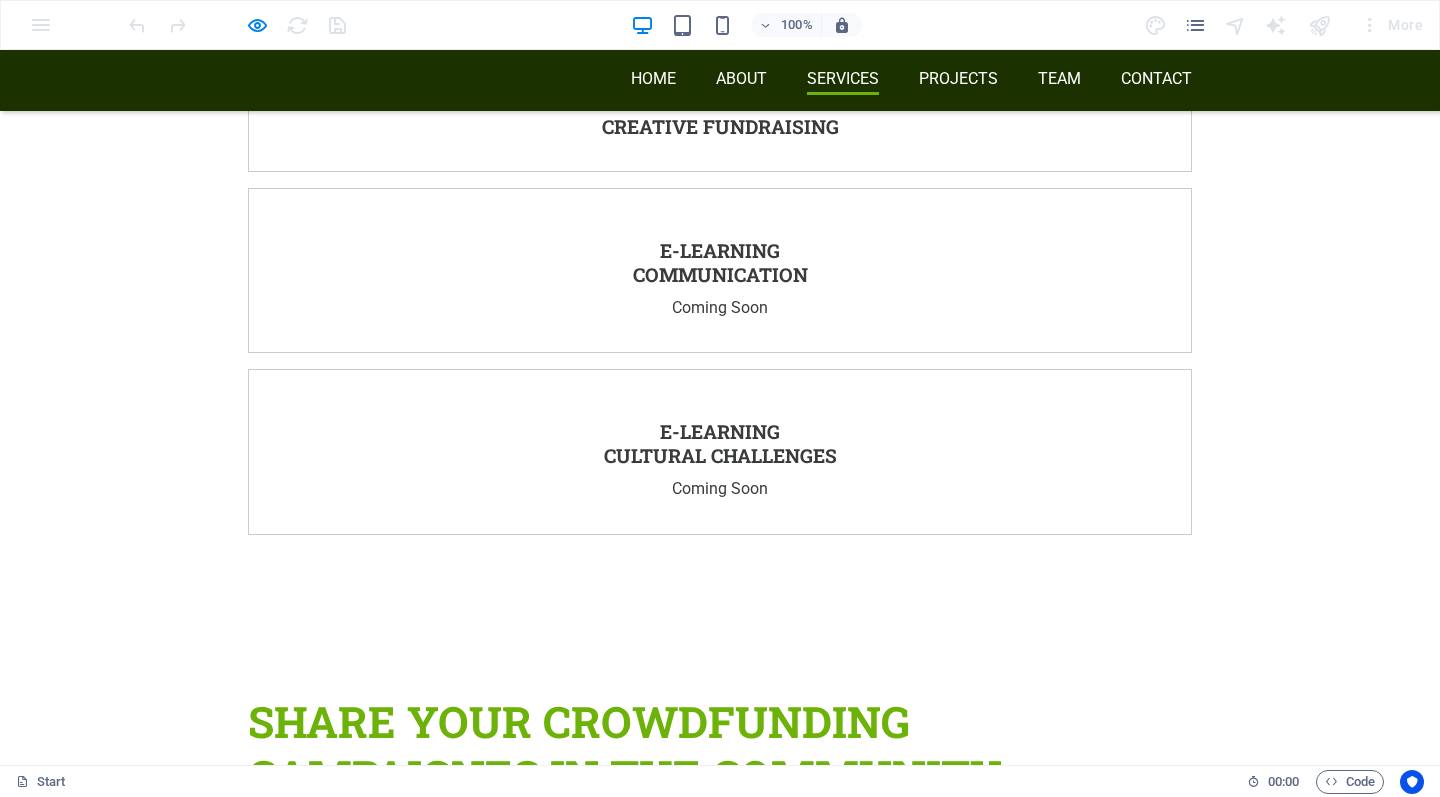 scroll, scrollTop: 5238, scrollLeft: 0, axis: vertical 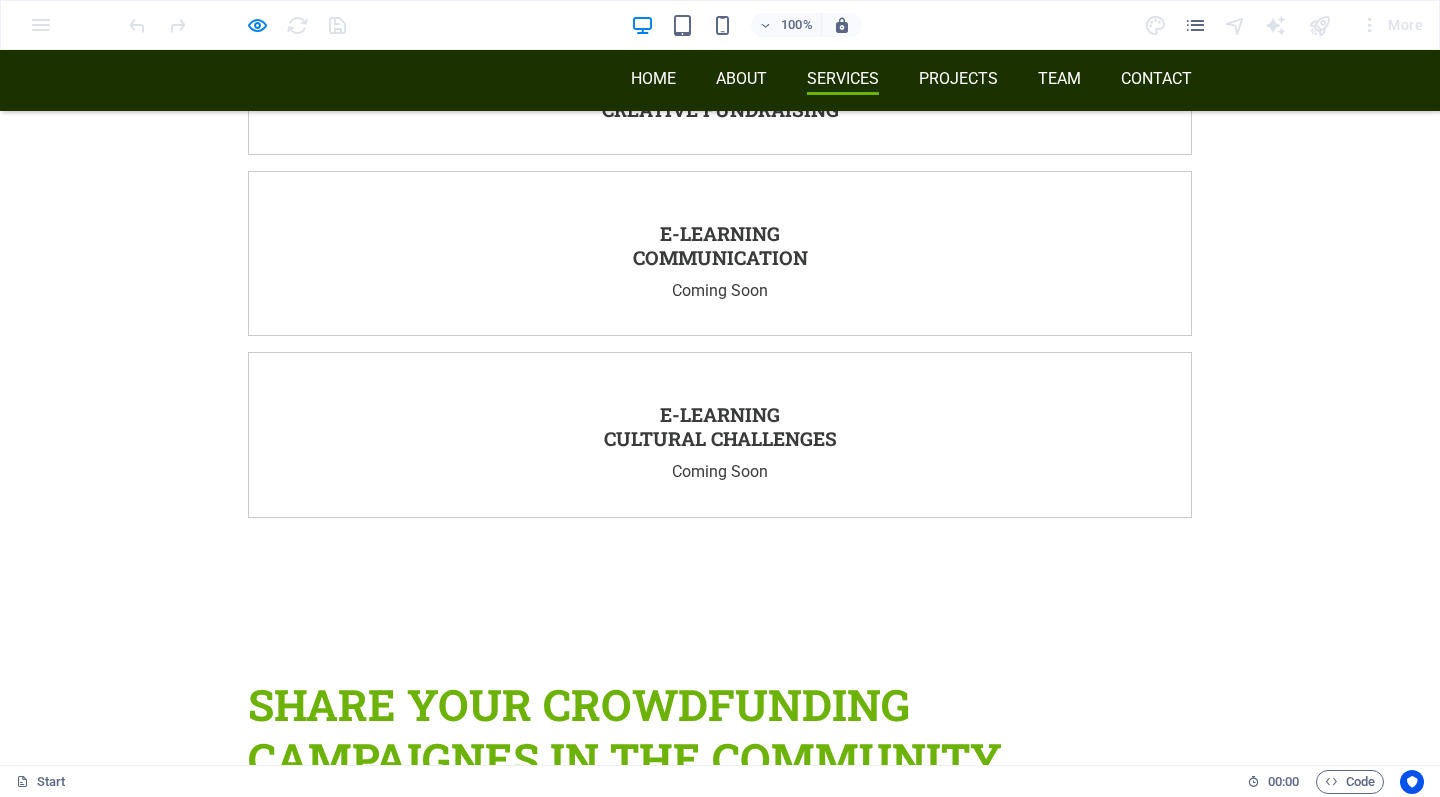click on "Yes! i want access" at bounding box center [488, 2862] 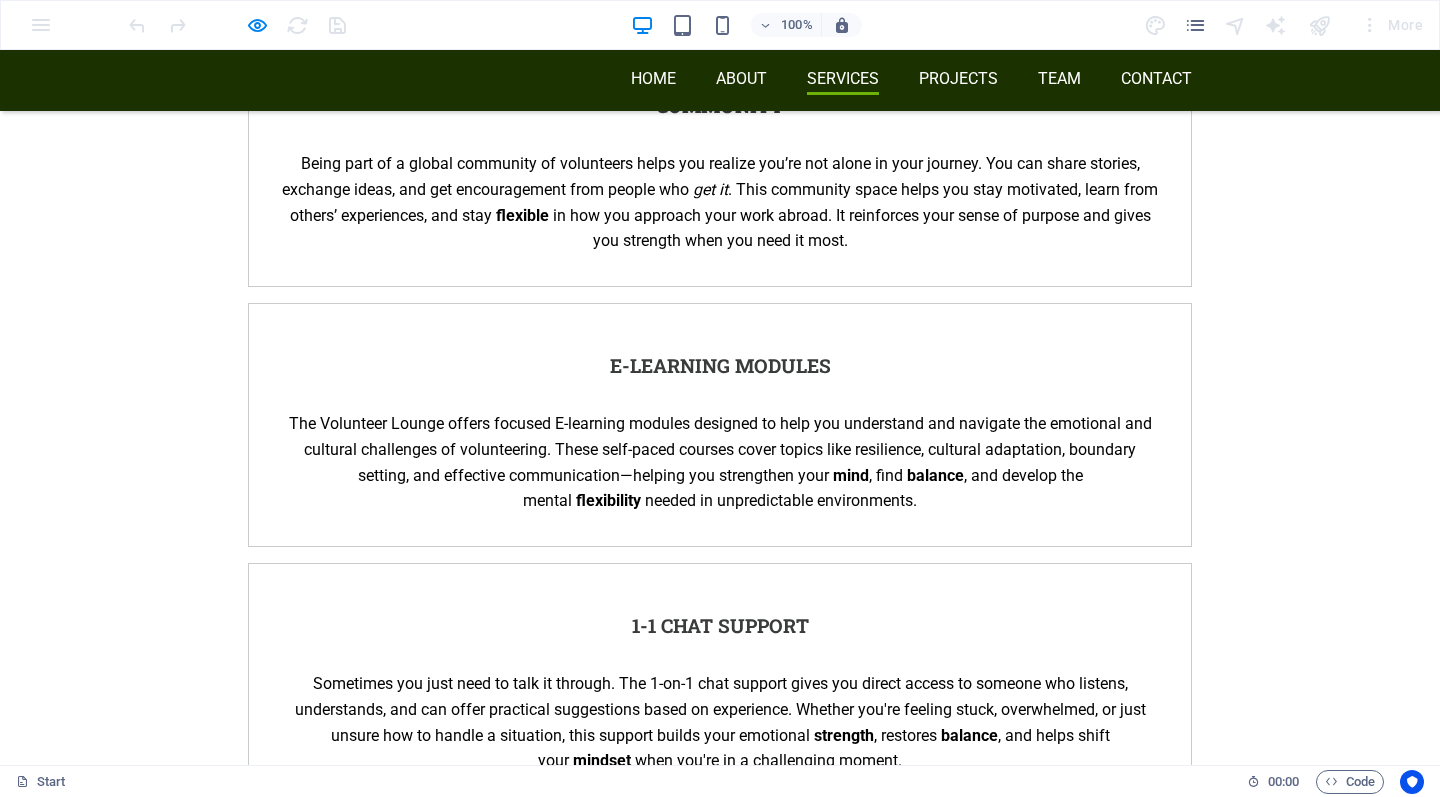 scroll, scrollTop: 4410, scrollLeft: 0, axis: vertical 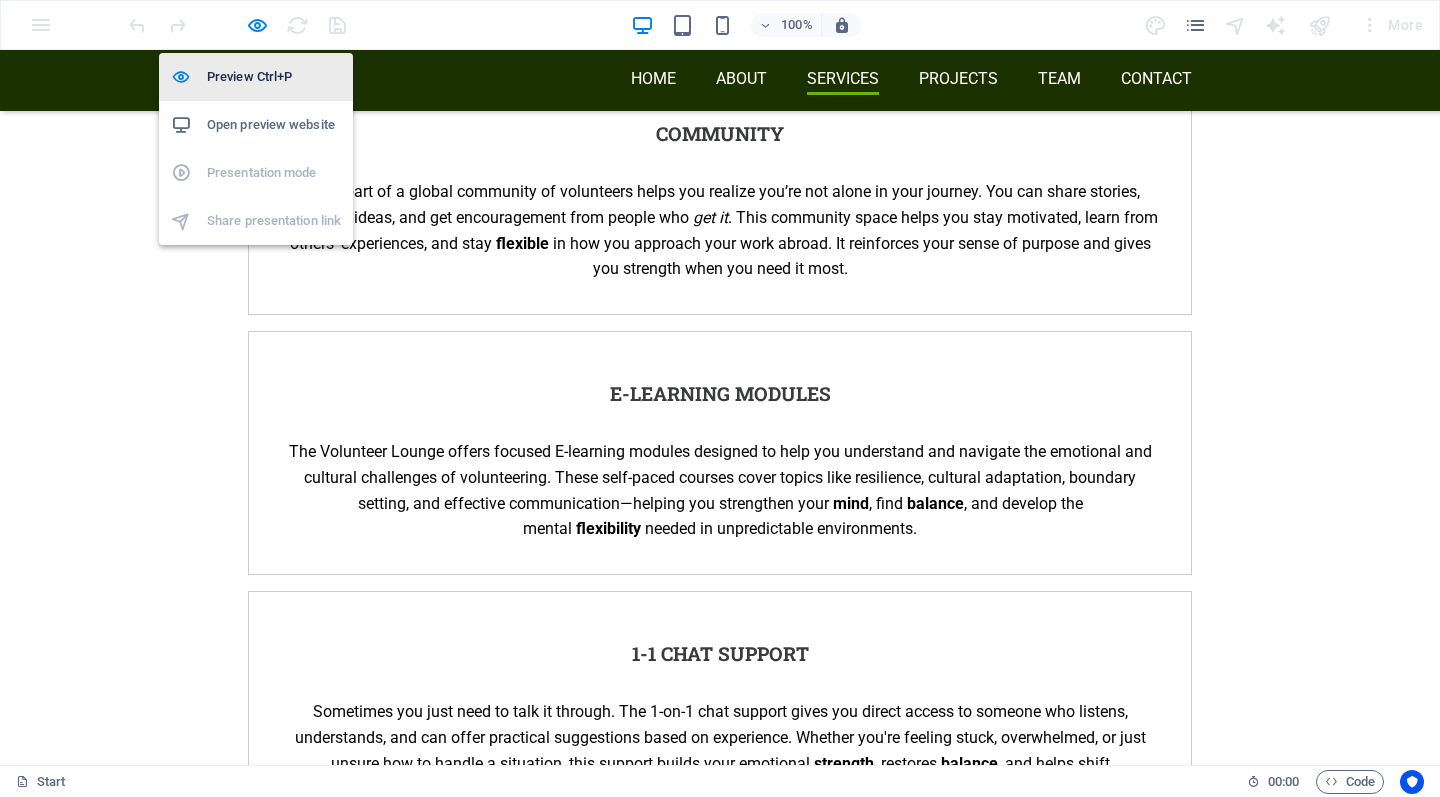 click on "Preview Ctrl+P" at bounding box center [274, 77] 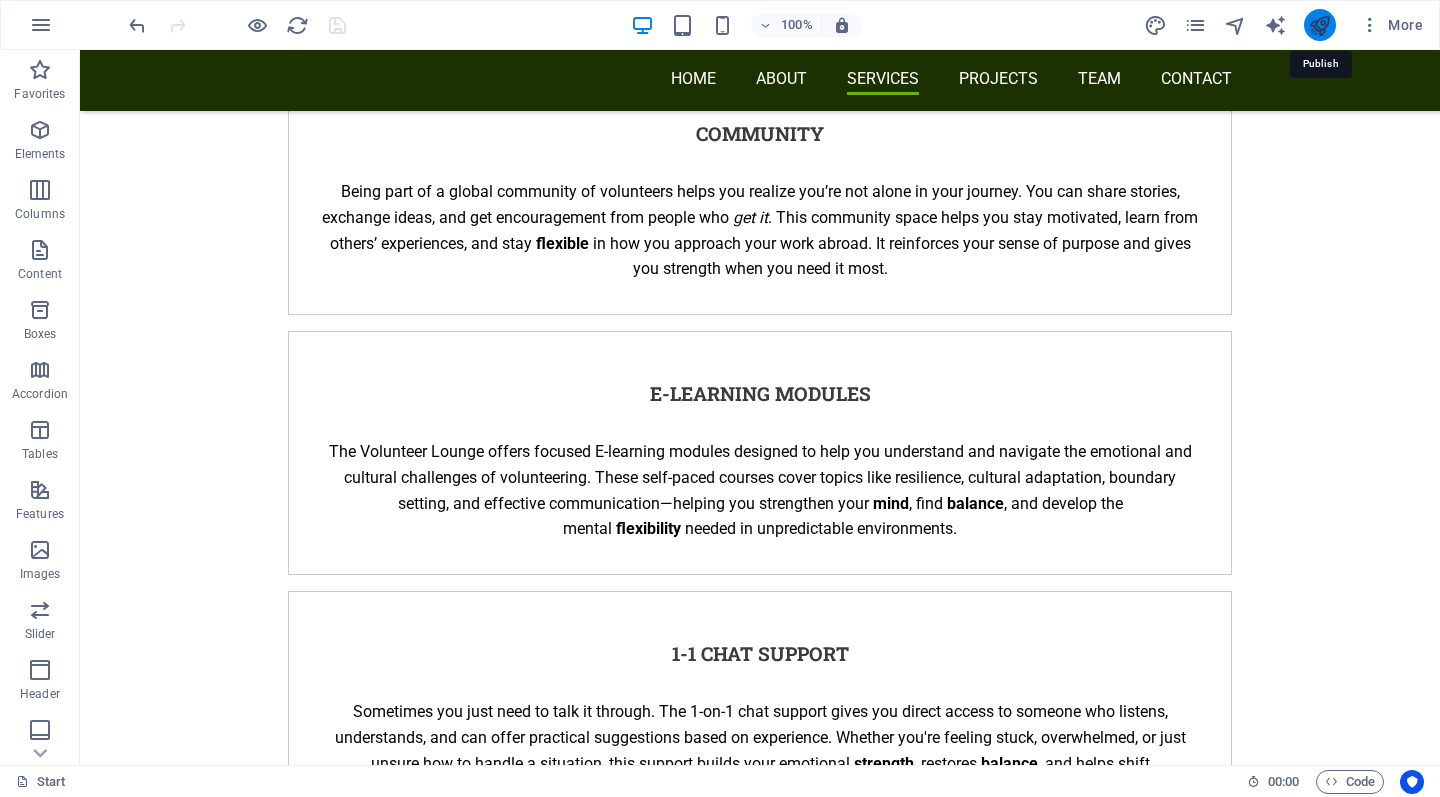 click at bounding box center (1319, 25) 